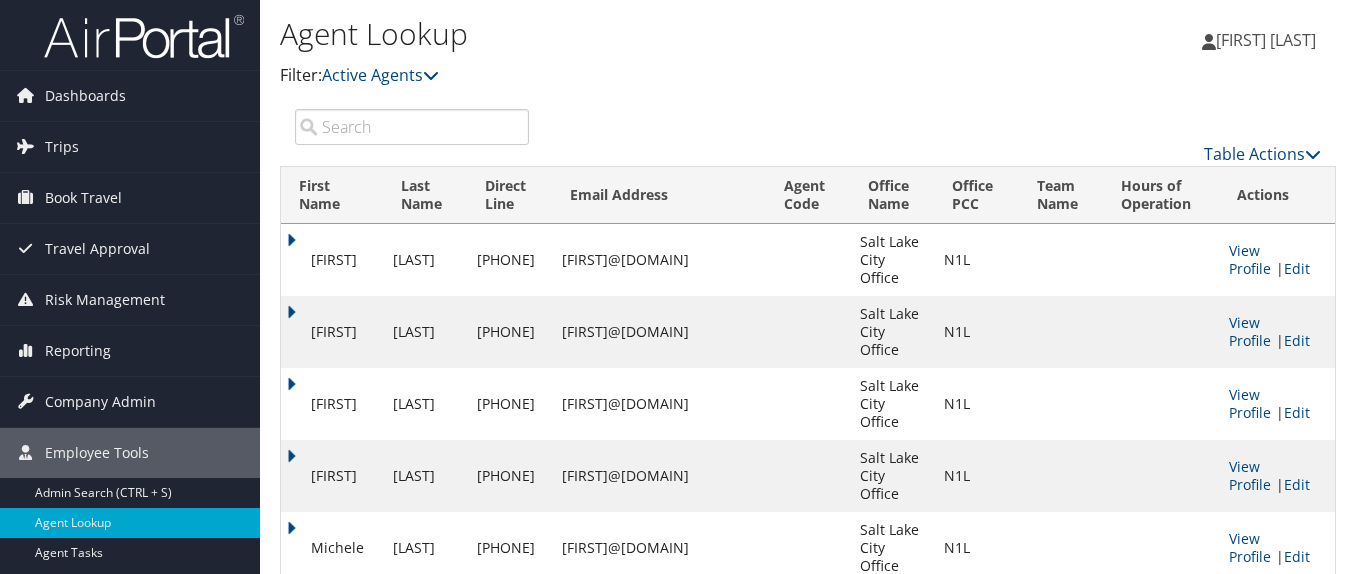 scroll, scrollTop: 0, scrollLeft: 0, axis: both 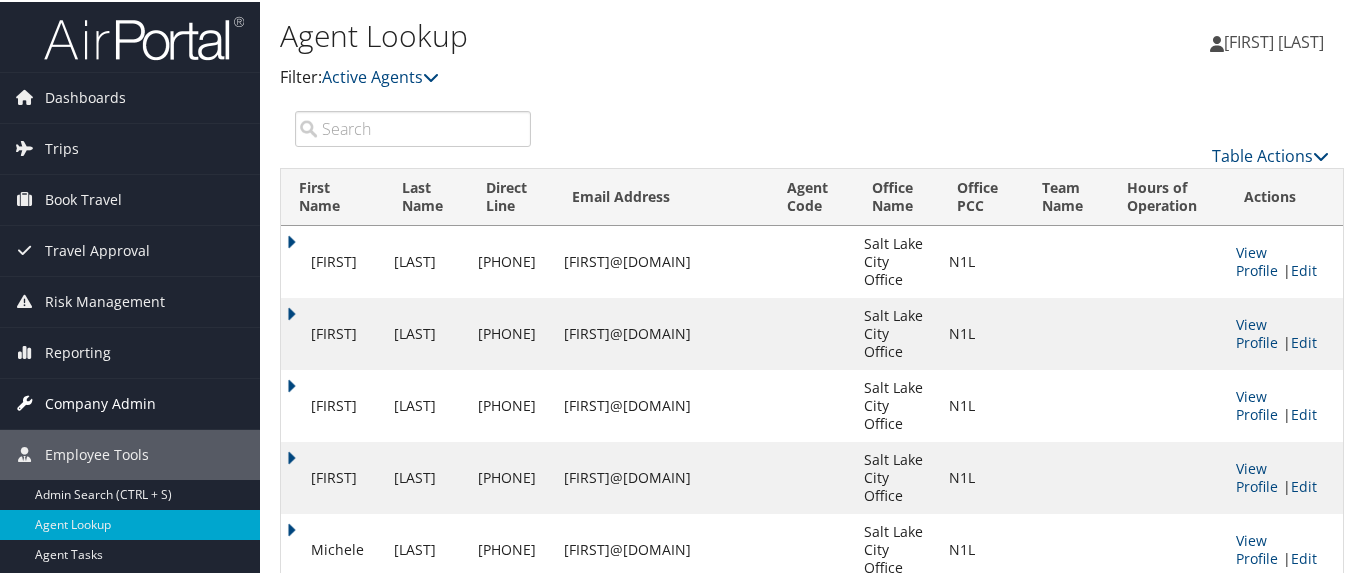 click on "Company Admin" at bounding box center [100, 402] 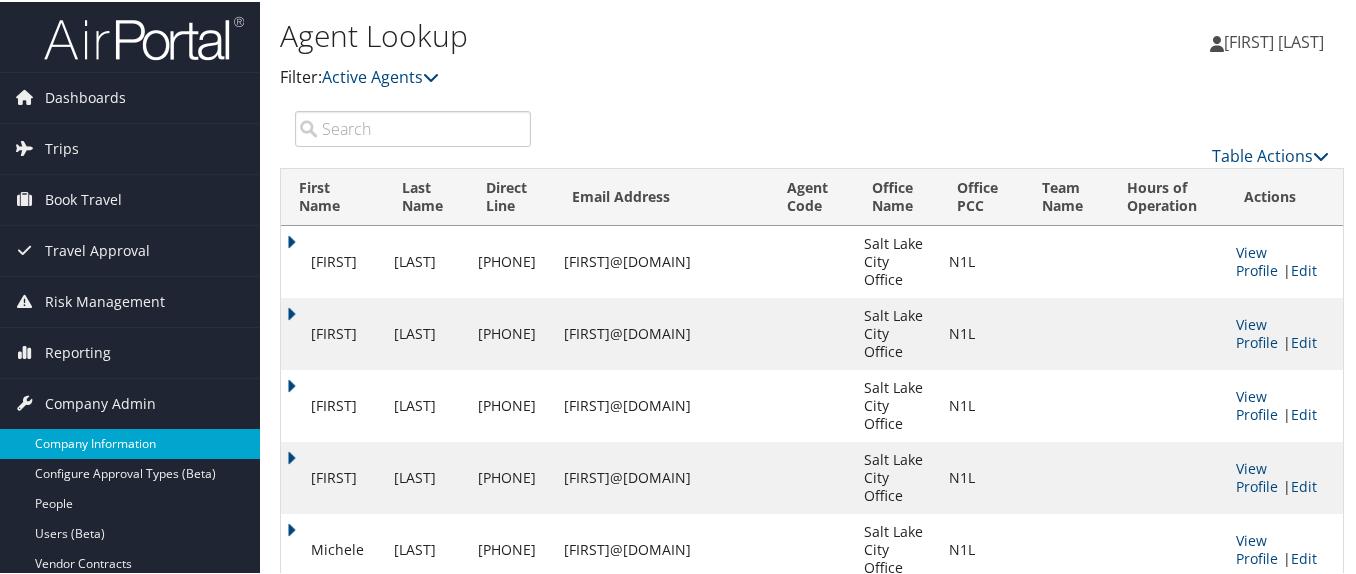 click on "Company Information" at bounding box center [130, 442] 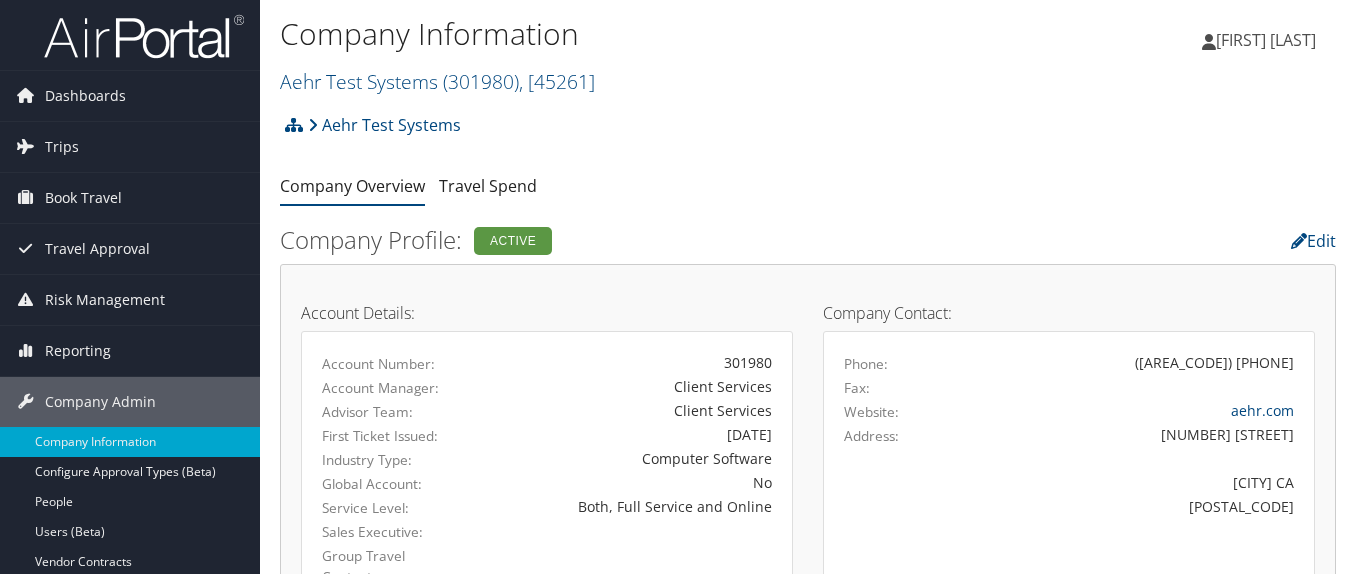 scroll, scrollTop: 0, scrollLeft: 0, axis: both 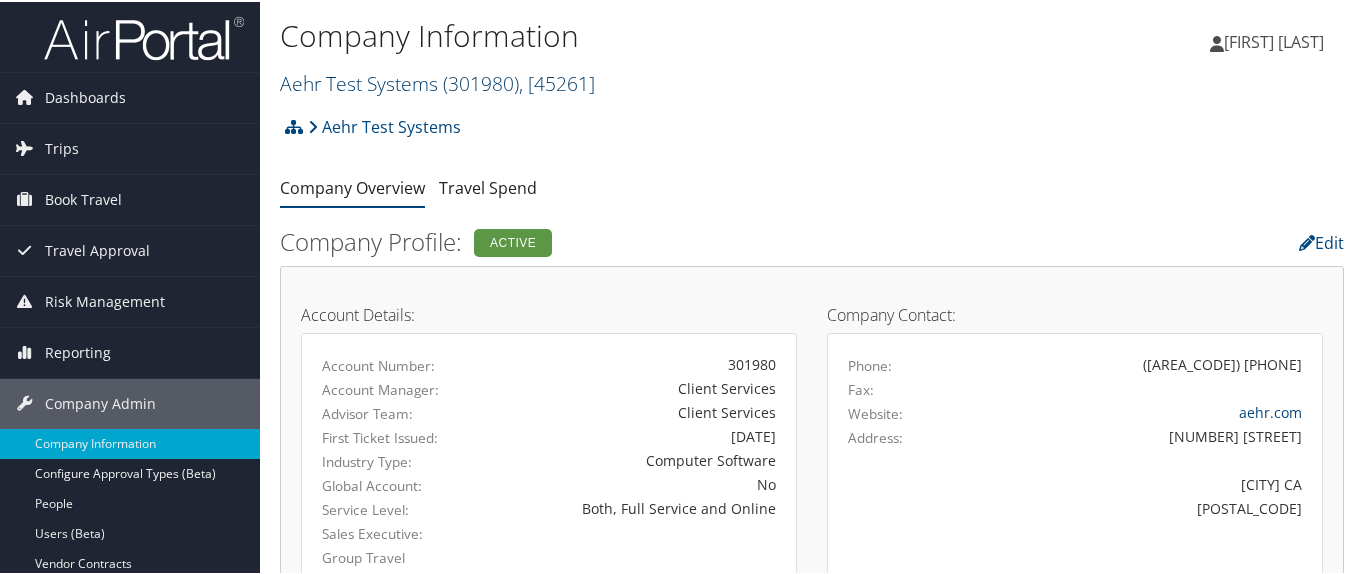 click on "Aehr Test Systems   ( 301980 )  , [ 45261 ]" at bounding box center [437, 81] 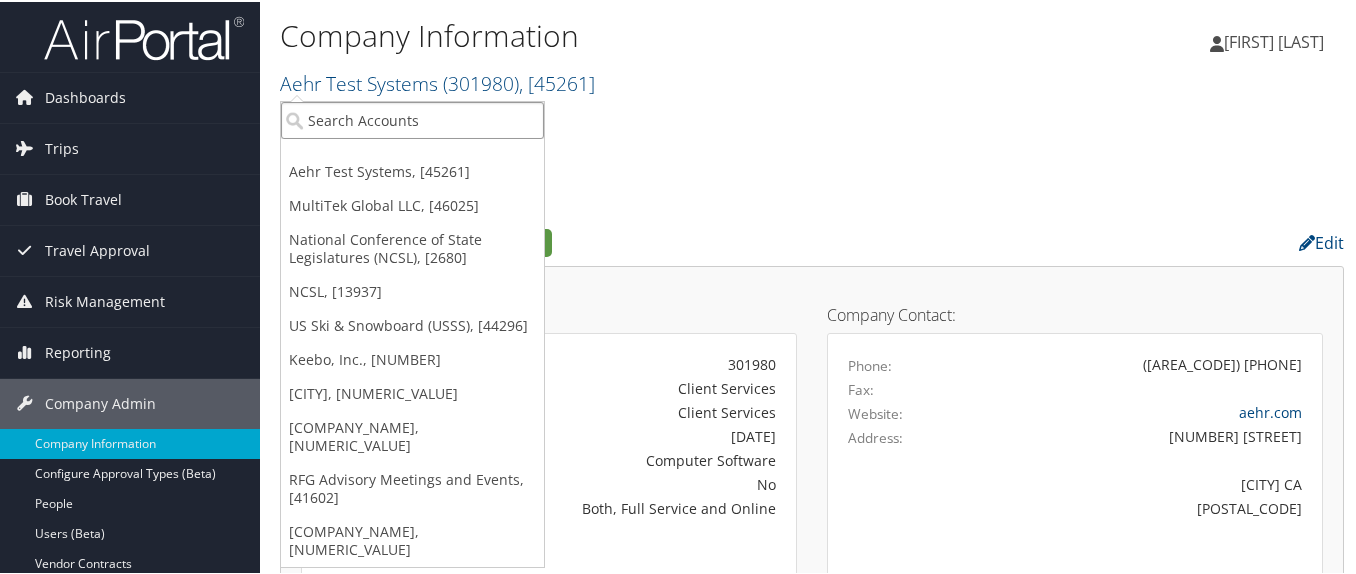click at bounding box center (412, 118) 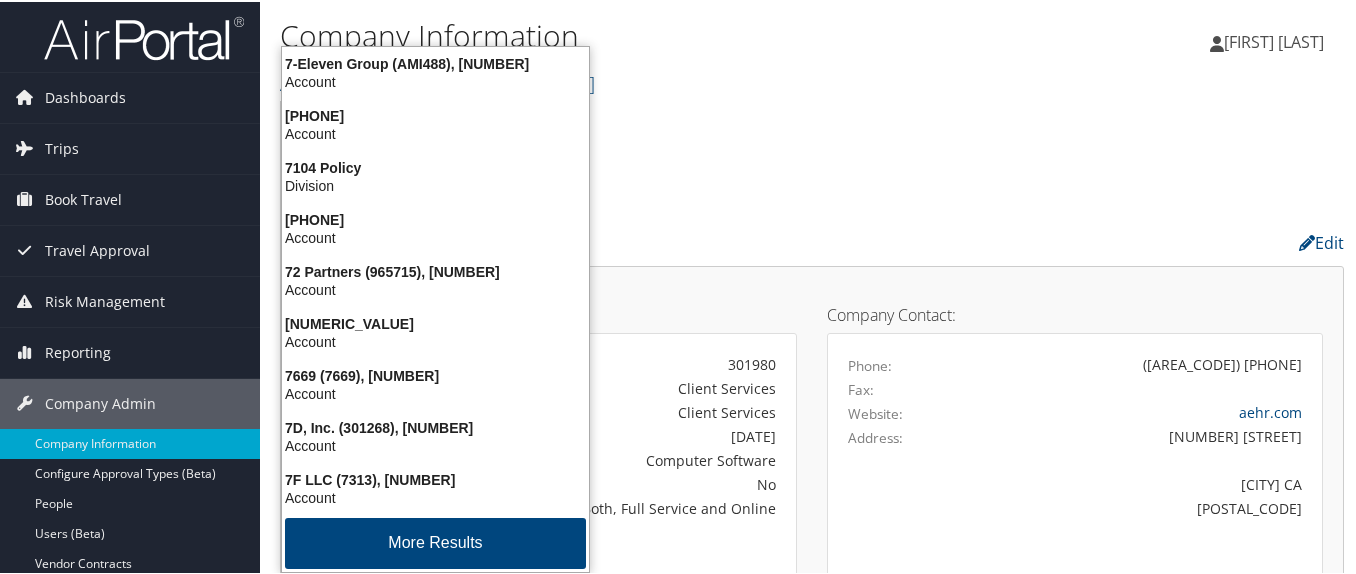 type on "7883" 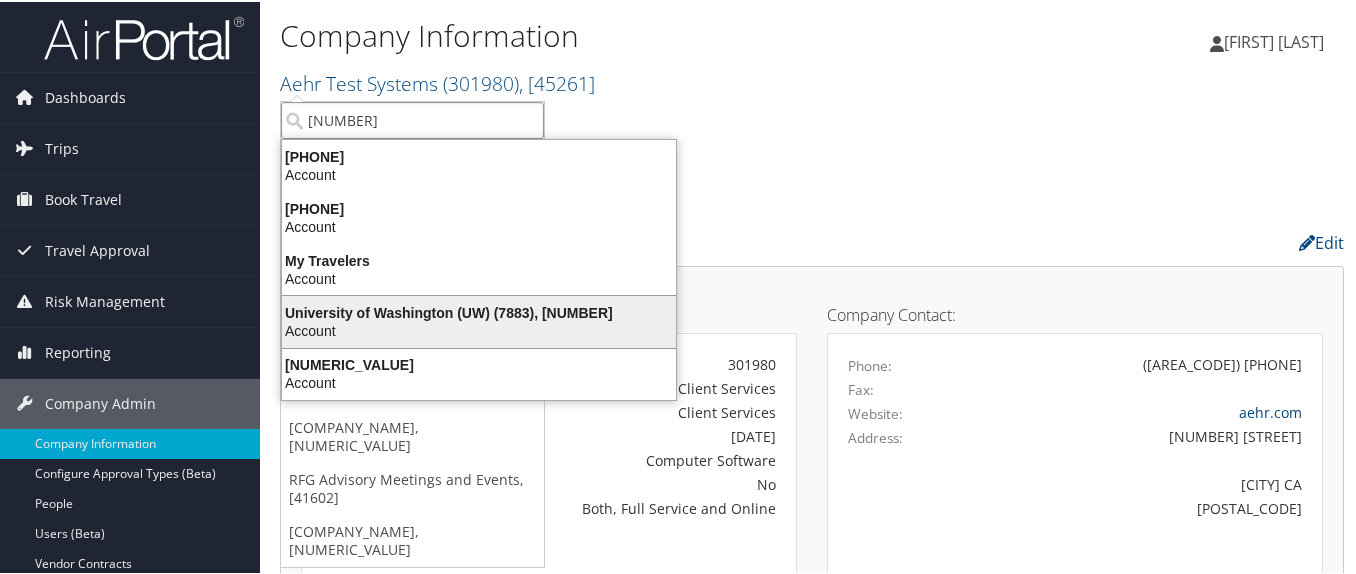 click on "University of Washington (UW) (7883), [13433]" at bounding box center (479, 311) 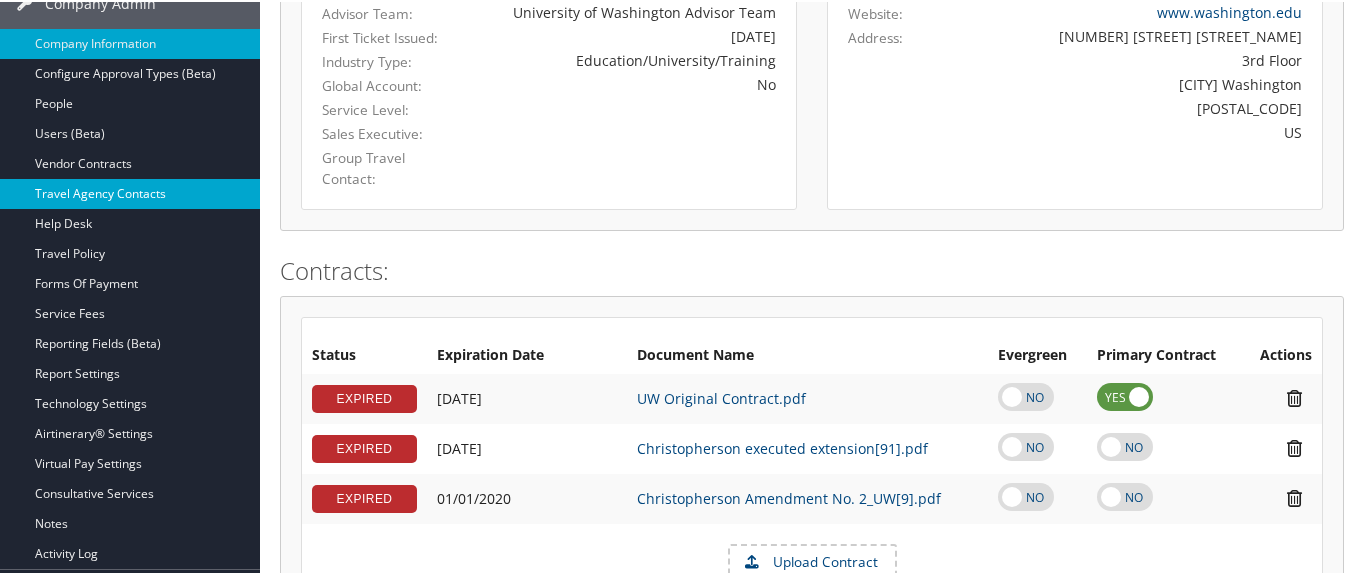 scroll, scrollTop: 300, scrollLeft: 0, axis: vertical 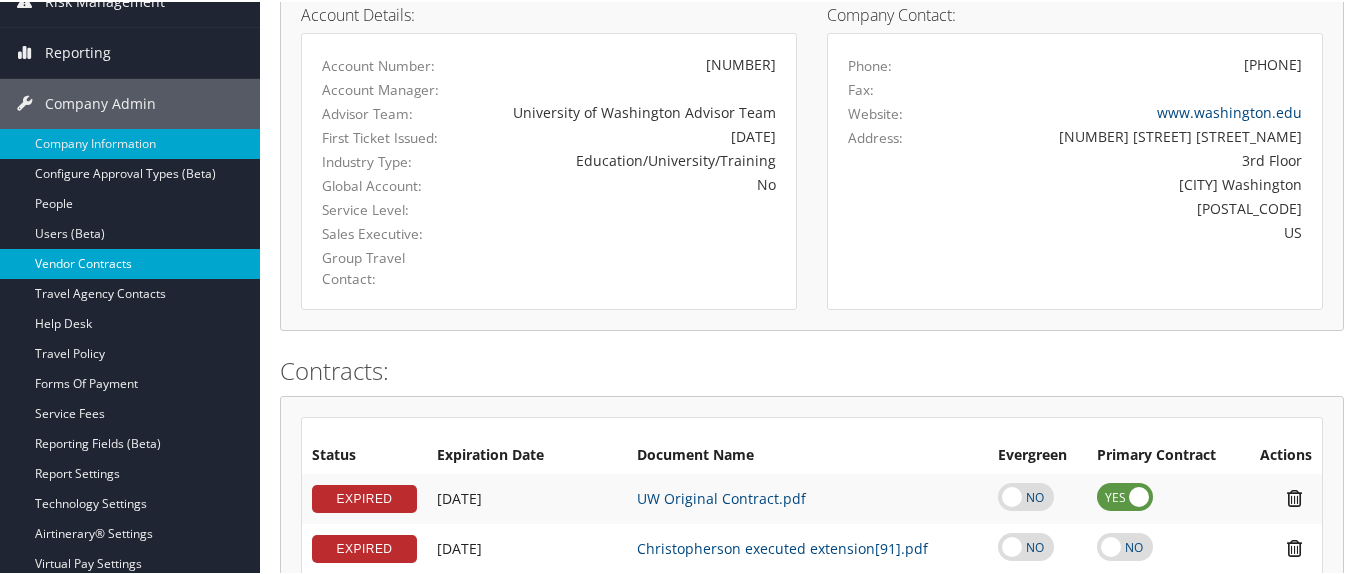 click on "Vendor Contracts" at bounding box center (130, 262) 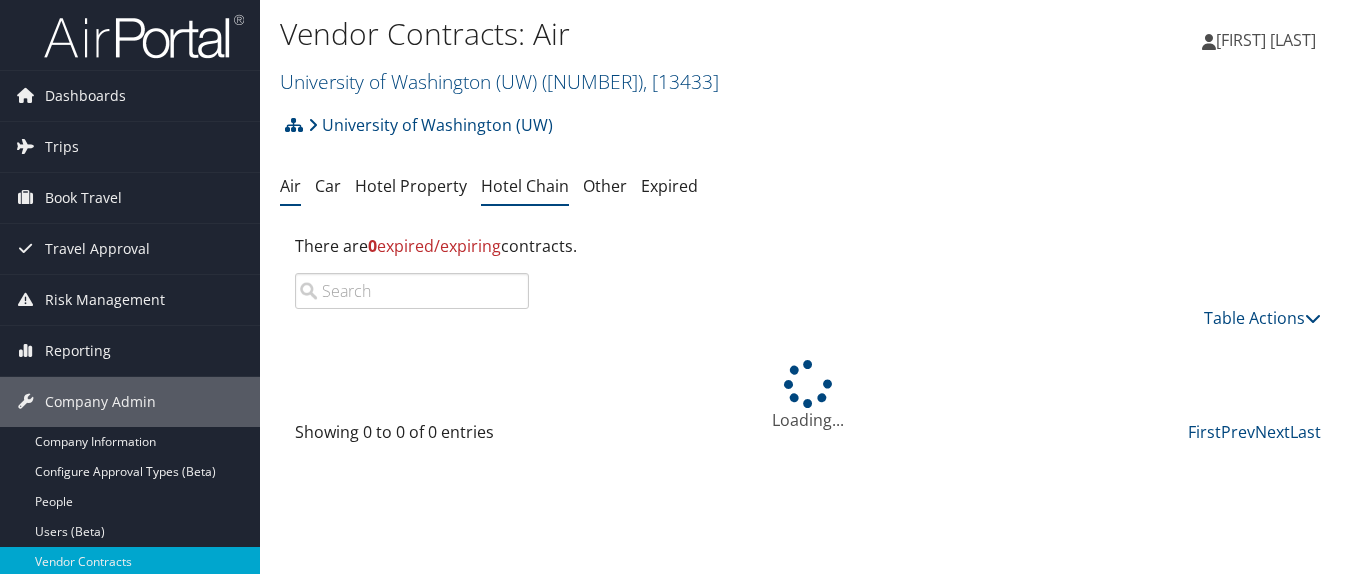 scroll, scrollTop: 0, scrollLeft: 0, axis: both 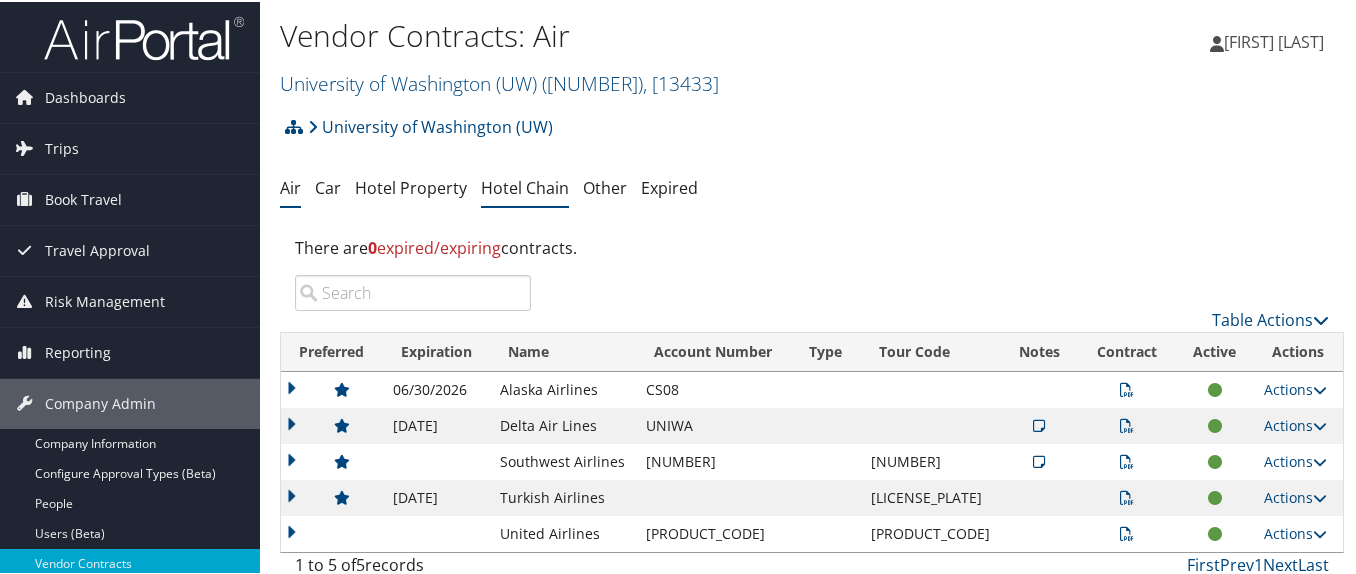 click on "Hotel Chain" at bounding box center (525, 186) 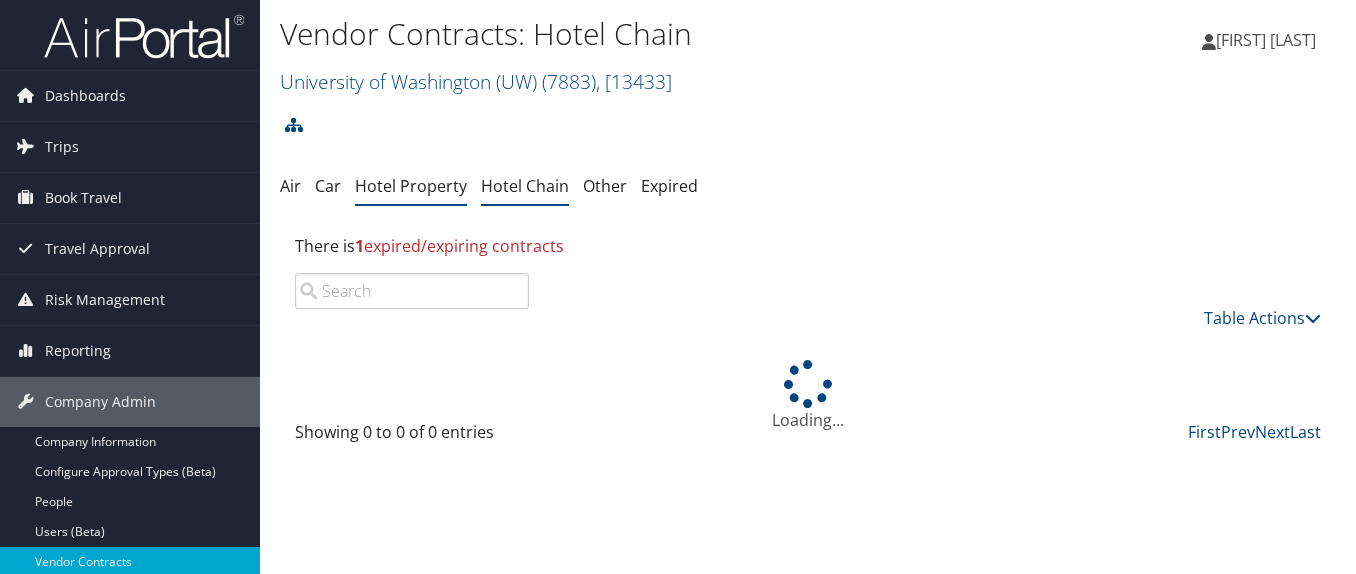 scroll, scrollTop: 0, scrollLeft: 0, axis: both 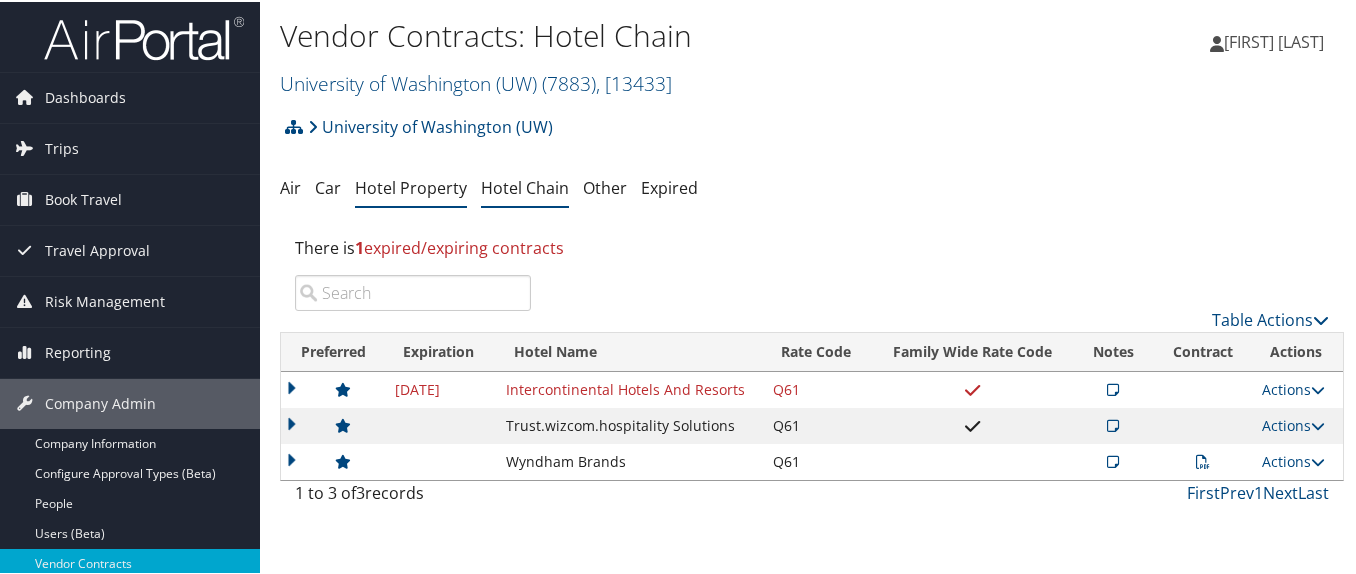 click on "Hotel Property" at bounding box center (411, 186) 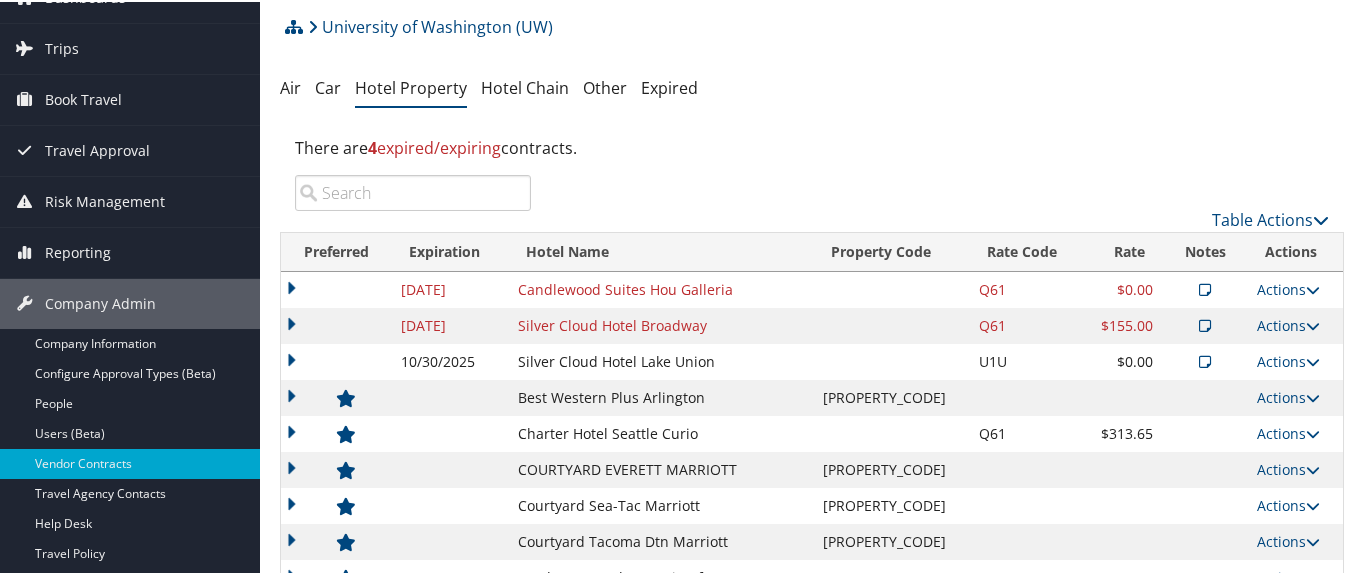scroll, scrollTop: 200, scrollLeft: 0, axis: vertical 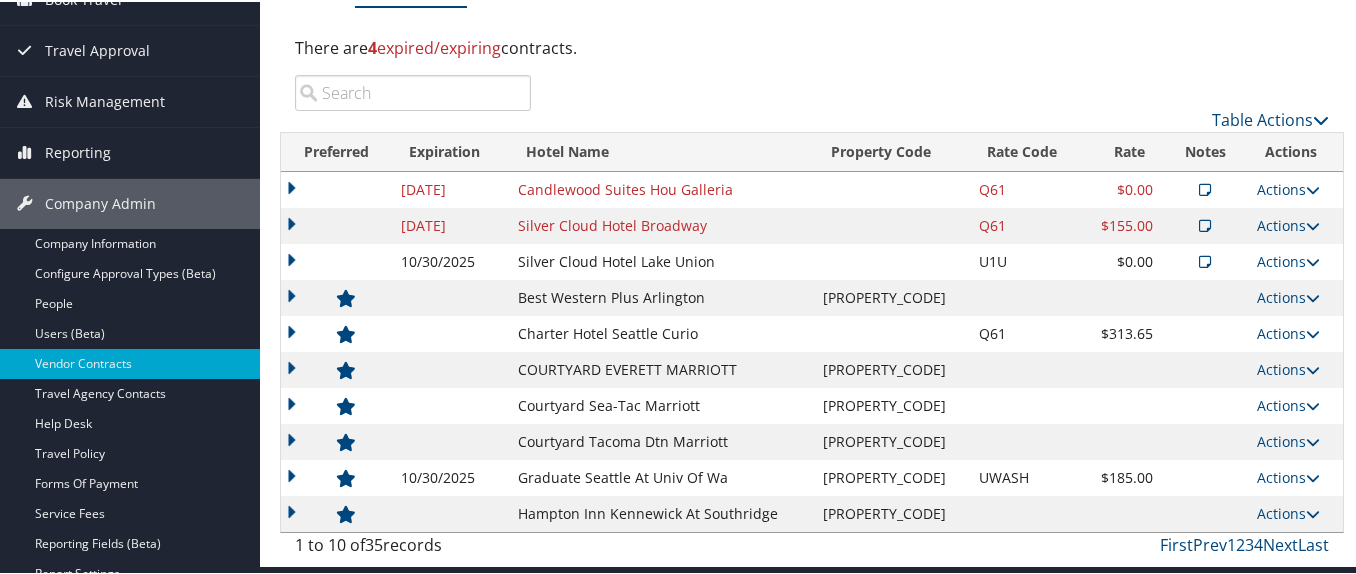 click at bounding box center [413, 91] 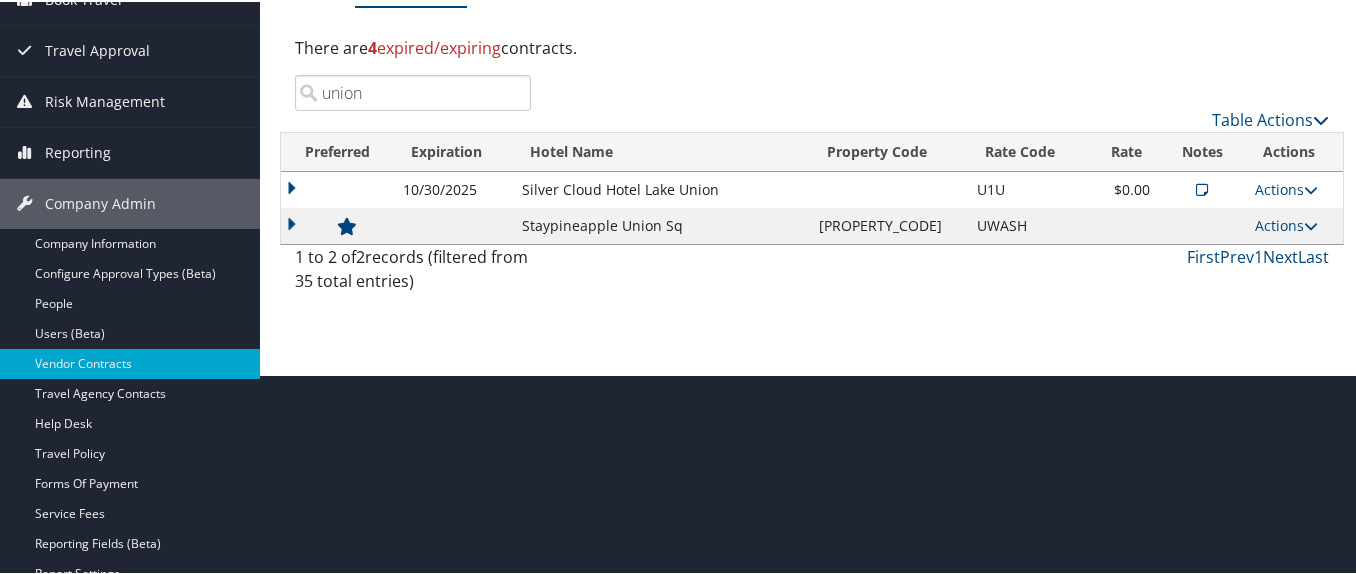 type on "union" 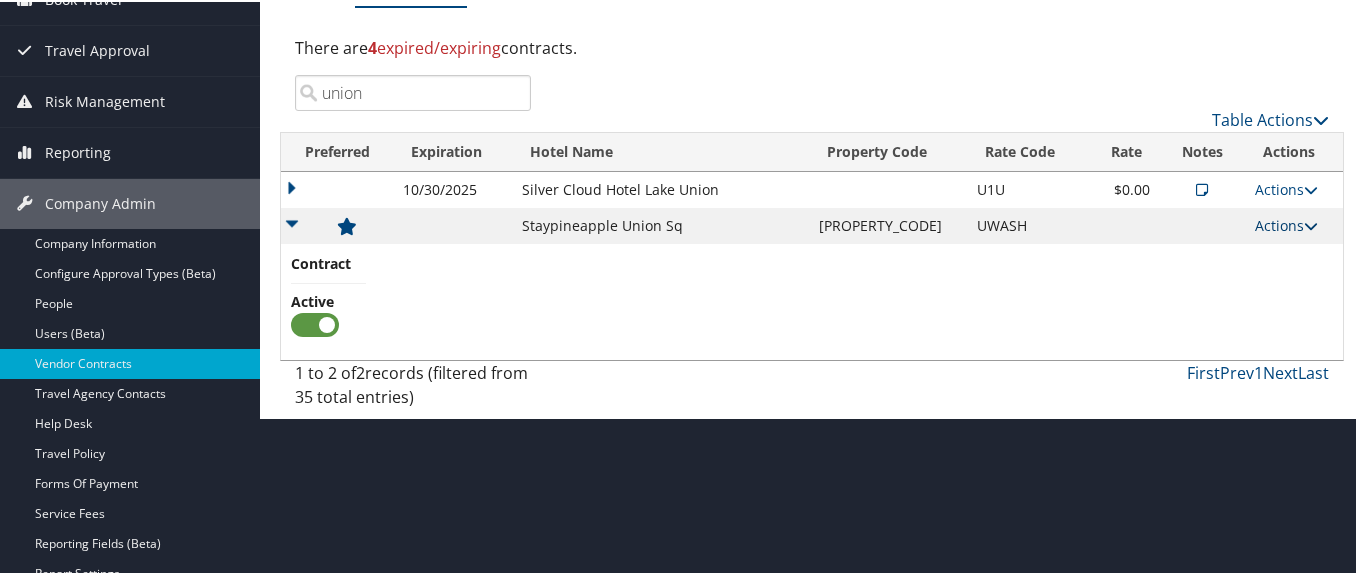 click on "Actions" at bounding box center [1286, 223] 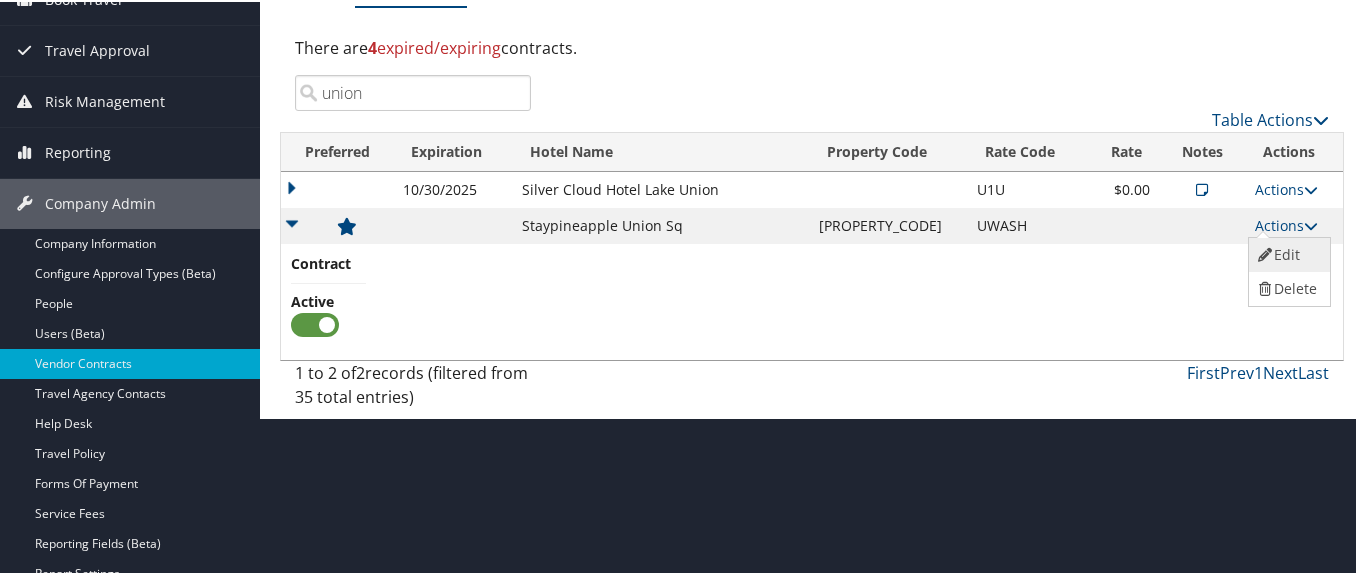 click on "Edit" at bounding box center [1287, 253] 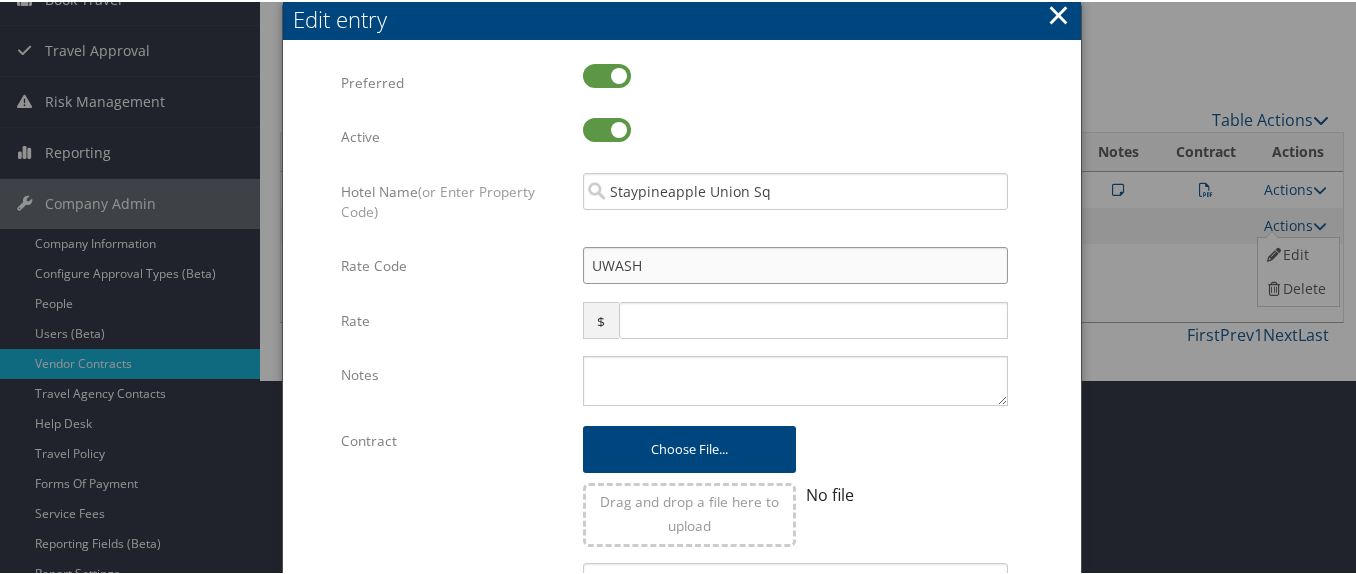 drag, startPoint x: 652, startPoint y: 262, endPoint x: 560, endPoint y: 256, distance: 92.19544 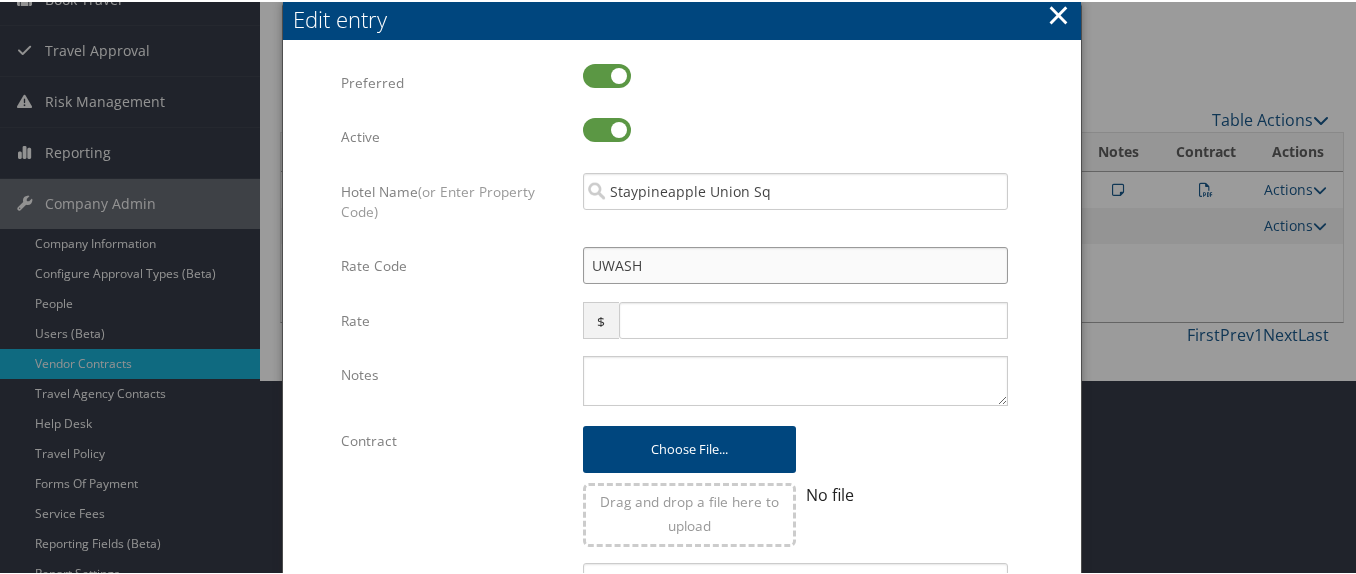 type on "Q" 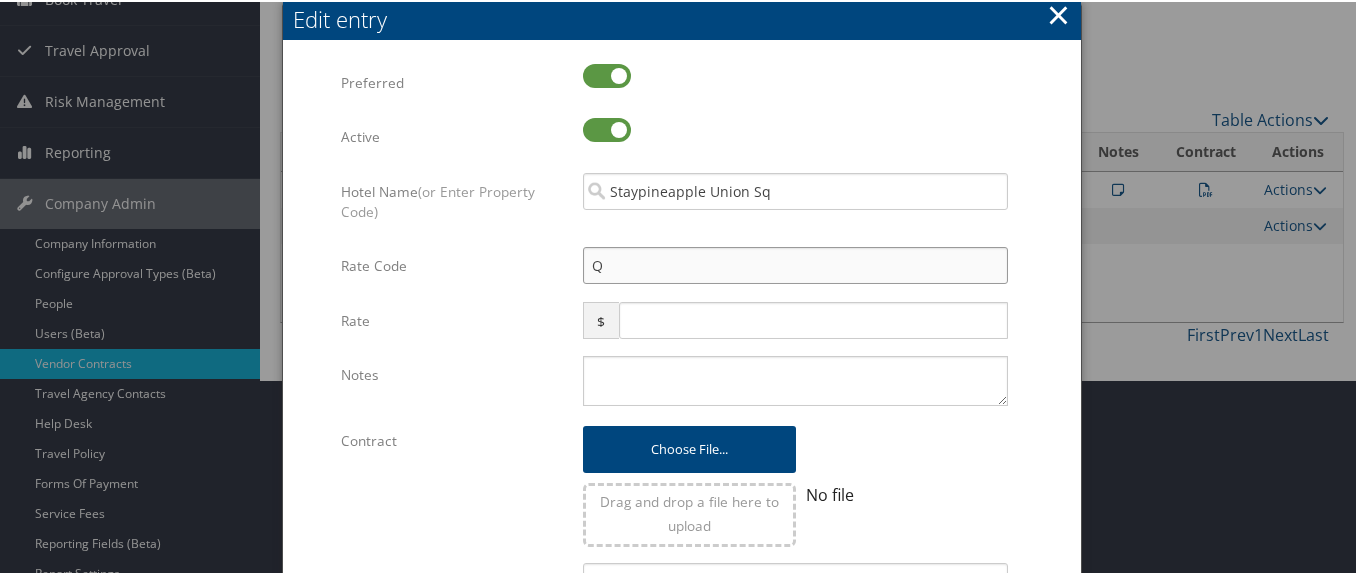 checkbox on "true" 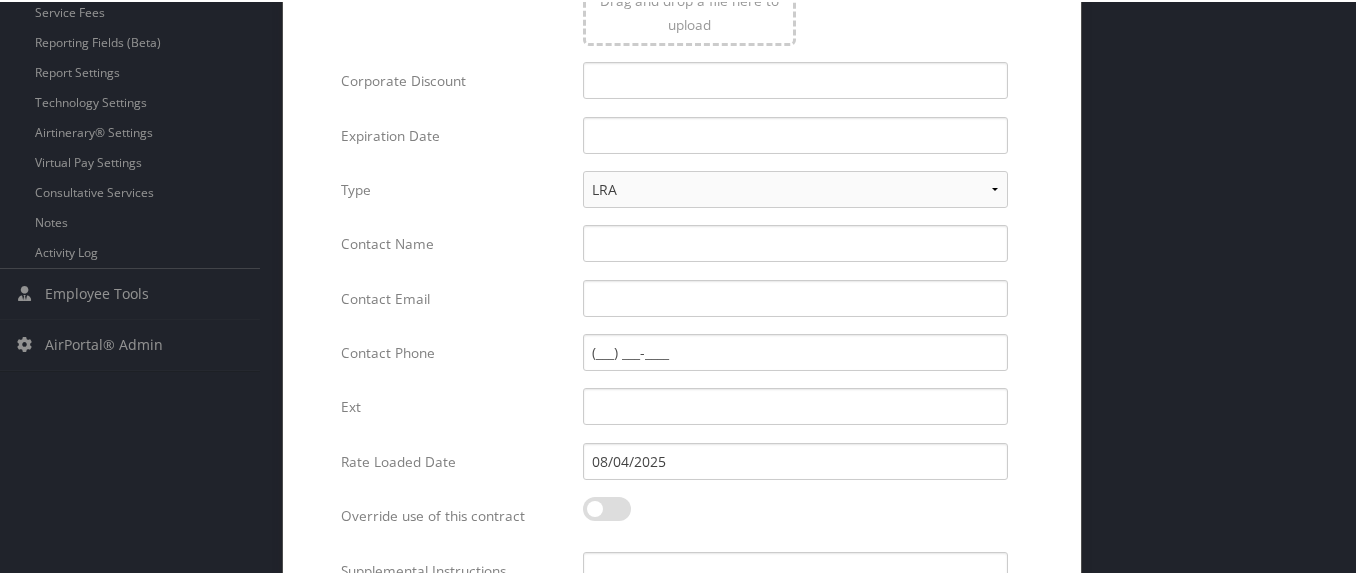 scroll, scrollTop: 853, scrollLeft: 0, axis: vertical 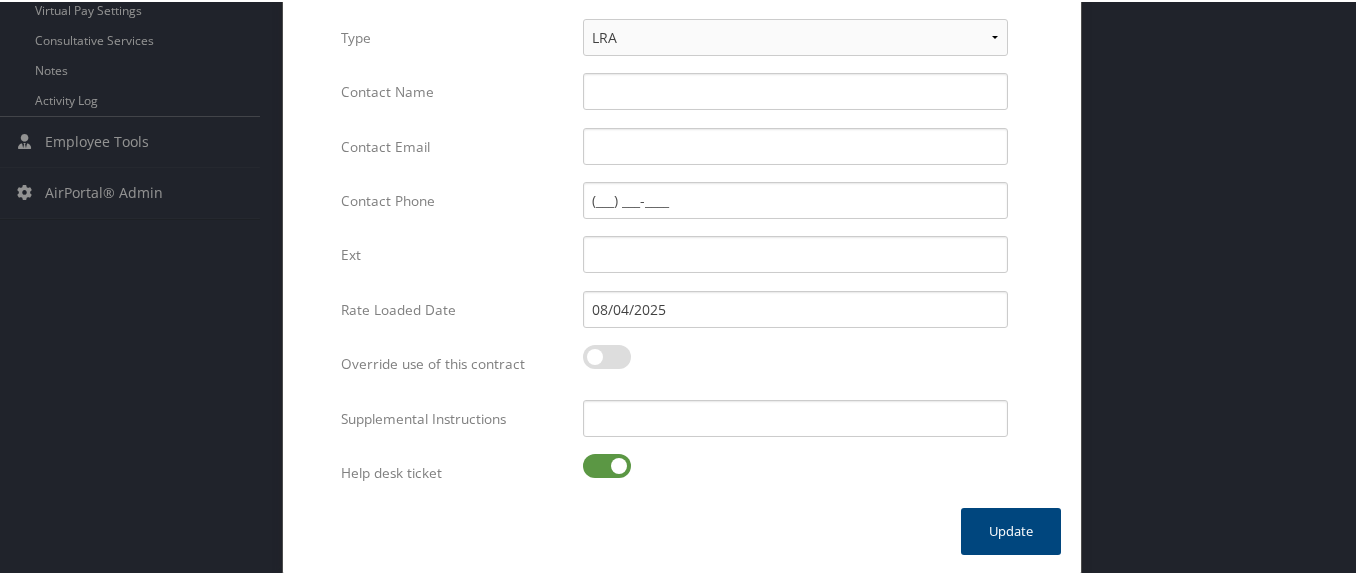 type on "Q61" 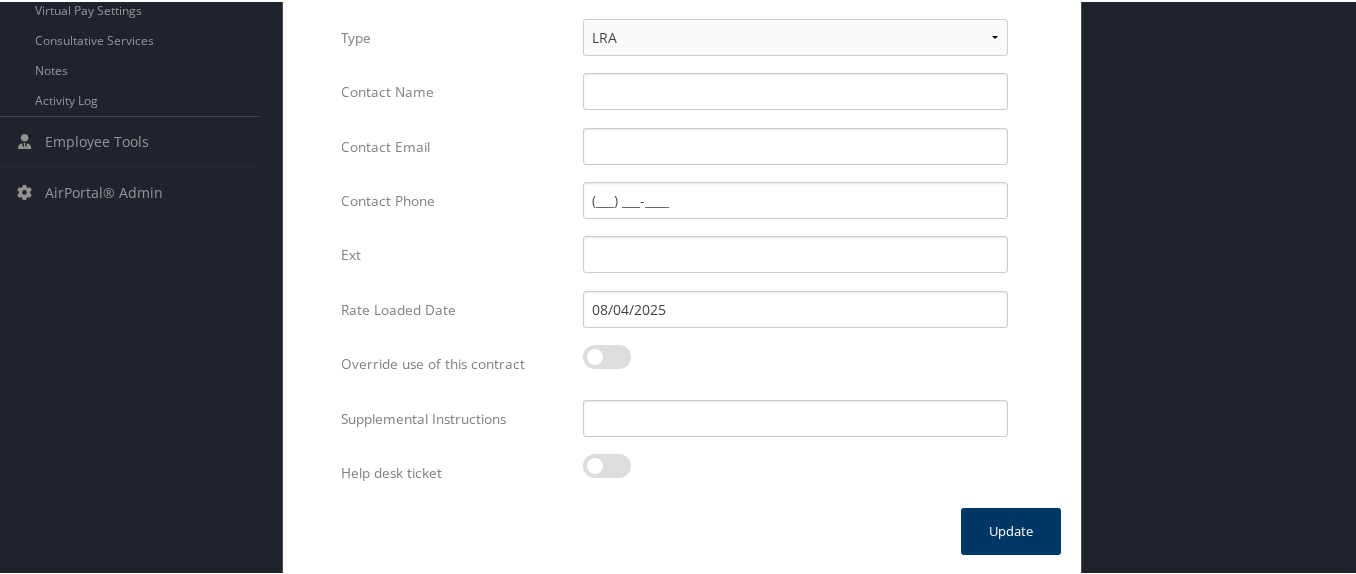 click on "Update" at bounding box center (1011, 529) 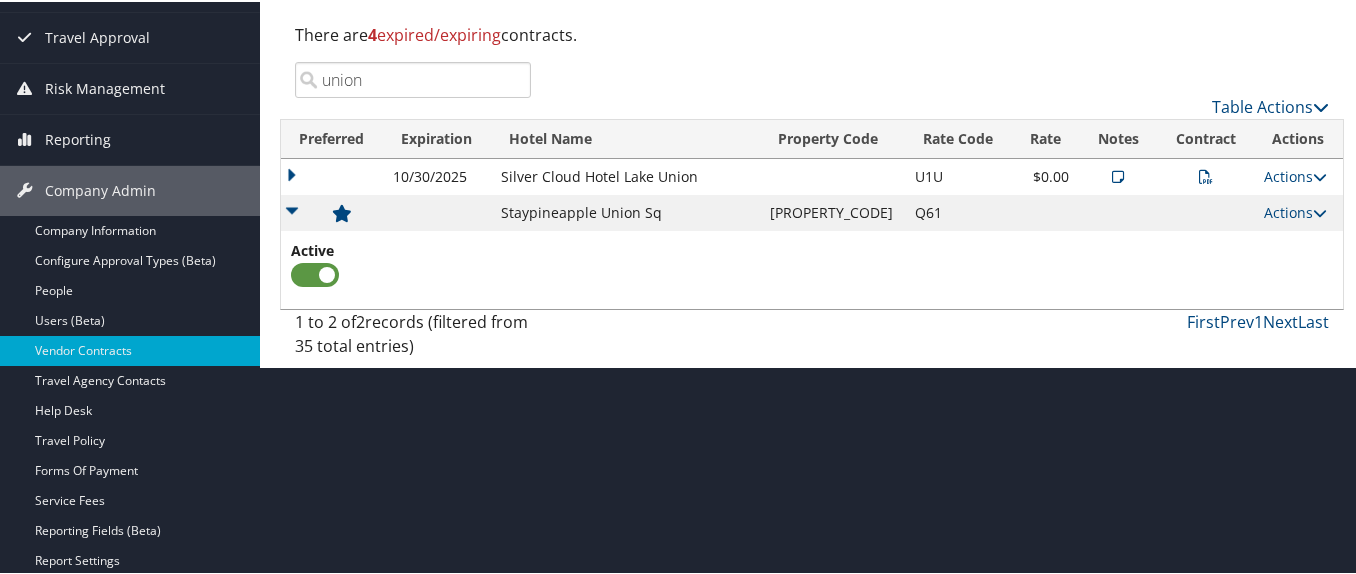 scroll, scrollTop: 196, scrollLeft: 0, axis: vertical 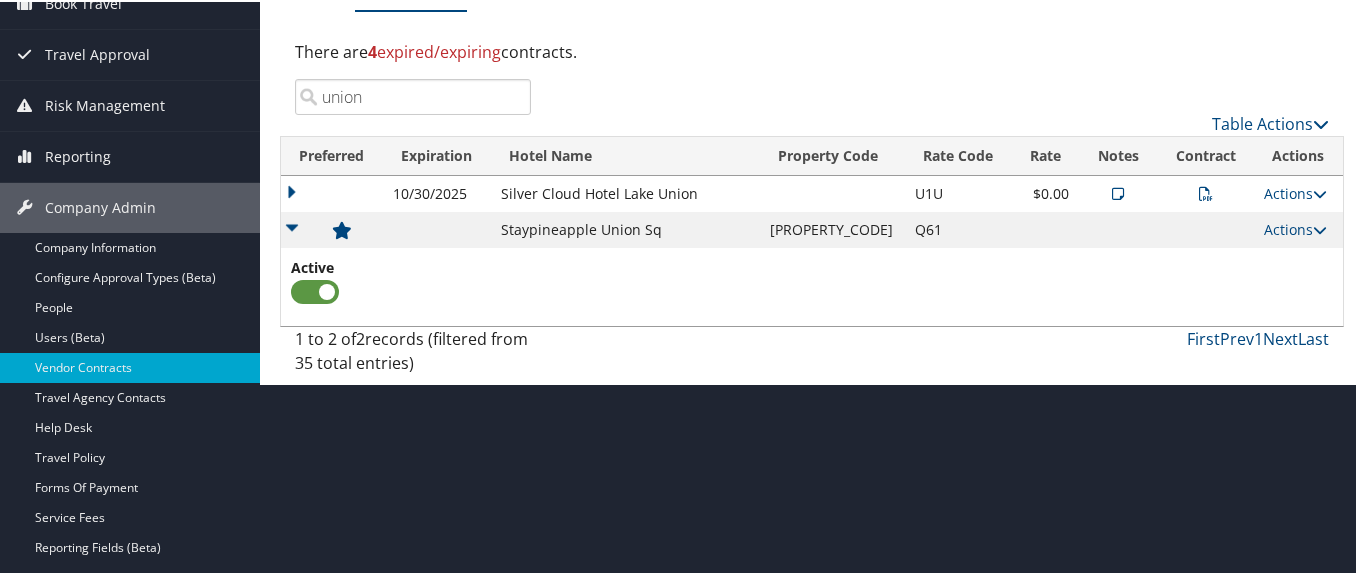 drag, startPoint x: 384, startPoint y: 102, endPoint x: 316, endPoint y: 103, distance: 68.007355 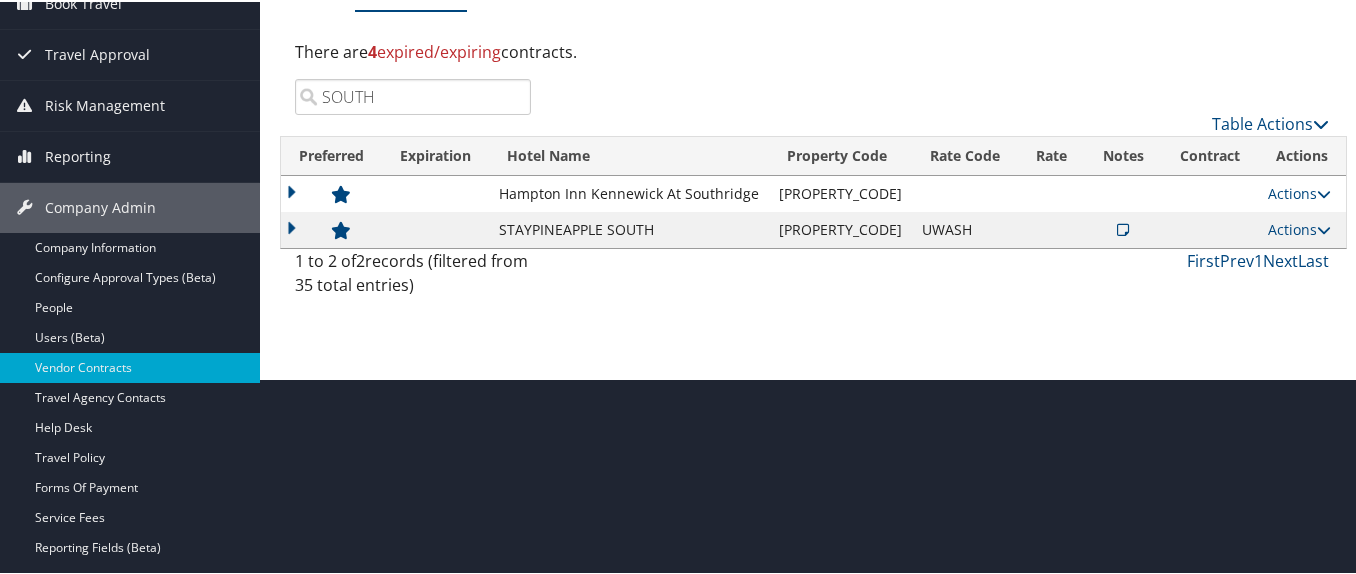 type on "SOUTH" 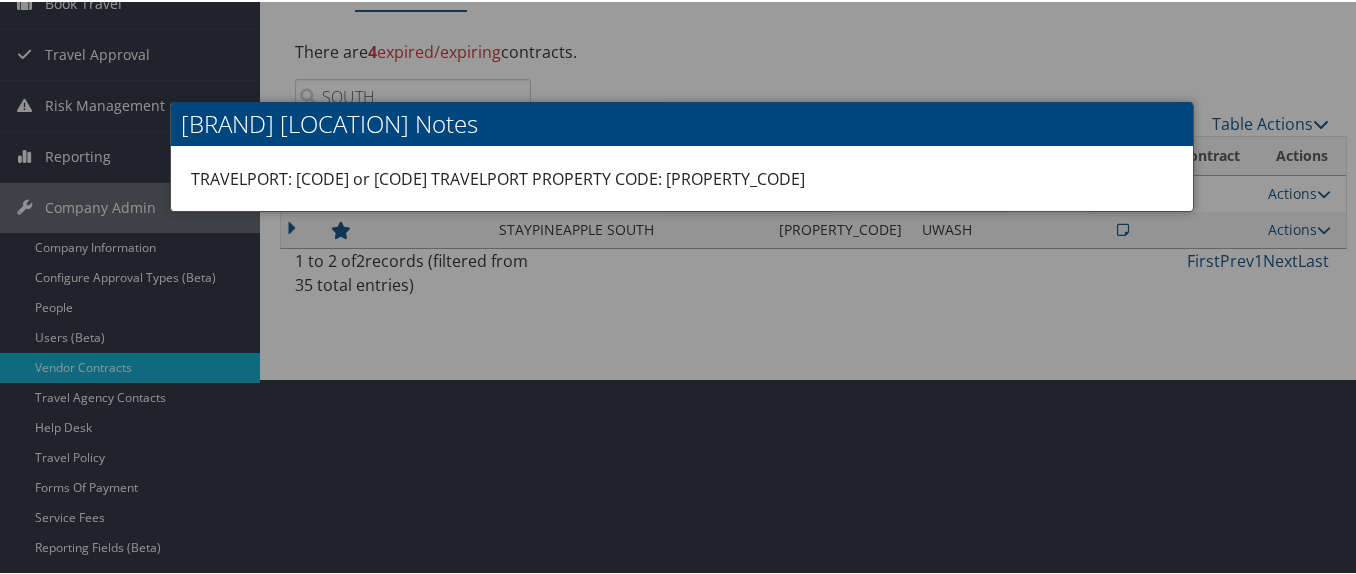 click at bounding box center (682, 287) 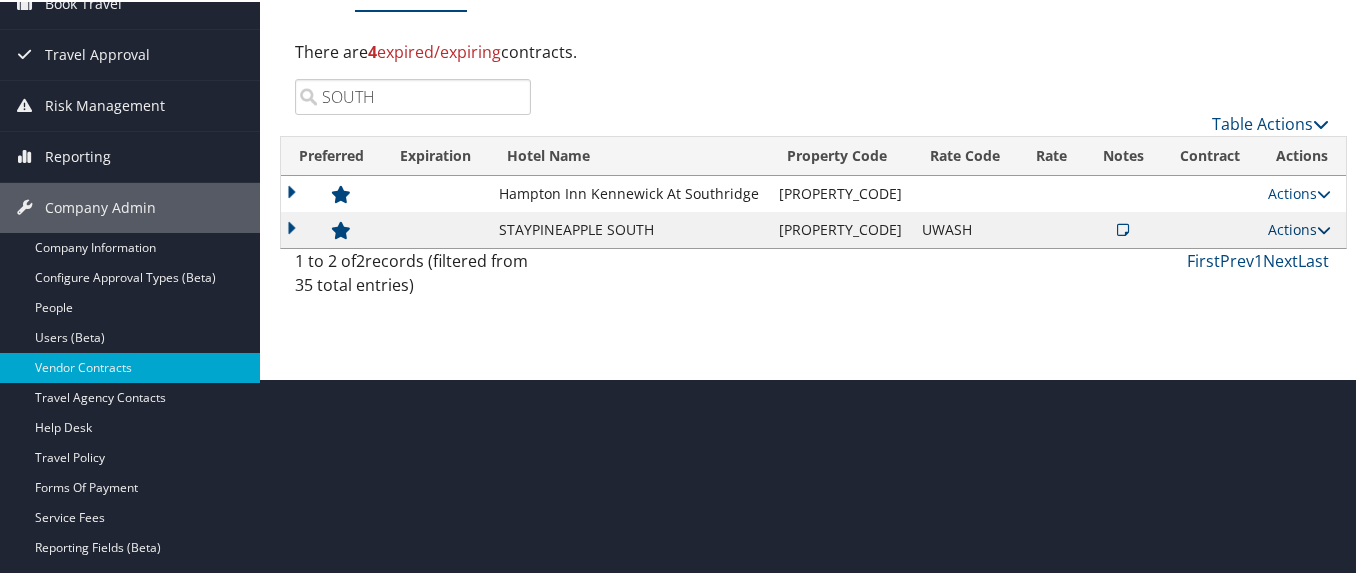 click on "Actions" at bounding box center (1299, 227) 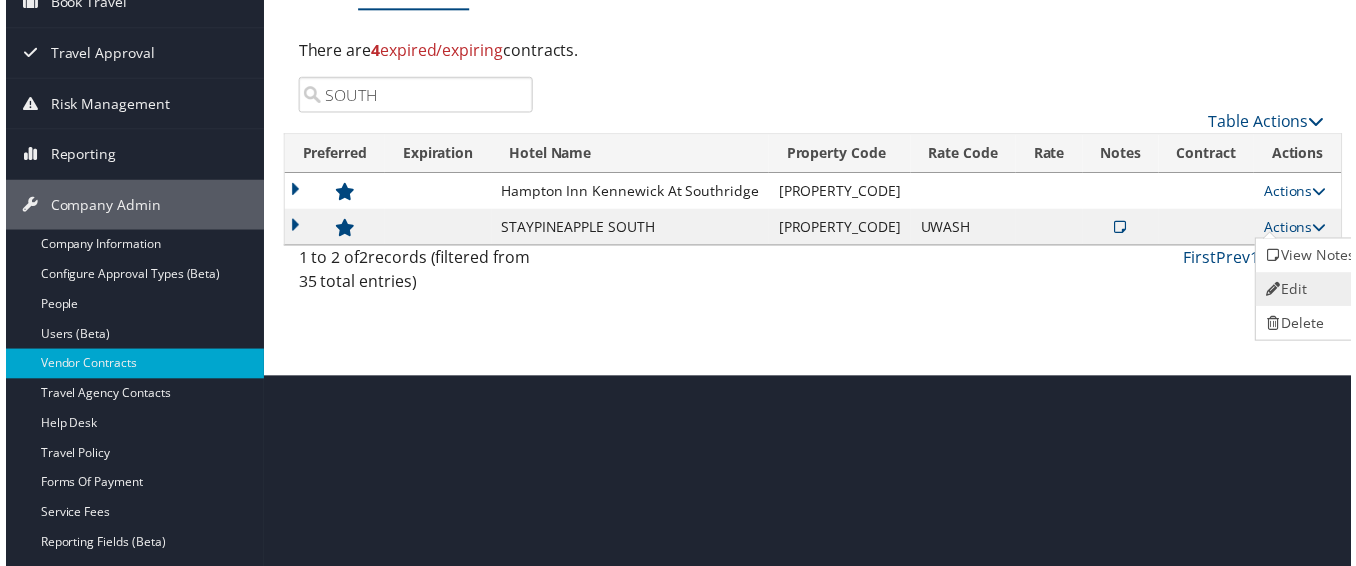 click on "Edit" at bounding box center [1314, 291] 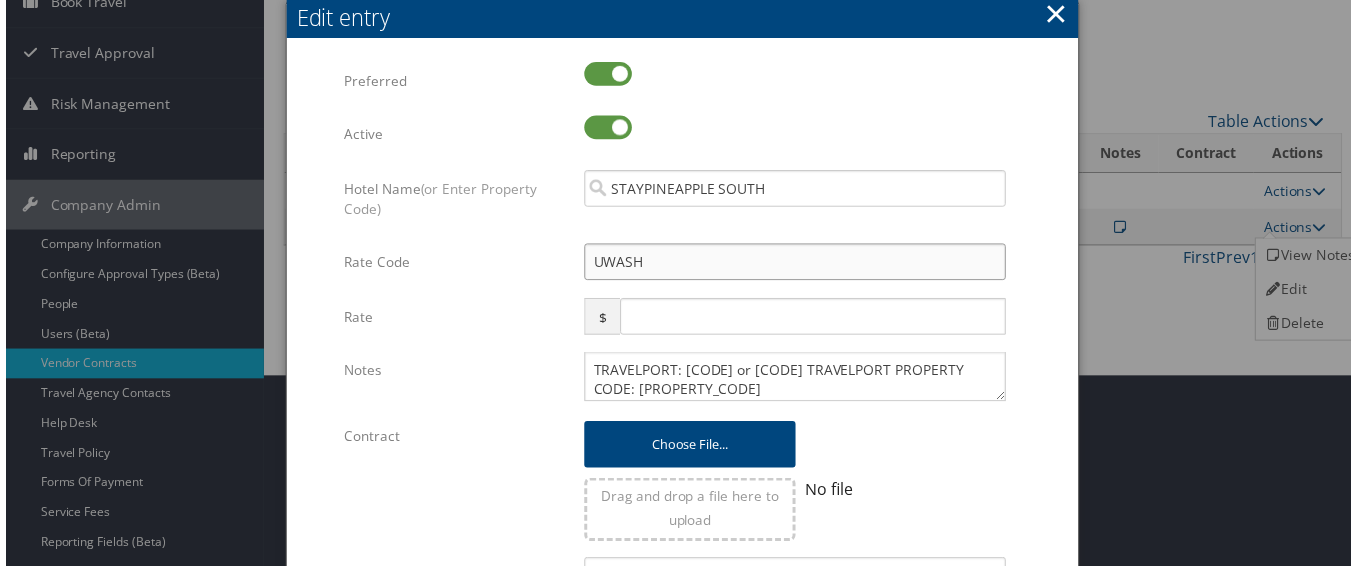 drag, startPoint x: 658, startPoint y: 278, endPoint x: 646, endPoint y: 269, distance: 15 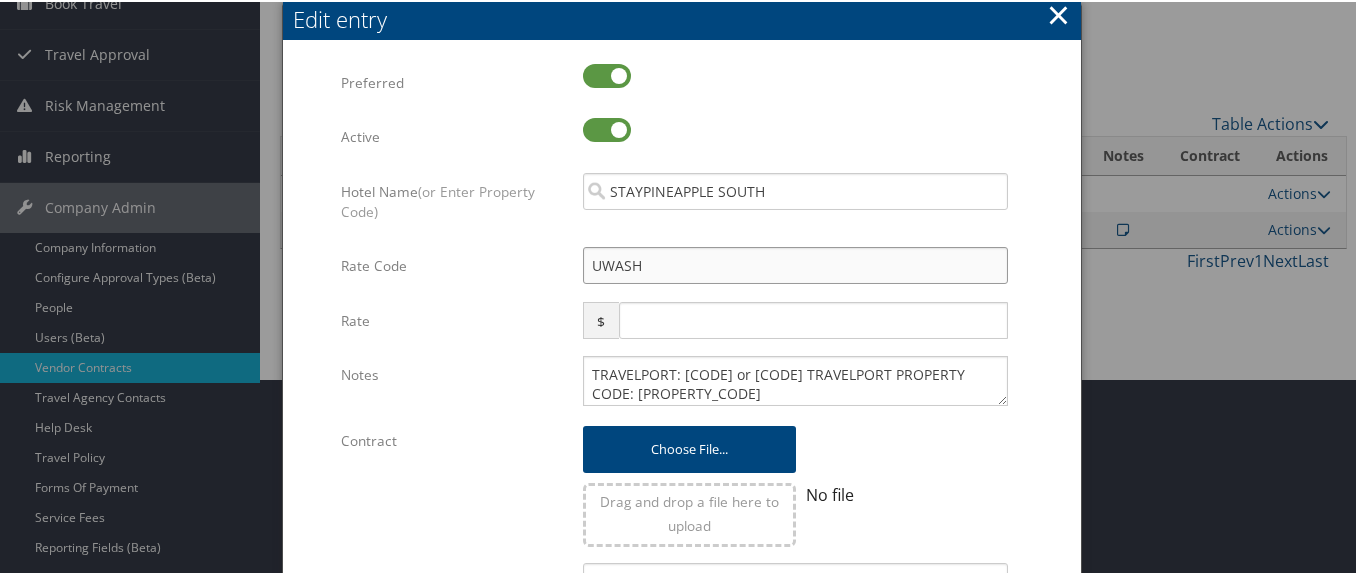 drag, startPoint x: 646, startPoint y: 267, endPoint x: 562, endPoint y: 252, distance: 85.32877 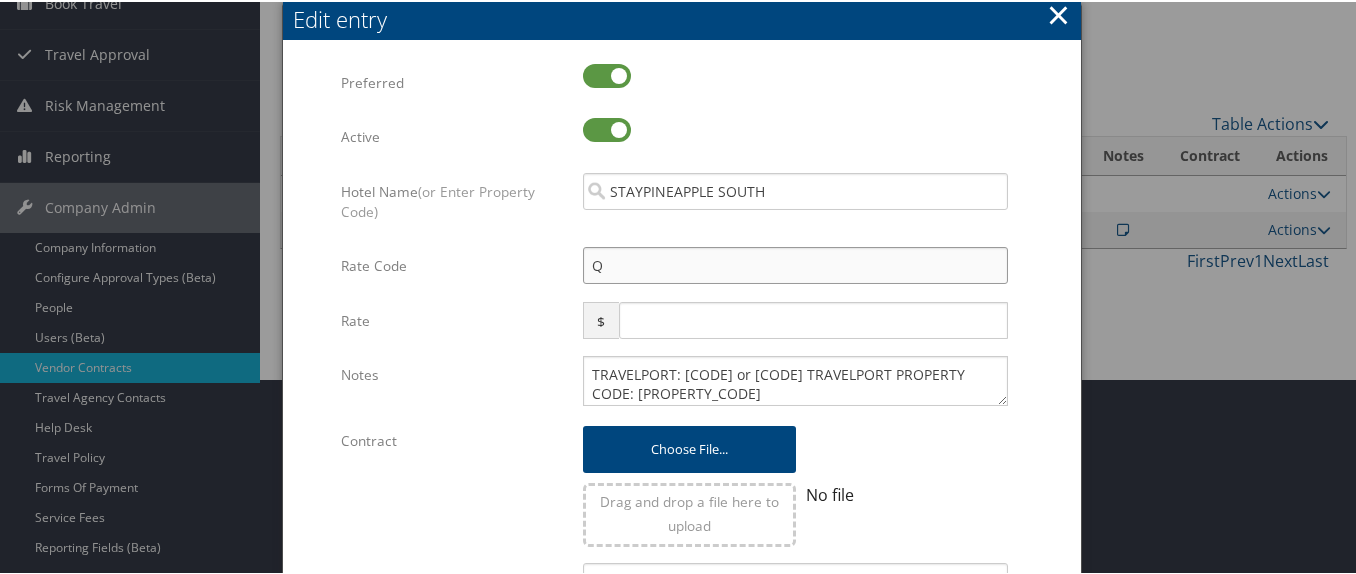 checkbox on "true" 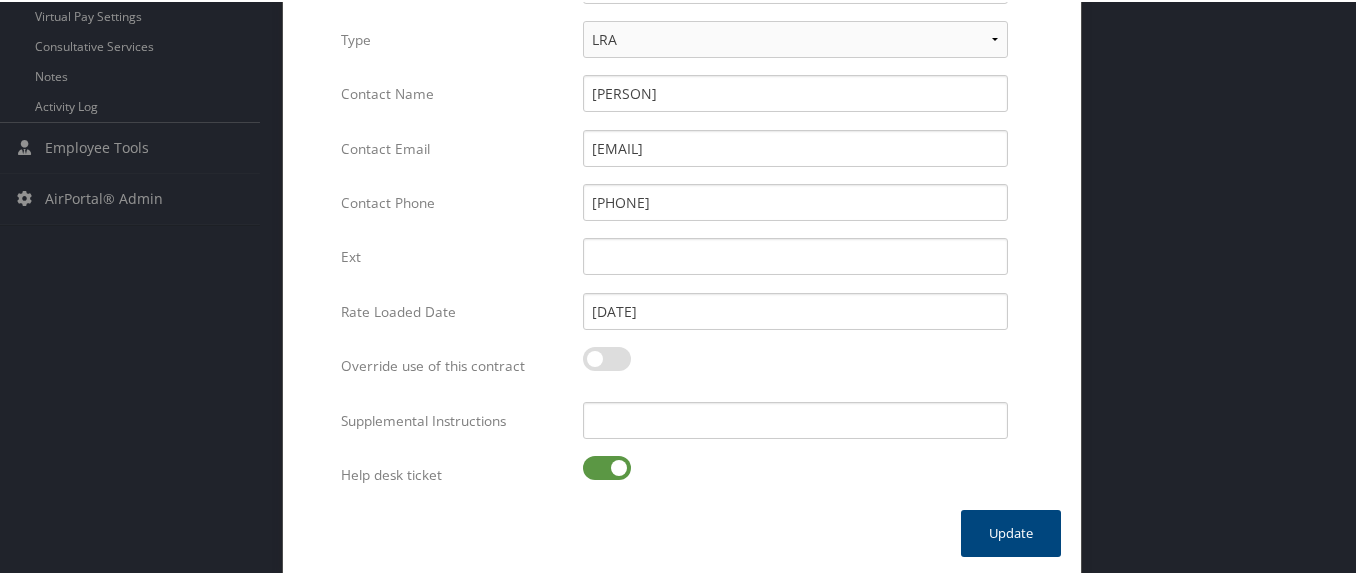 scroll, scrollTop: 849, scrollLeft: 0, axis: vertical 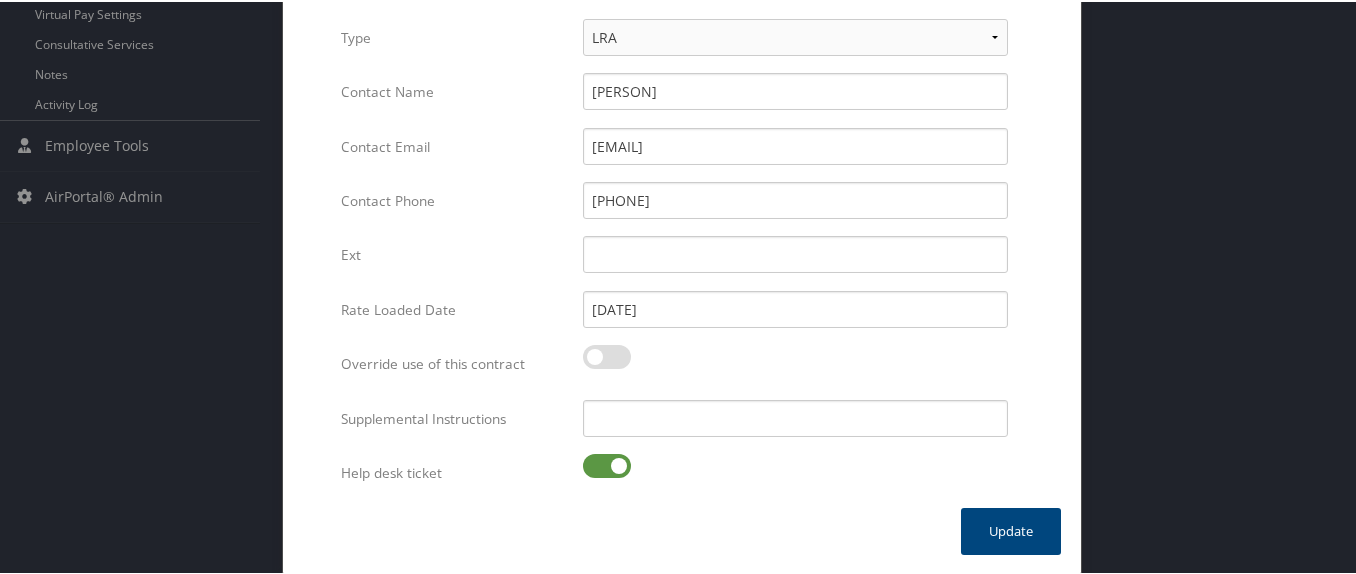 type on "Q61" 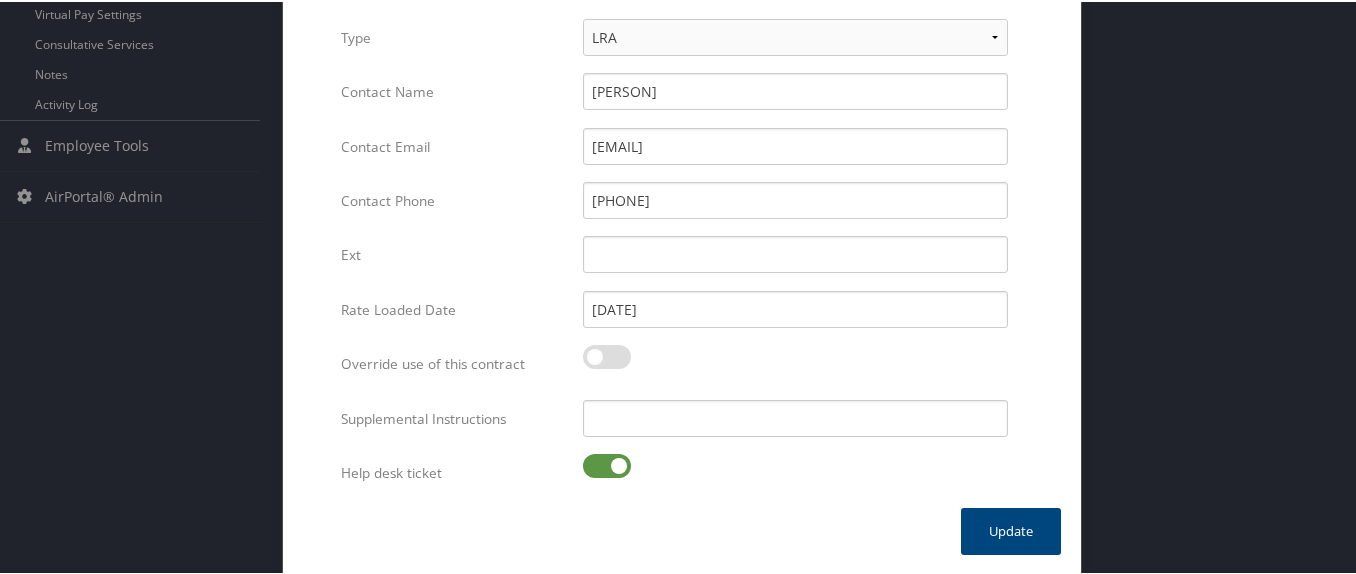 click at bounding box center [607, 464] 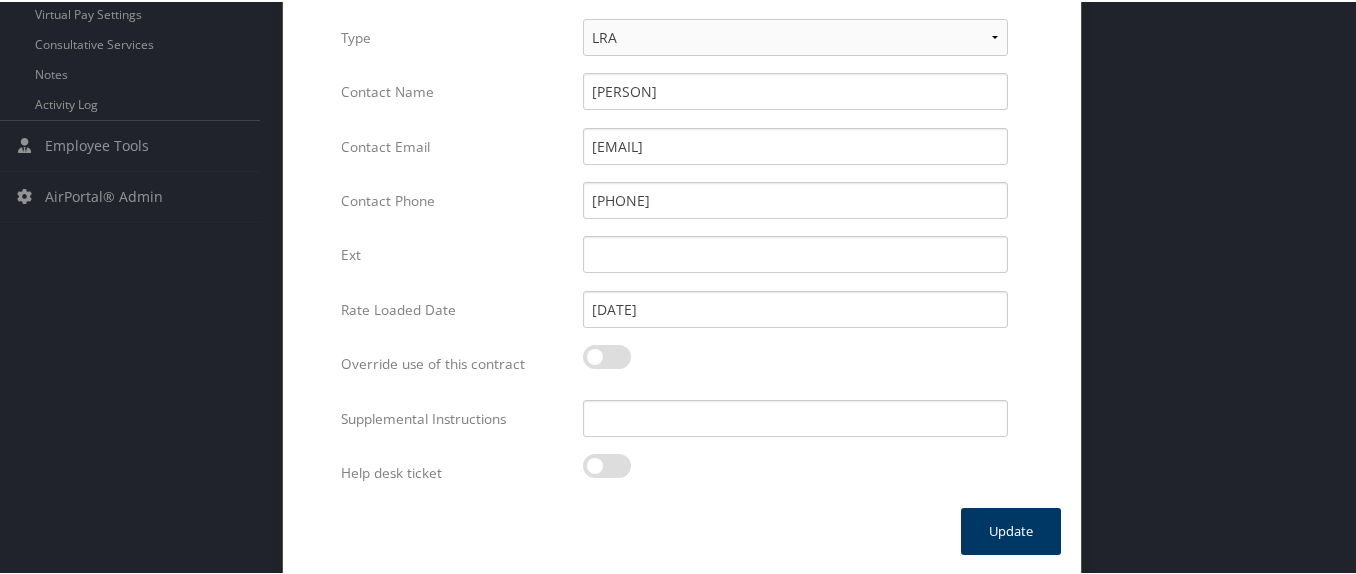 click on "Update" at bounding box center (1011, 529) 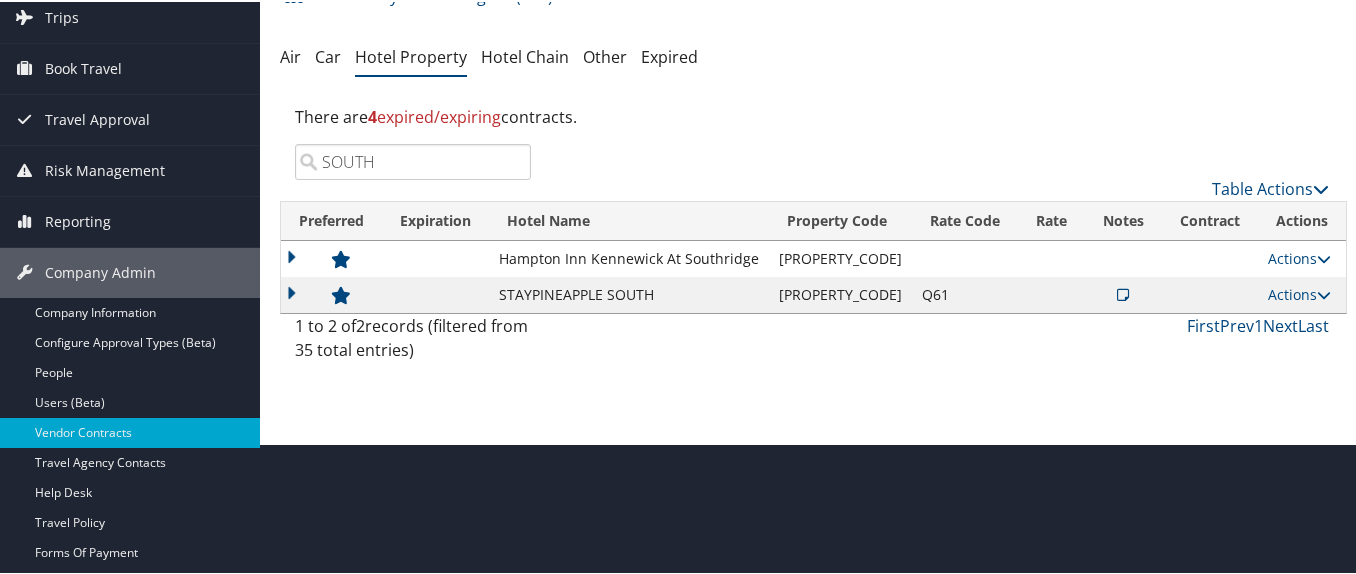 scroll, scrollTop: 96, scrollLeft: 0, axis: vertical 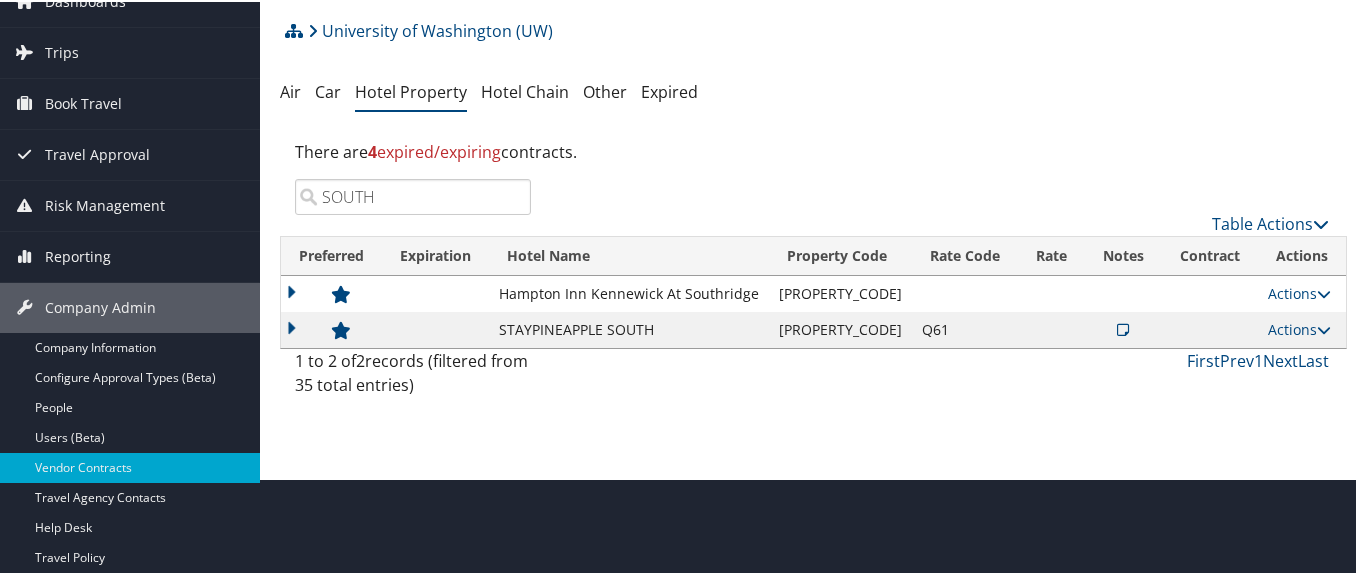 drag, startPoint x: 379, startPoint y: 195, endPoint x: 312, endPoint y: 197, distance: 67.02985 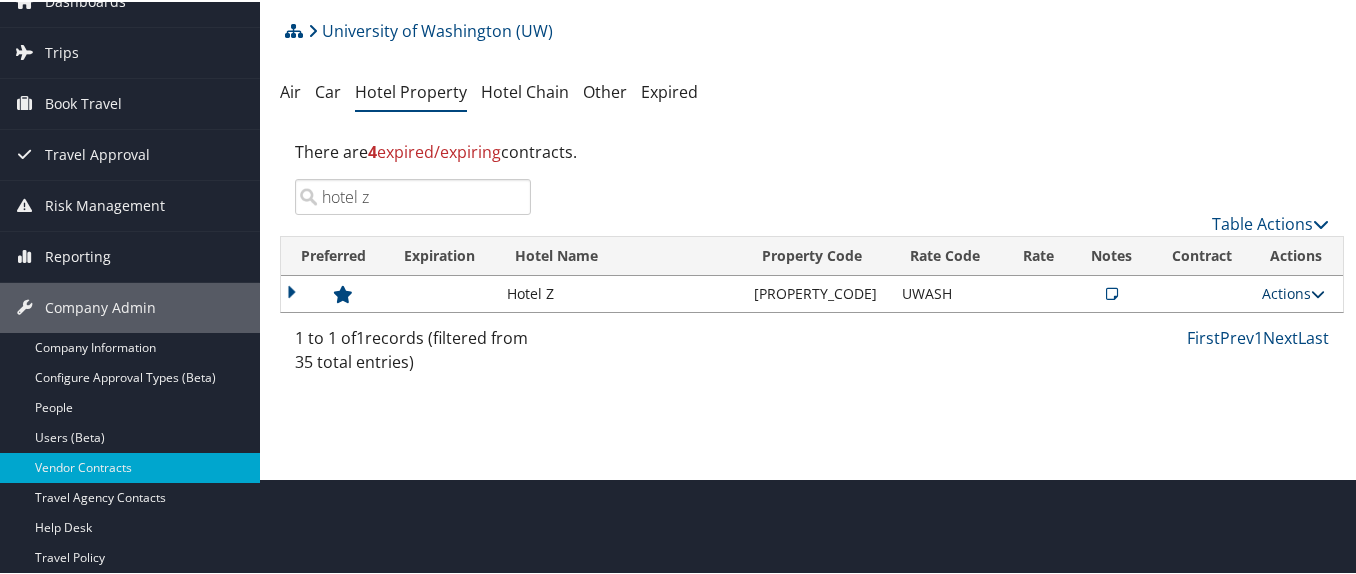 type on "hotel z" 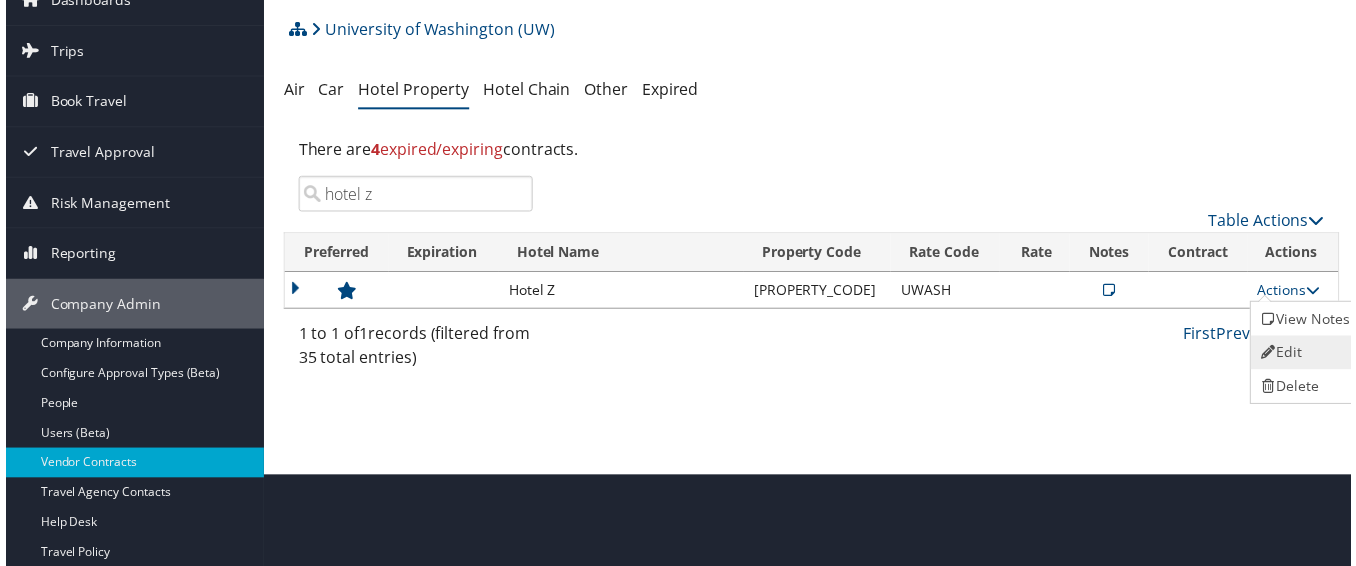 click on "Edit" at bounding box center (1309, 355) 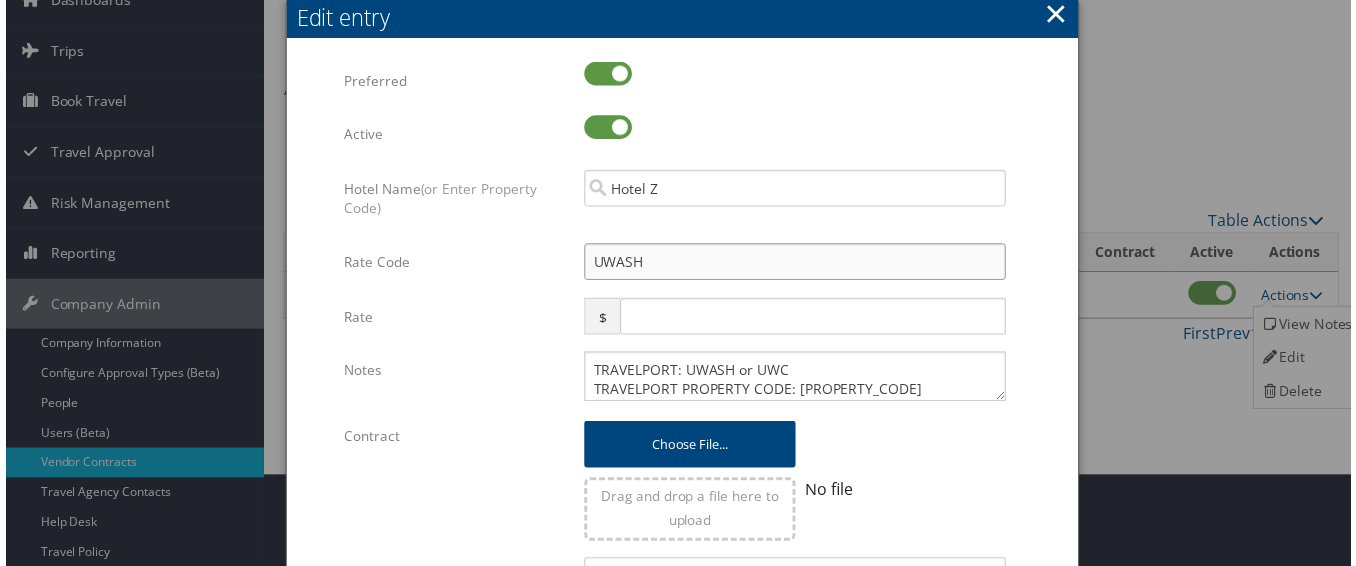 drag, startPoint x: 681, startPoint y: 254, endPoint x: 585, endPoint y: 265, distance: 96.62815 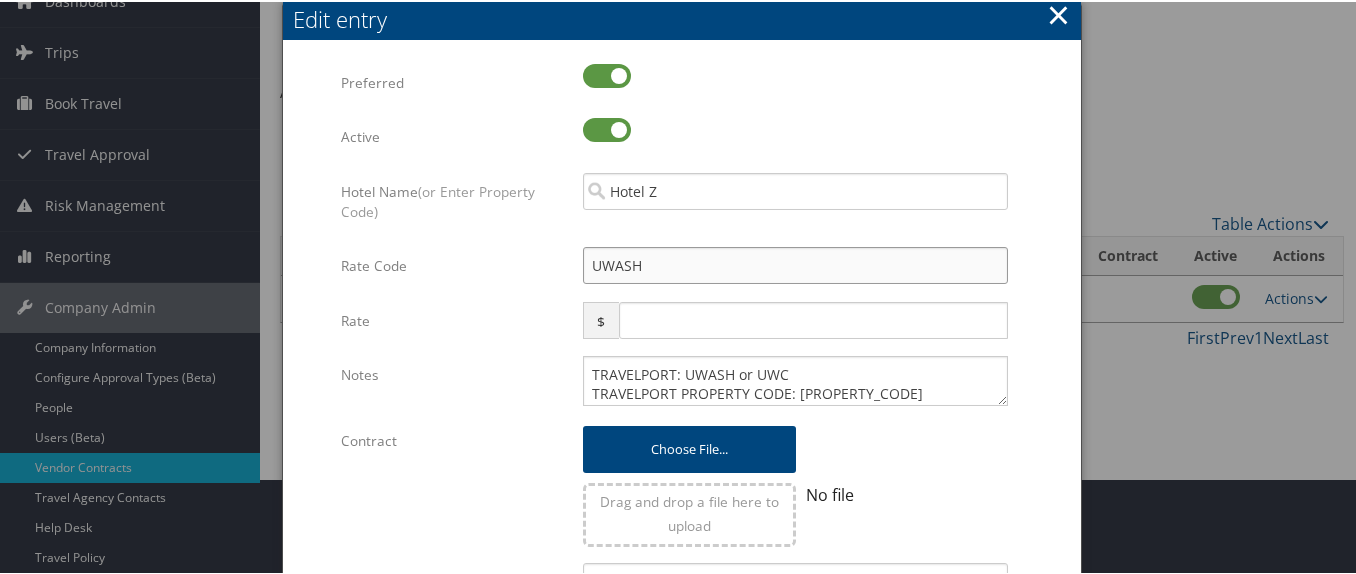 type on "Q" 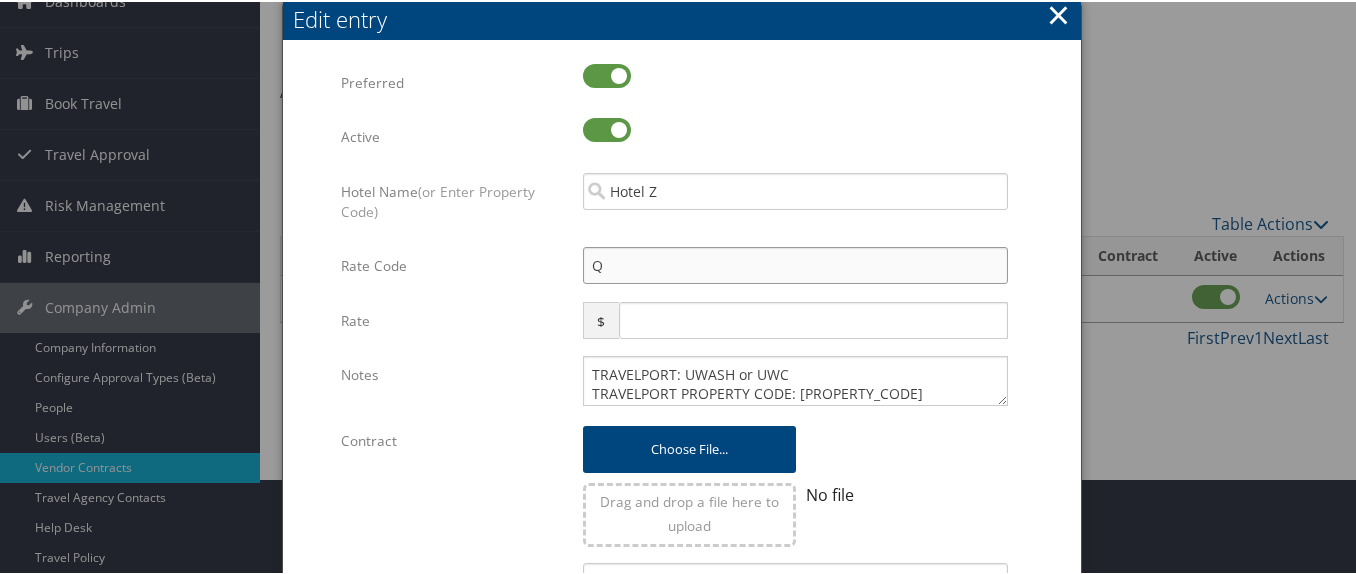 checkbox on "true" 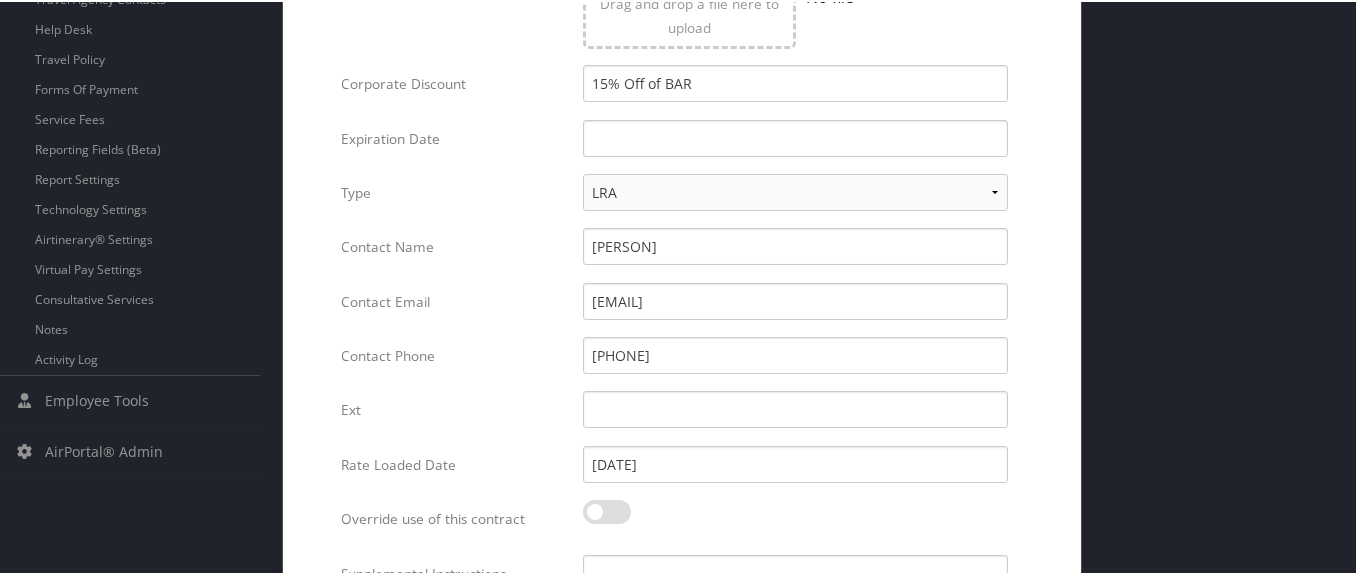 scroll, scrollTop: 749, scrollLeft: 0, axis: vertical 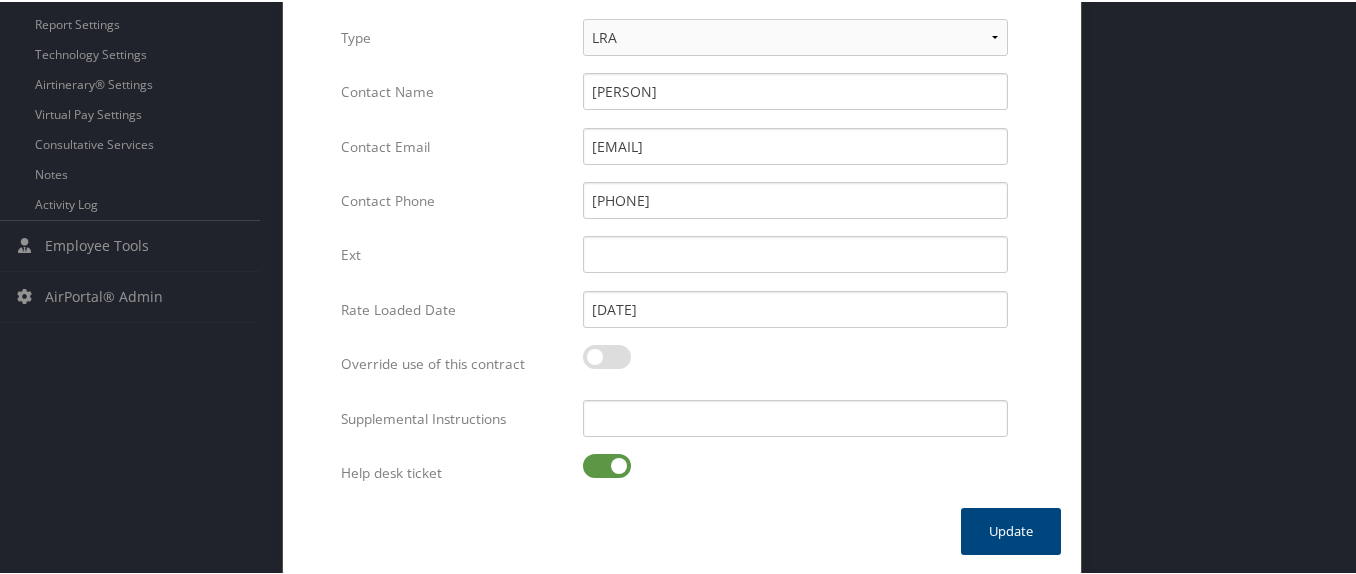type on "Q61" 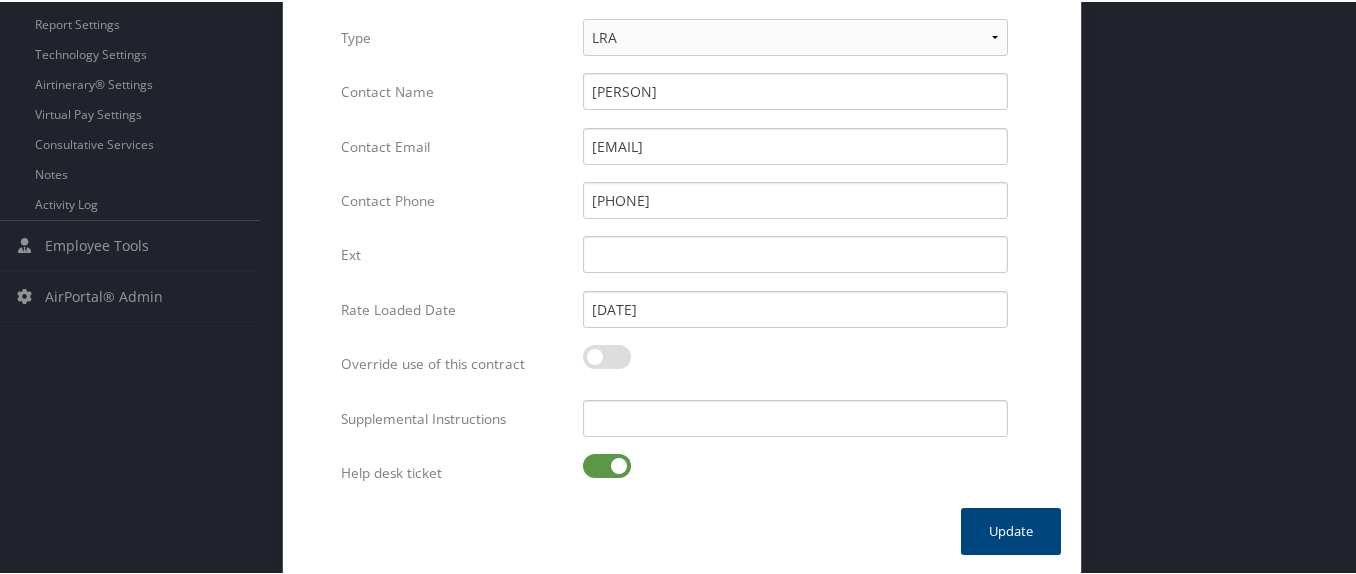 click at bounding box center (607, 464) 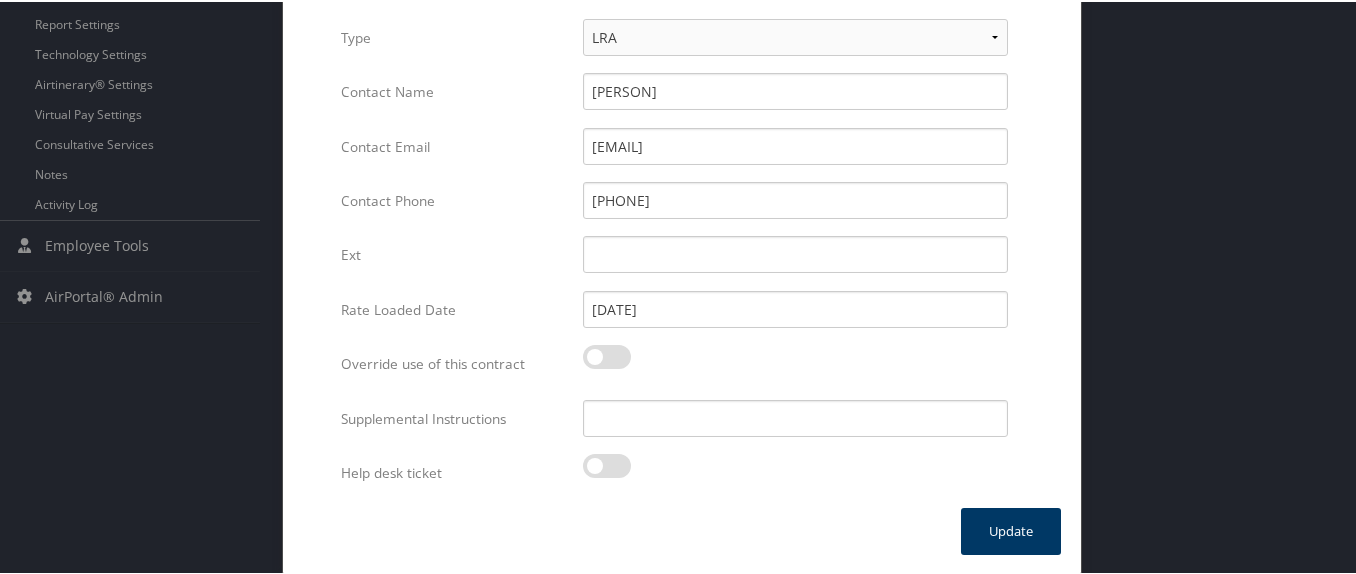 click on "Update" at bounding box center [1011, 529] 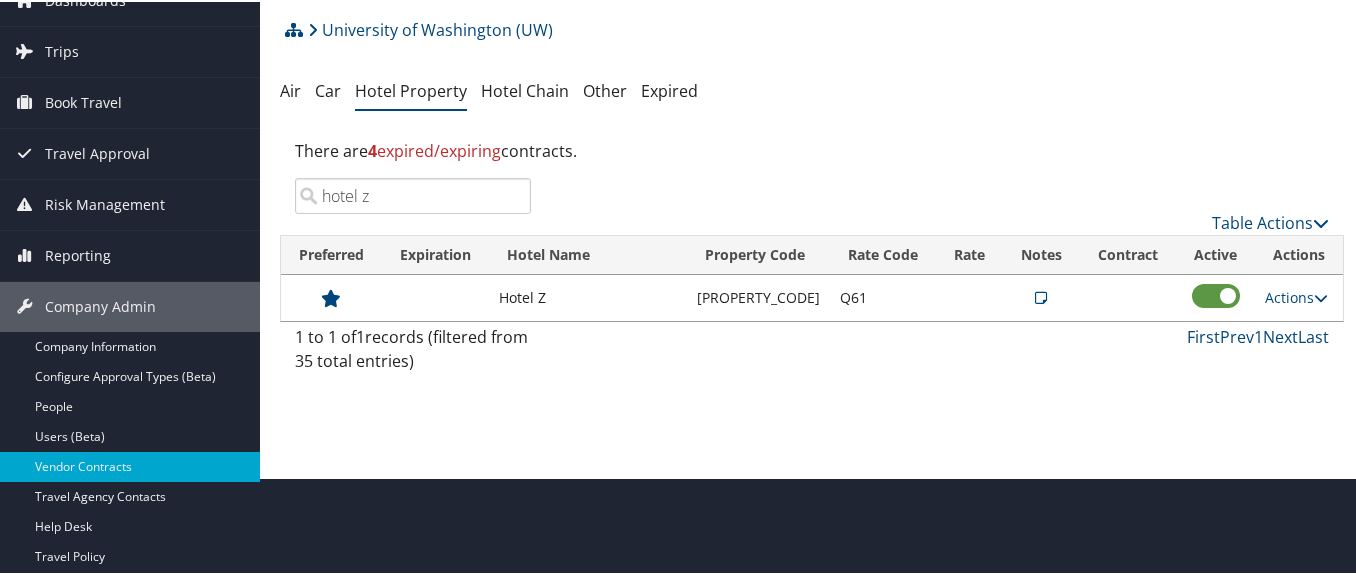 scroll, scrollTop: 96, scrollLeft: 0, axis: vertical 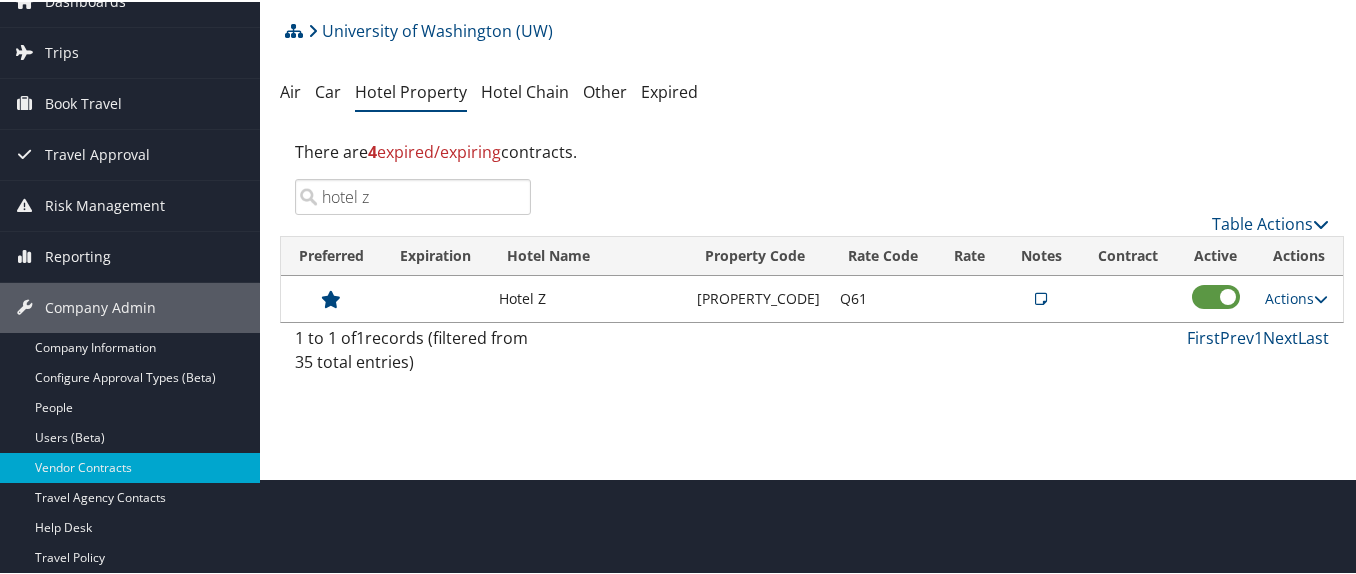 drag, startPoint x: 373, startPoint y: 192, endPoint x: 290, endPoint y: 203, distance: 83.725746 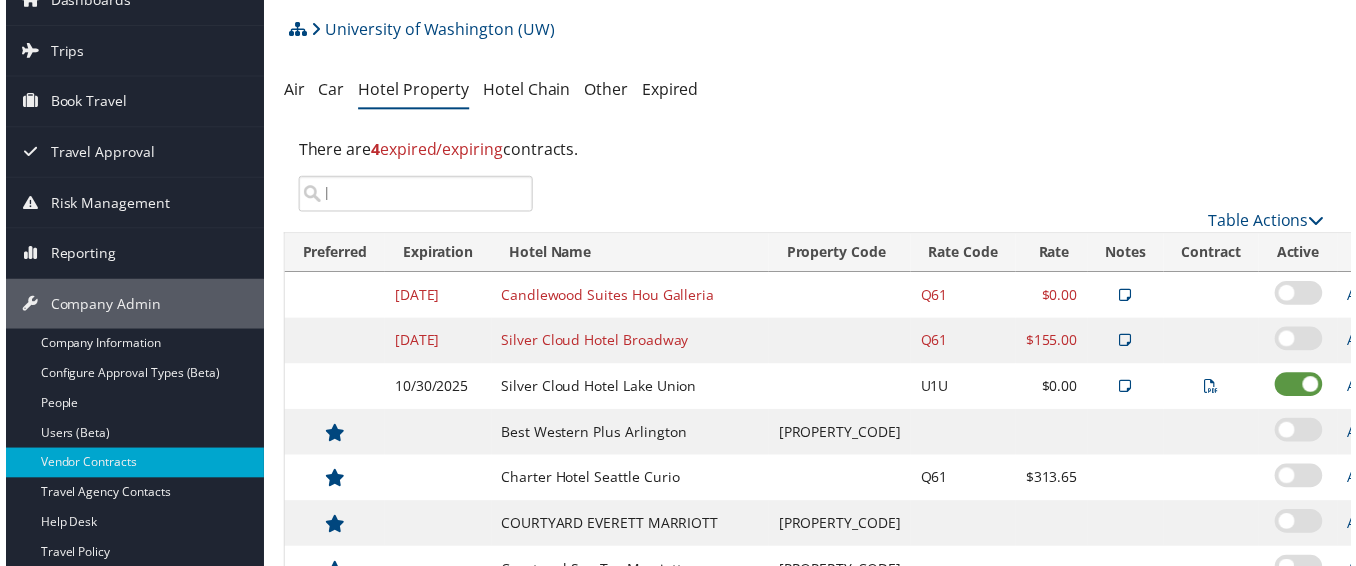 type on "l" 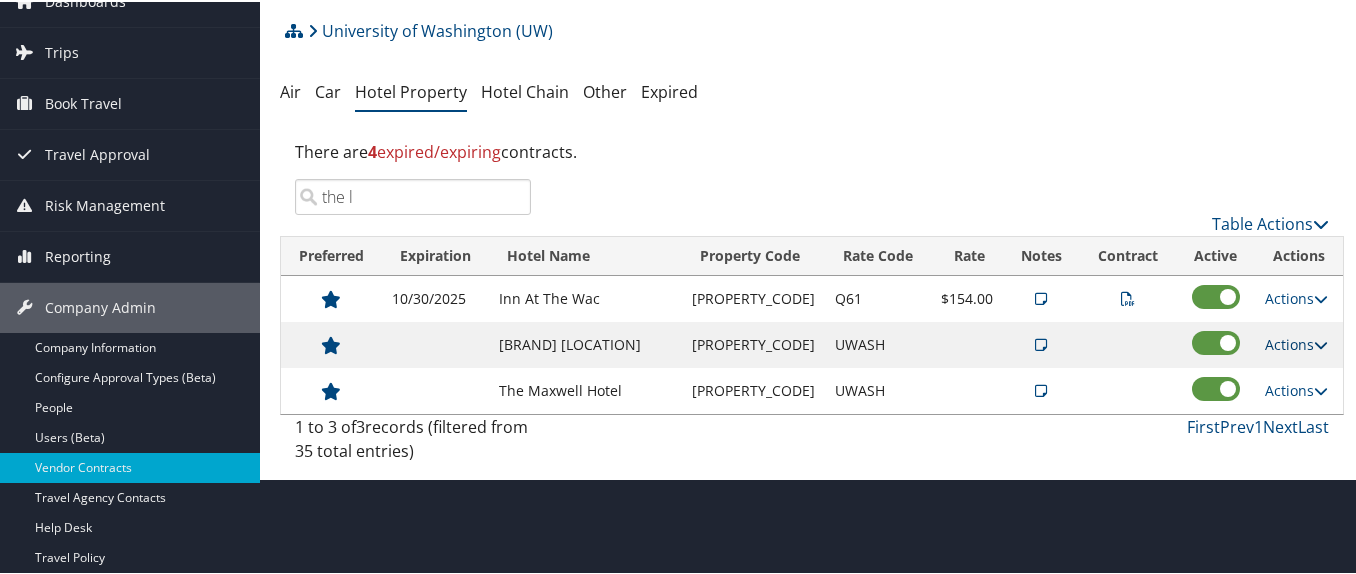 type on "the l" 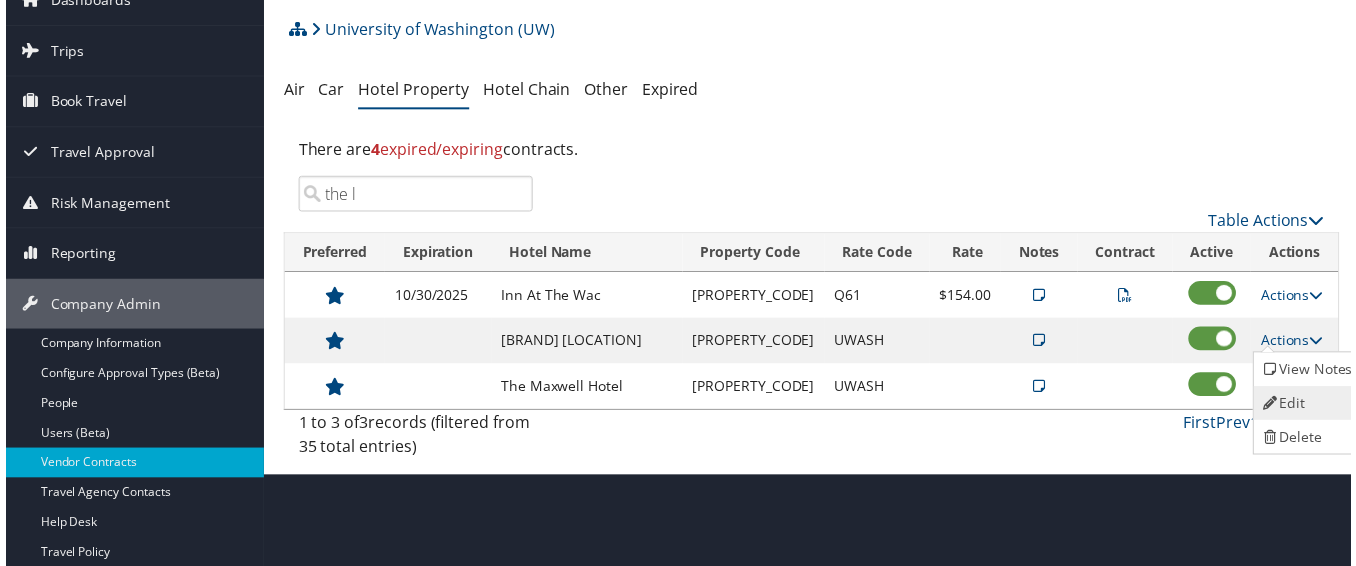 click on "Edit" at bounding box center [1312, 406] 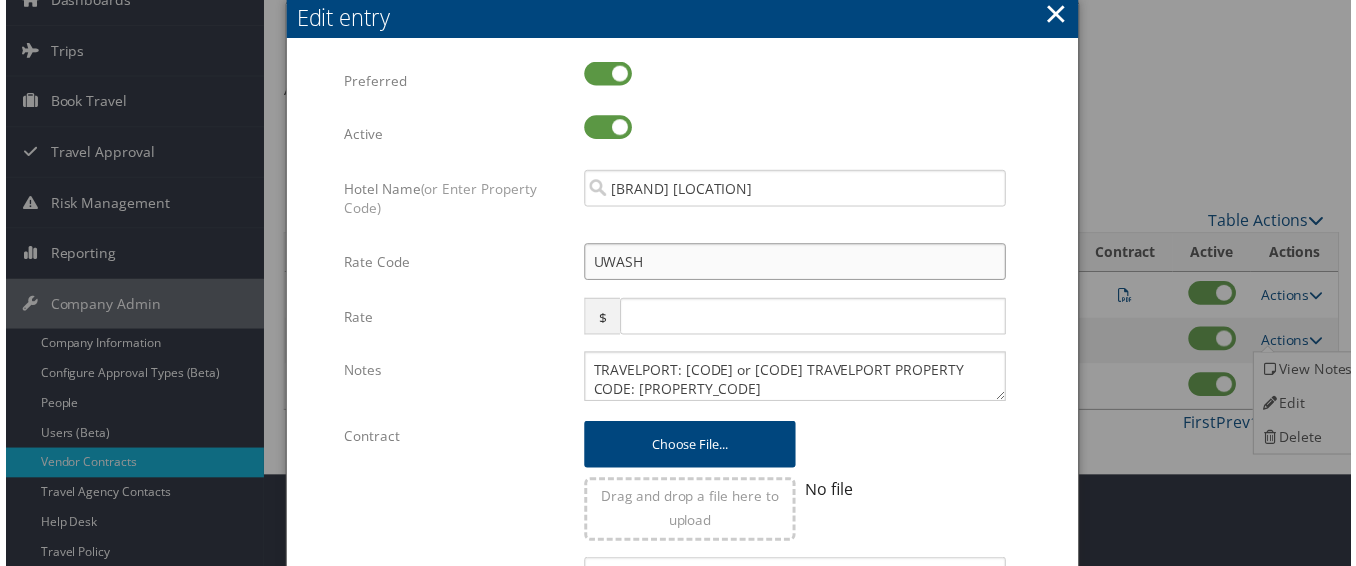 drag, startPoint x: 645, startPoint y: 271, endPoint x: 557, endPoint y: 284, distance: 88.95505 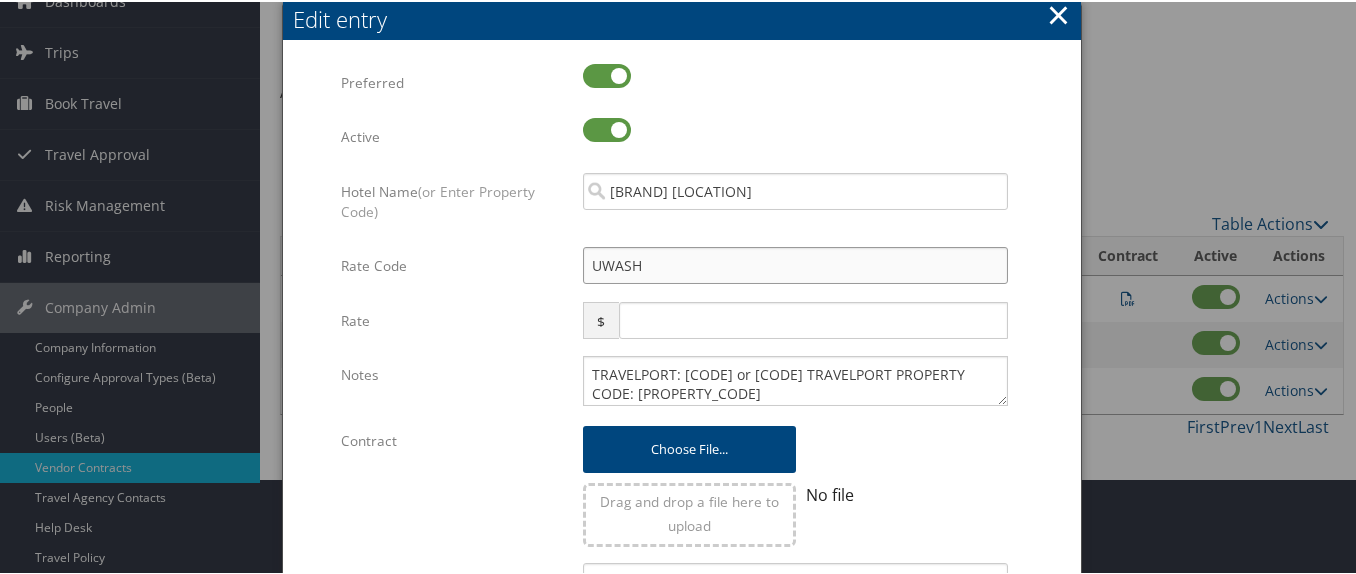 type on "Q" 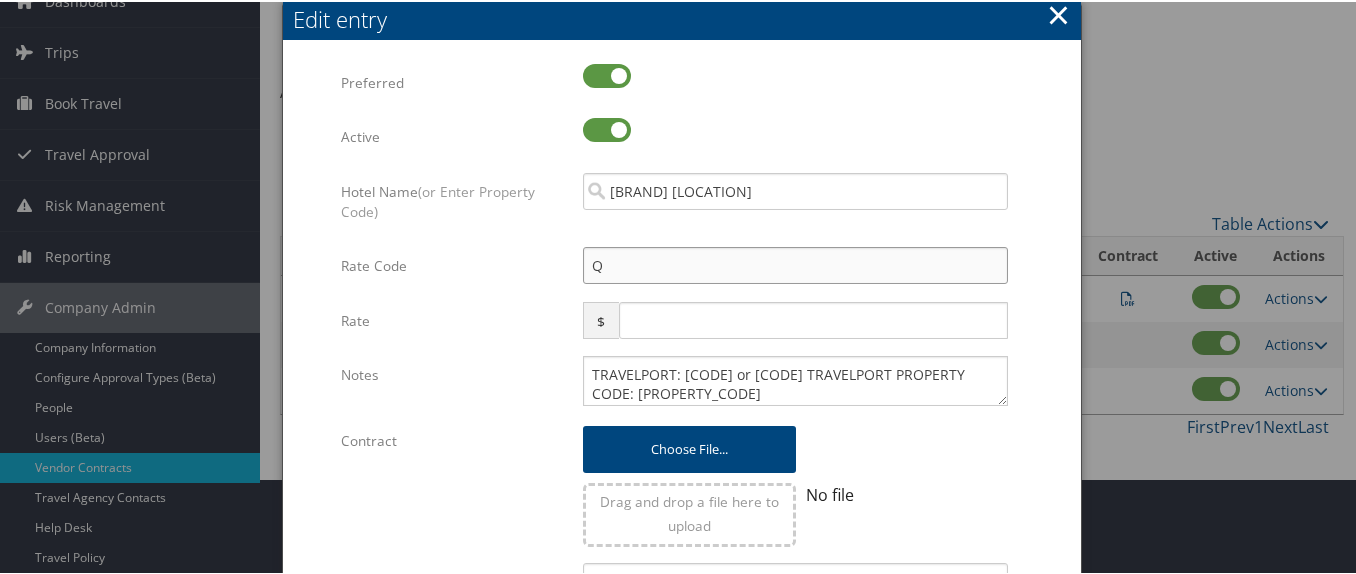 checkbox on "true" 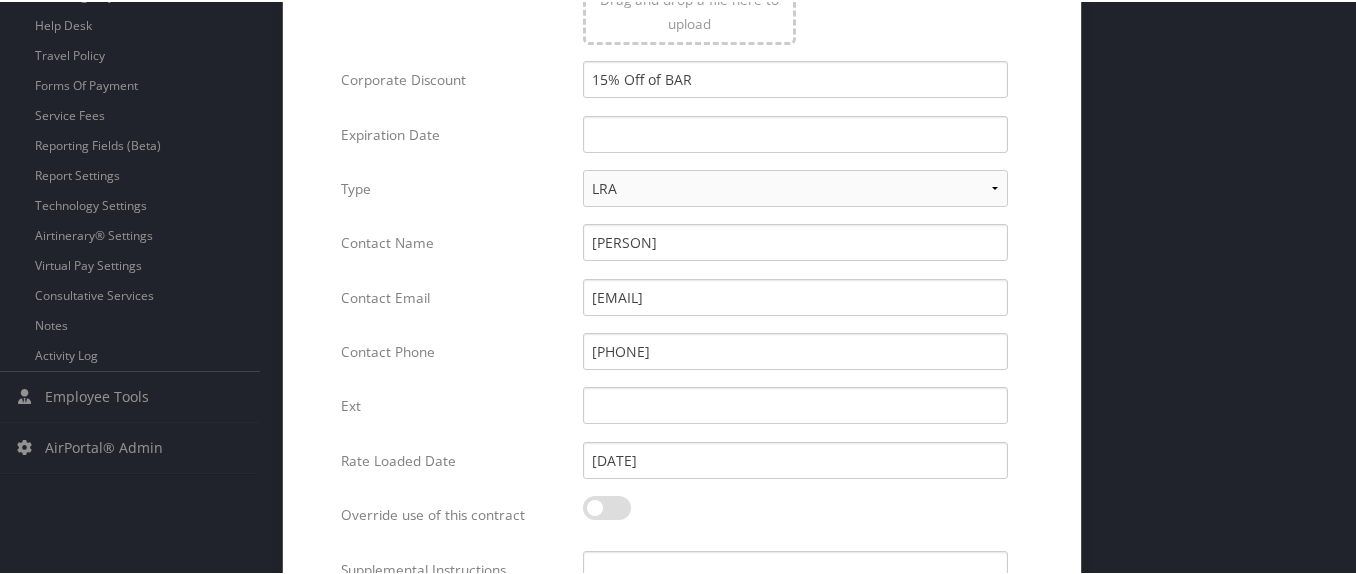 scroll, scrollTop: 749, scrollLeft: 0, axis: vertical 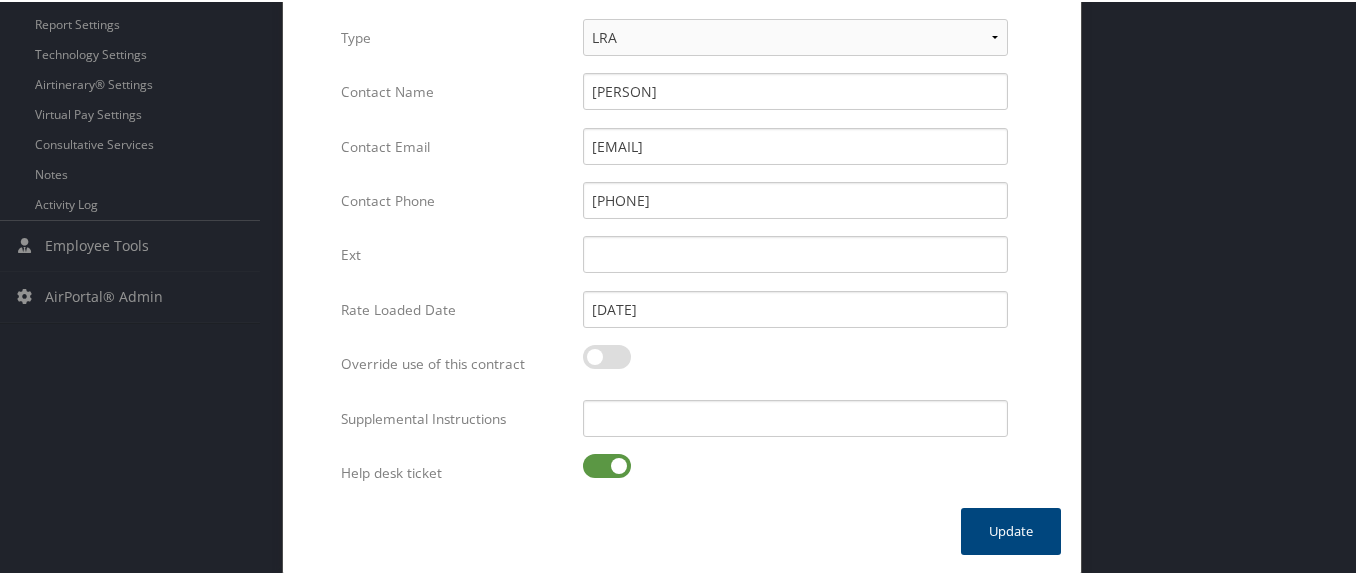 type on "Q61" 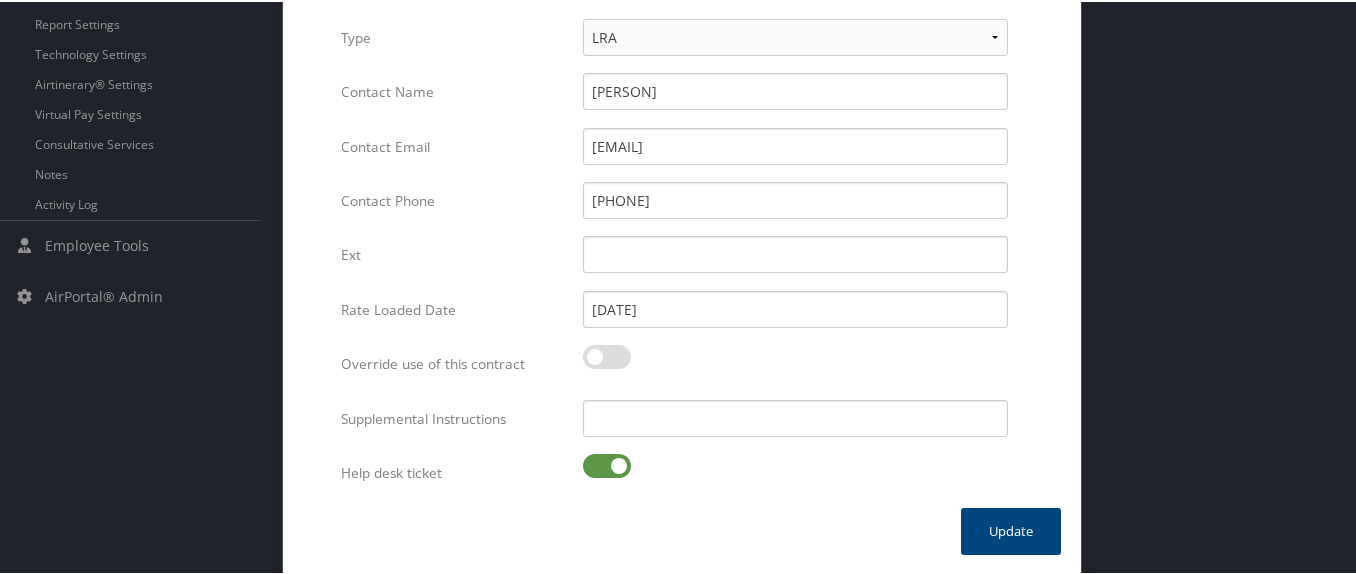 click at bounding box center [599, 467] 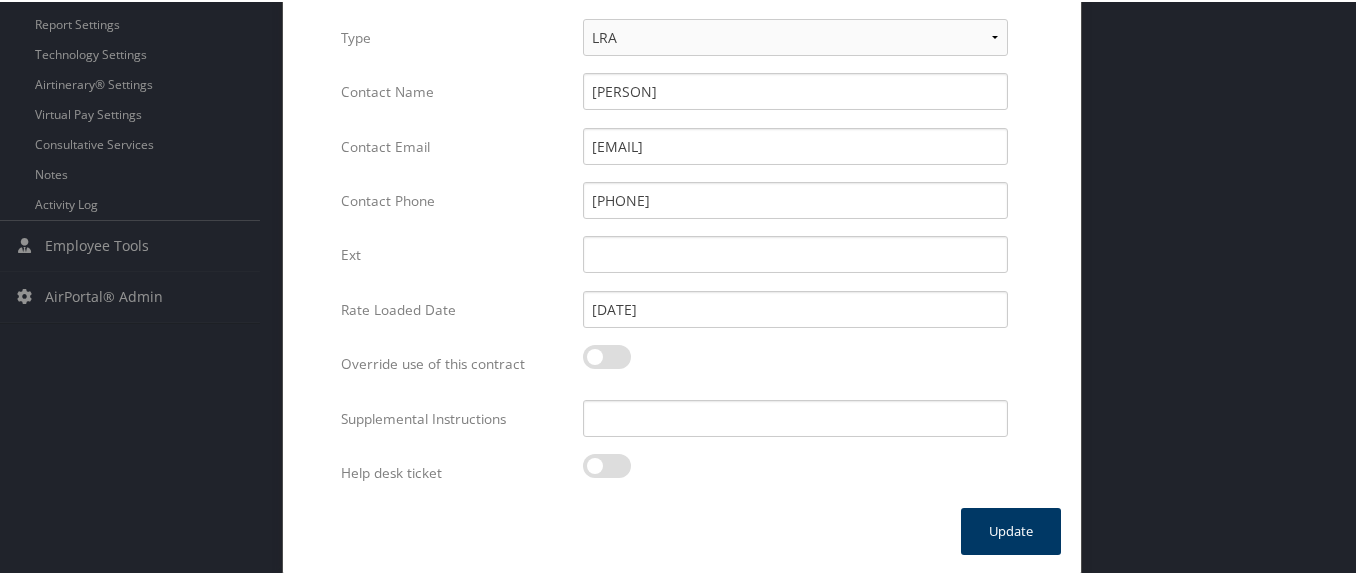 click on "Update" at bounding box center [1011, 529] 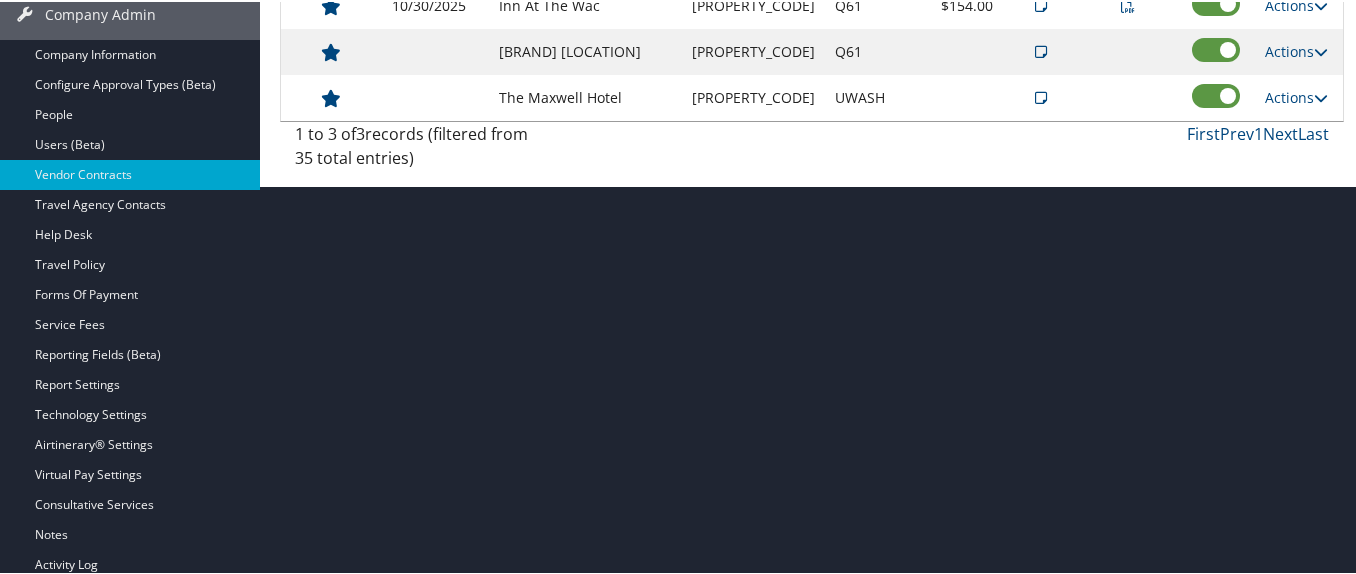 scroll, scrollTop: 96, scrollLeft: 0, axis: vertical 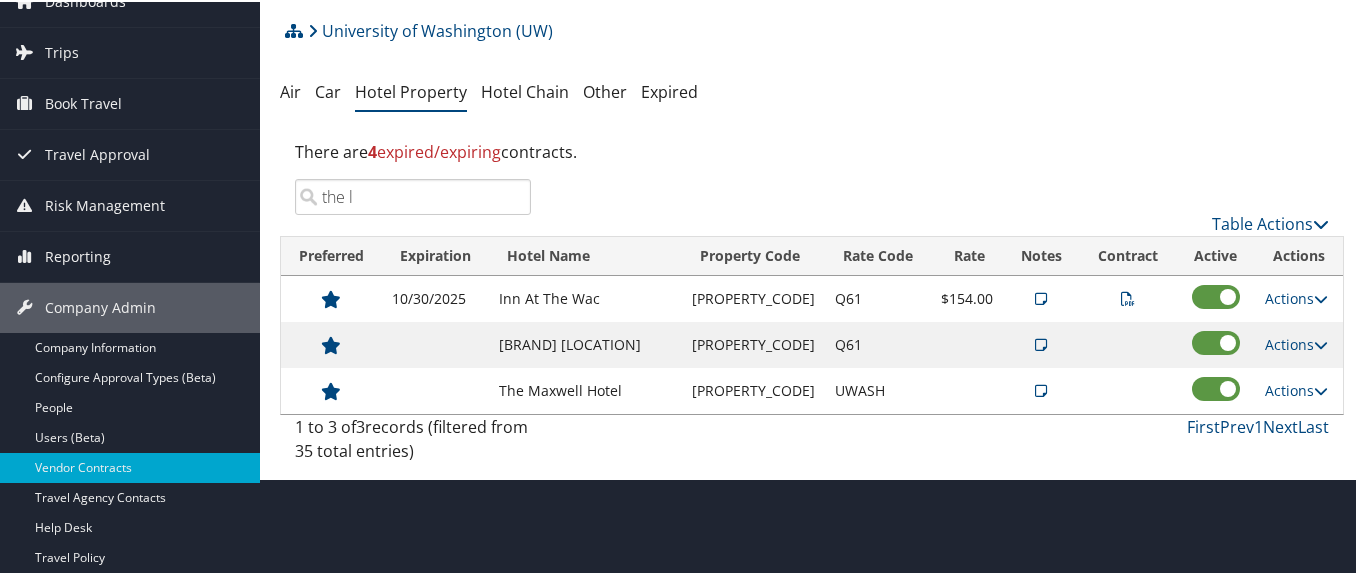 drag, startPoint x: 360, startPoint y: 193, endPoint x: 272, endPoint y: 197, distance: 88.09086 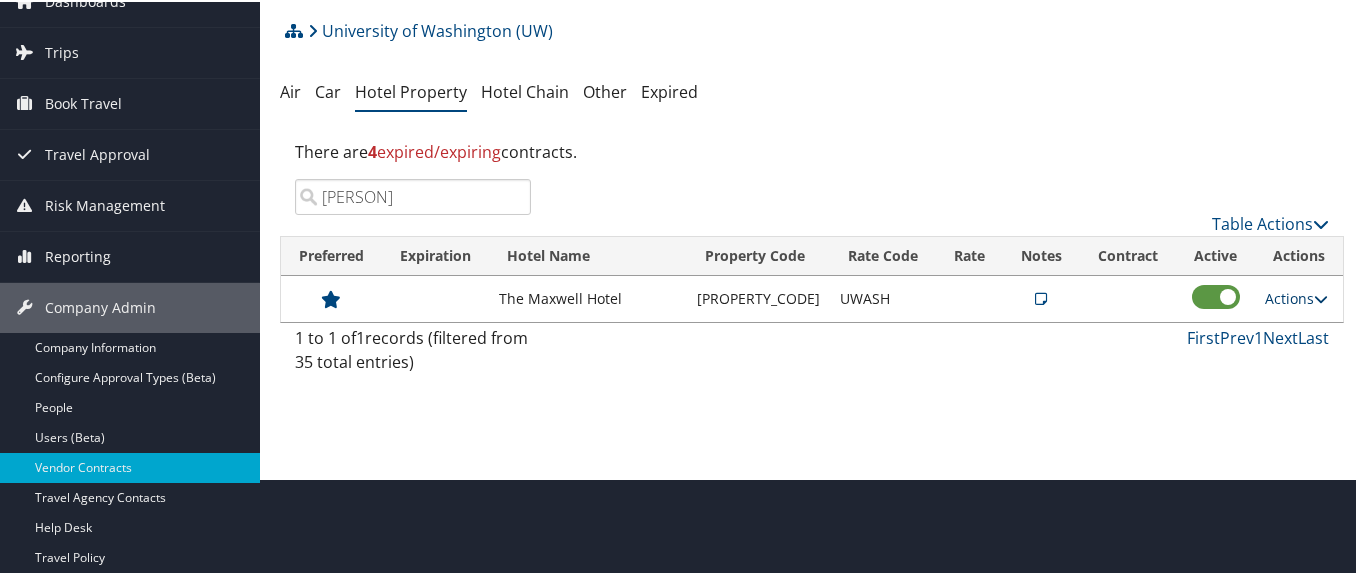 type on "maxw" 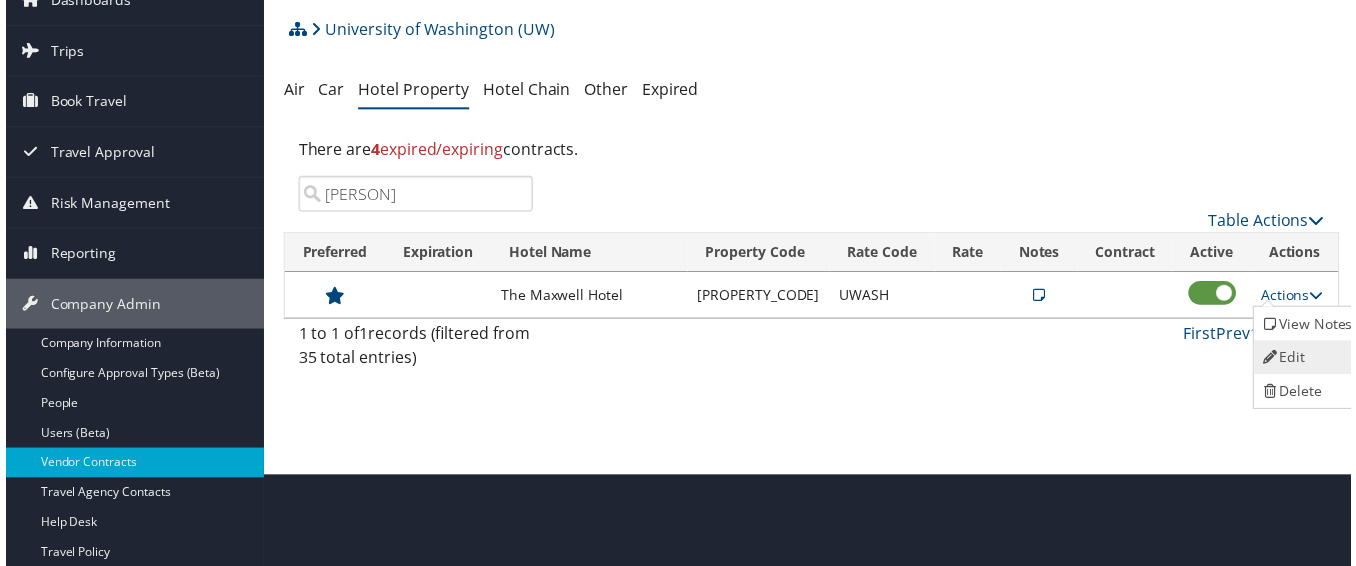 click on "Edit" at bounding box center (1312, 360) 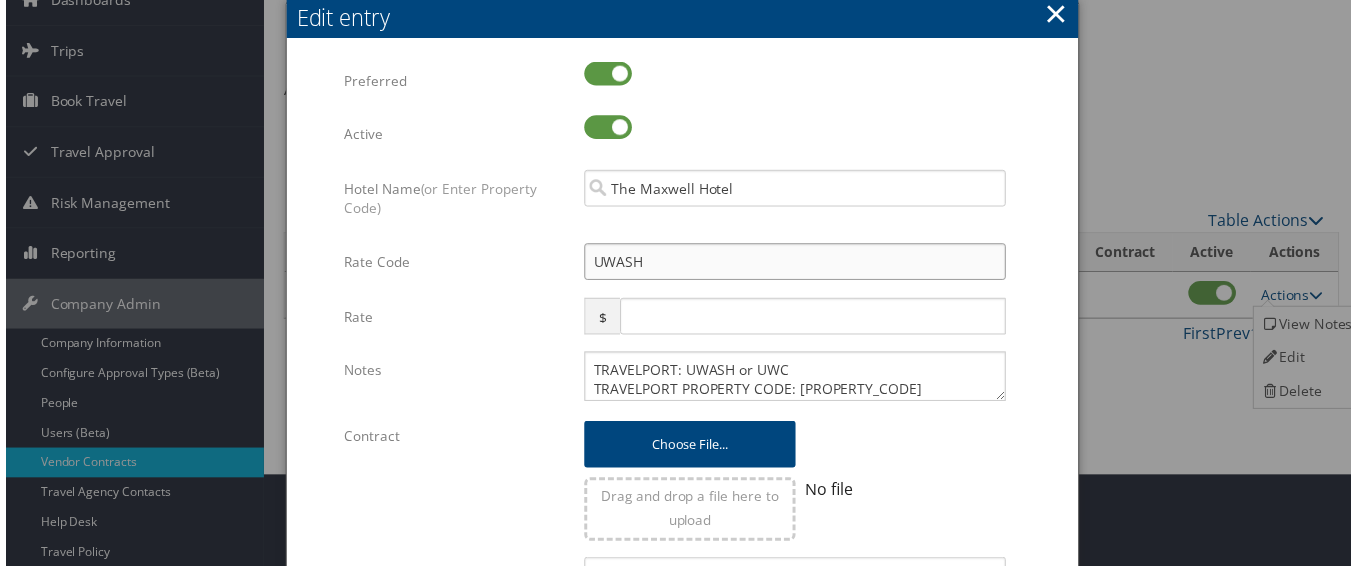 drag, startPoint x: 657, startPoint y: 273, endPoint x: 485, endPoint y: 267, distance: 172.10461 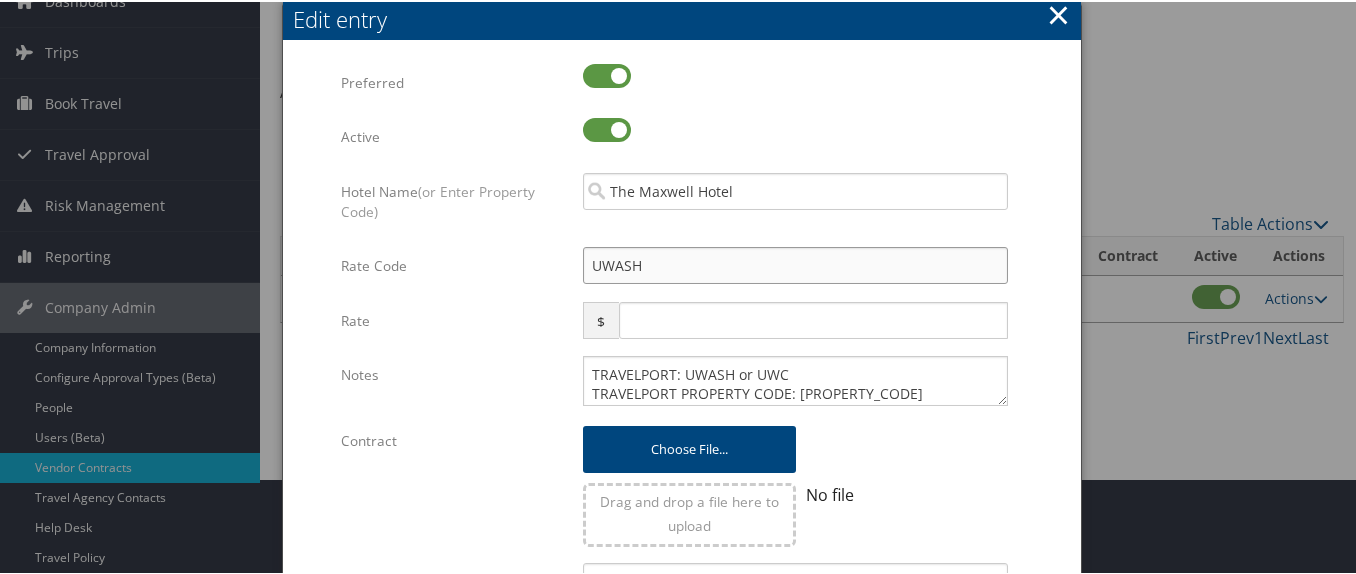 type on "Q" 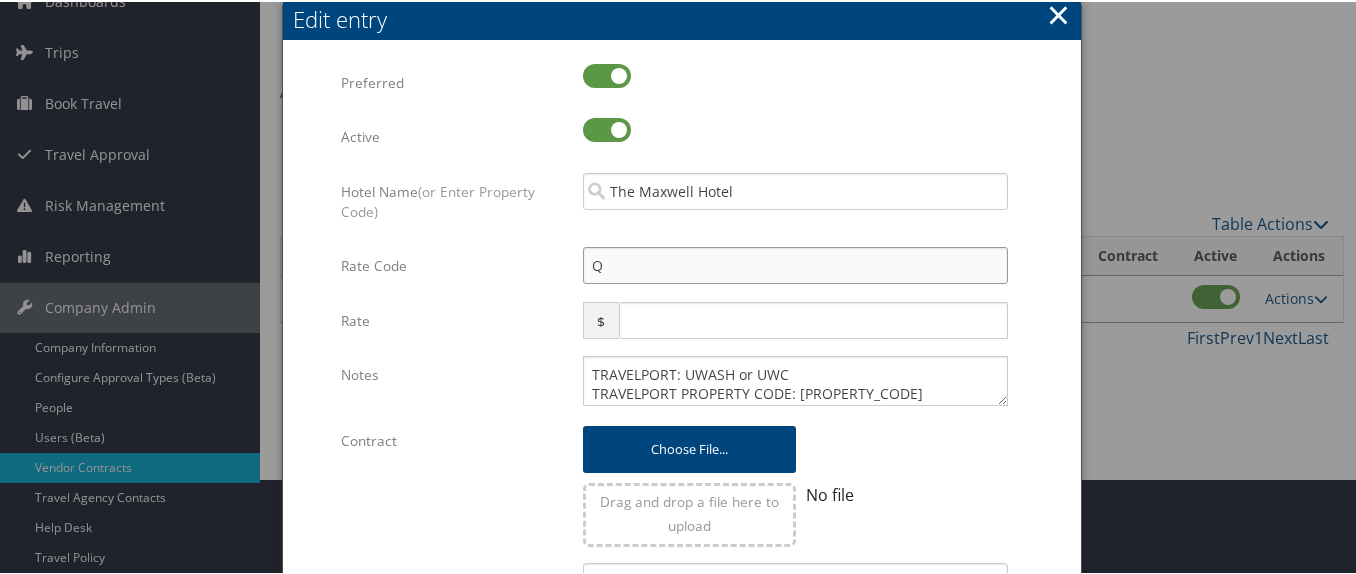 checkbox on "true" 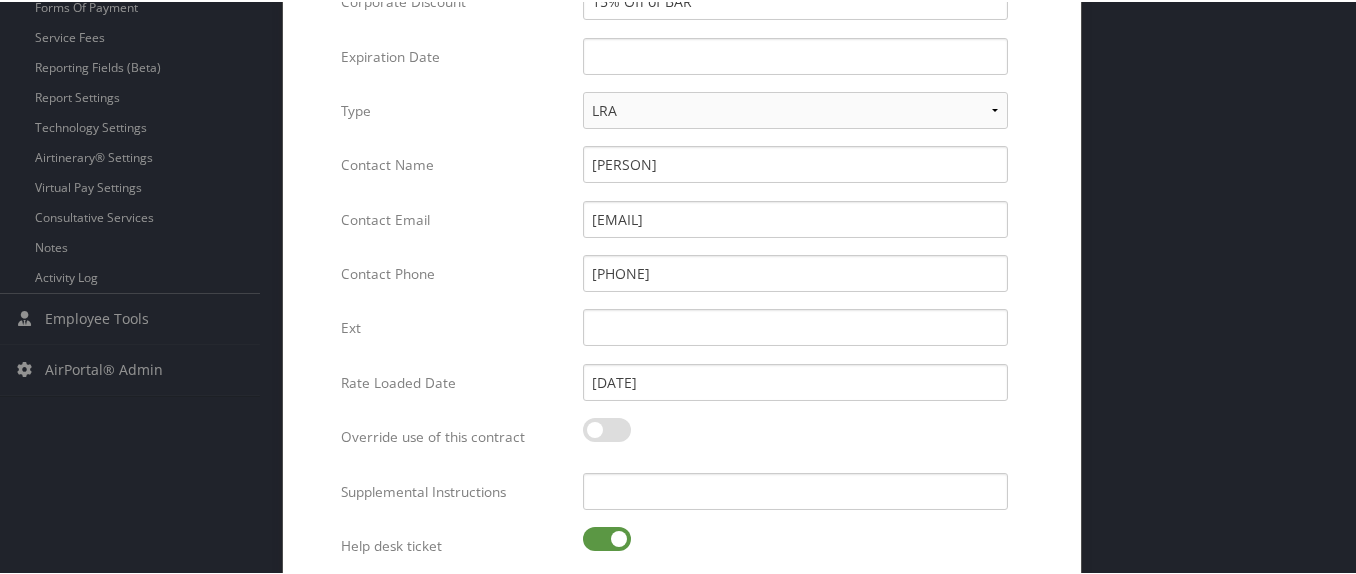 scroll, scrollTop: 749, scrollLeft: 0, axis: vertical 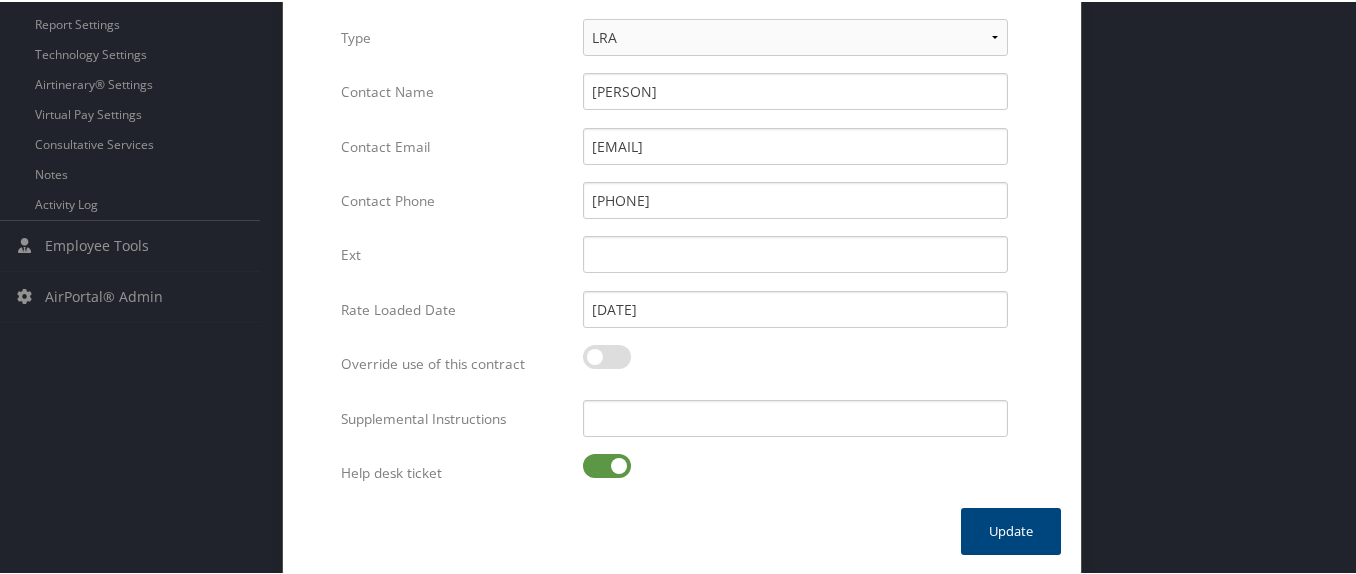 type on "Q61" 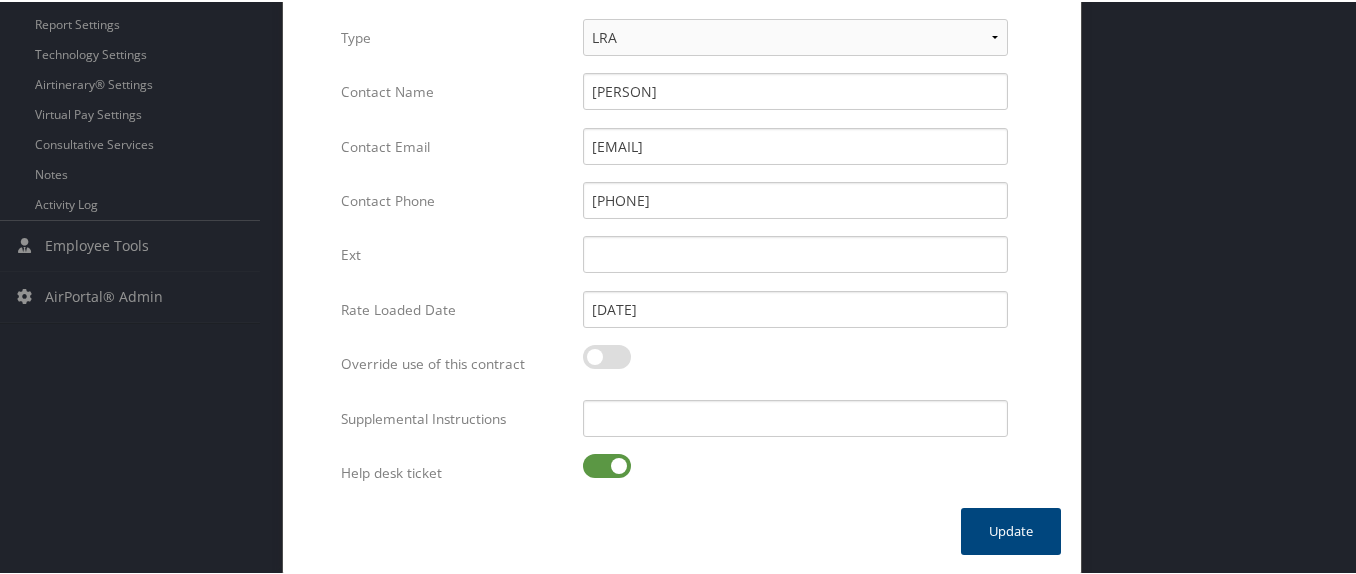 click at bounding box center (607, 464) 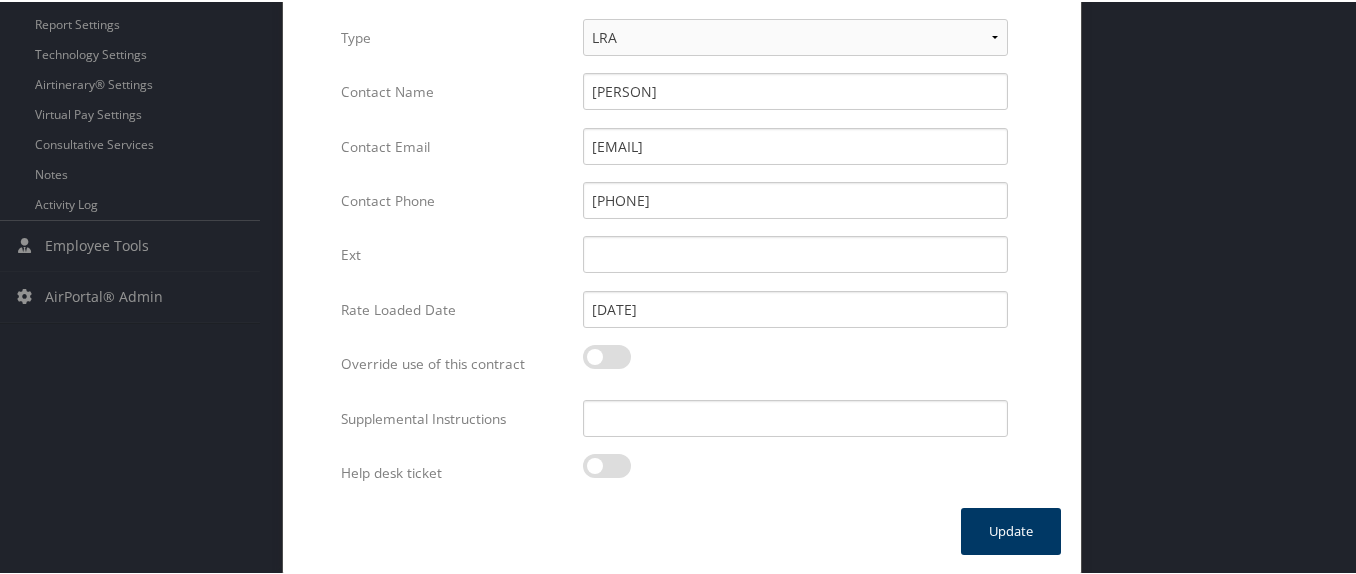 click on "Update" at bounding box center (1011, 529) 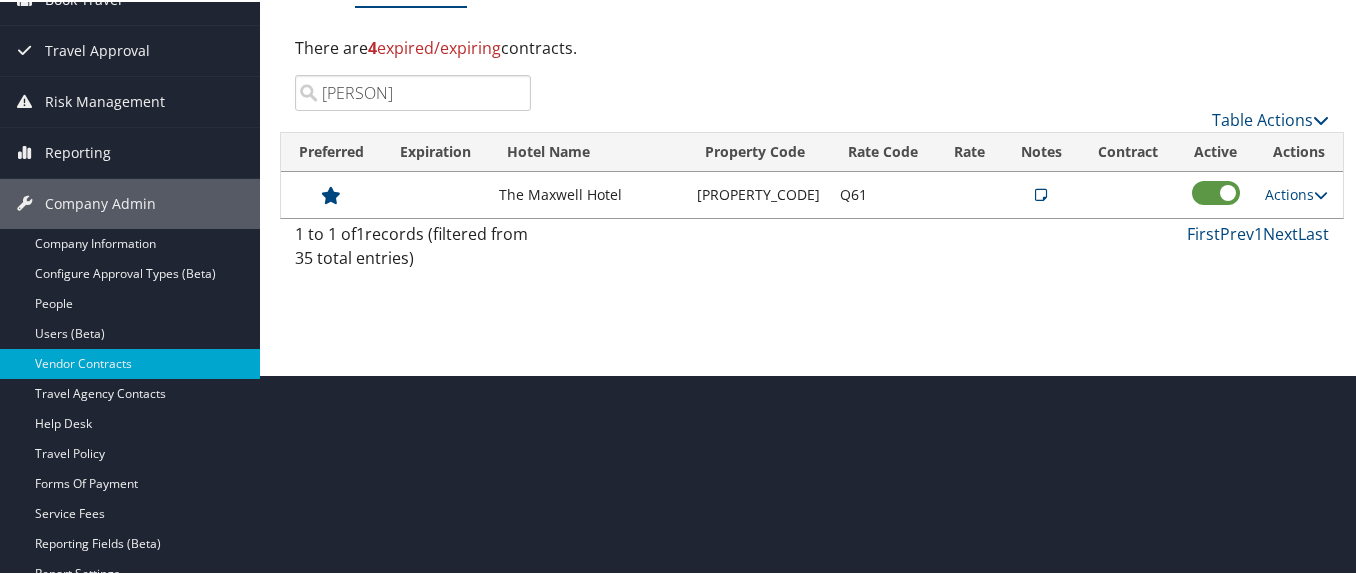 scroll, scrollTop: 196, scrollLeft: 0, axis: vertical 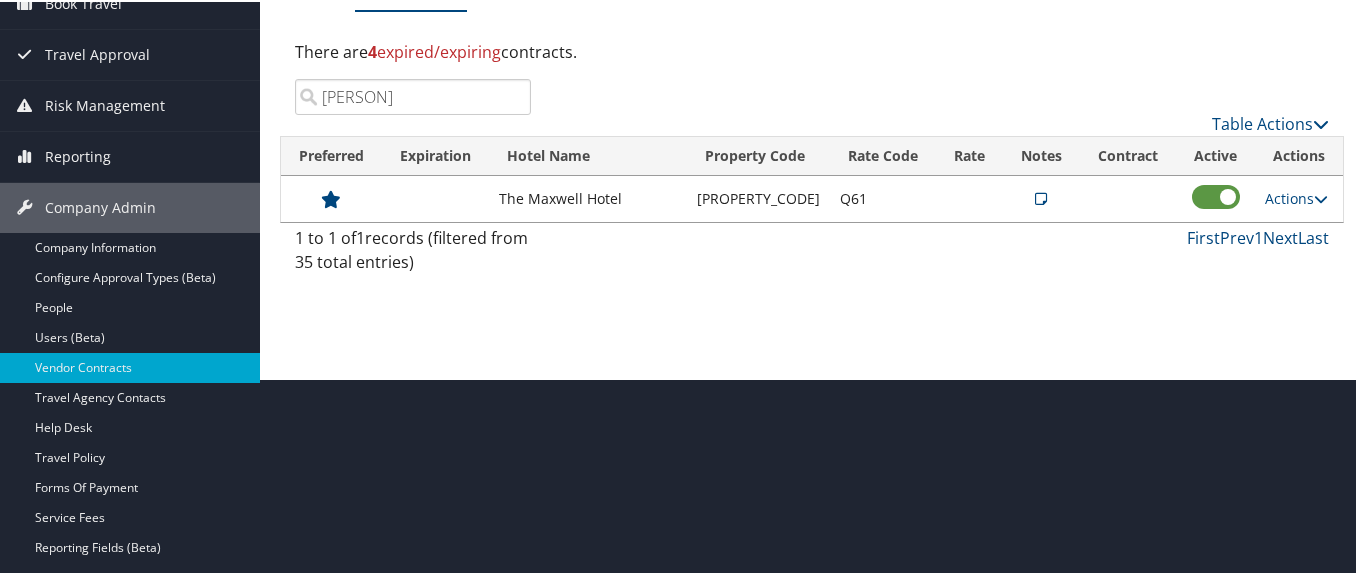 drag, startPoint x: 407, startPoint y: 97, endPoint x: 319, endPoint y: 115, distance: 89.822044 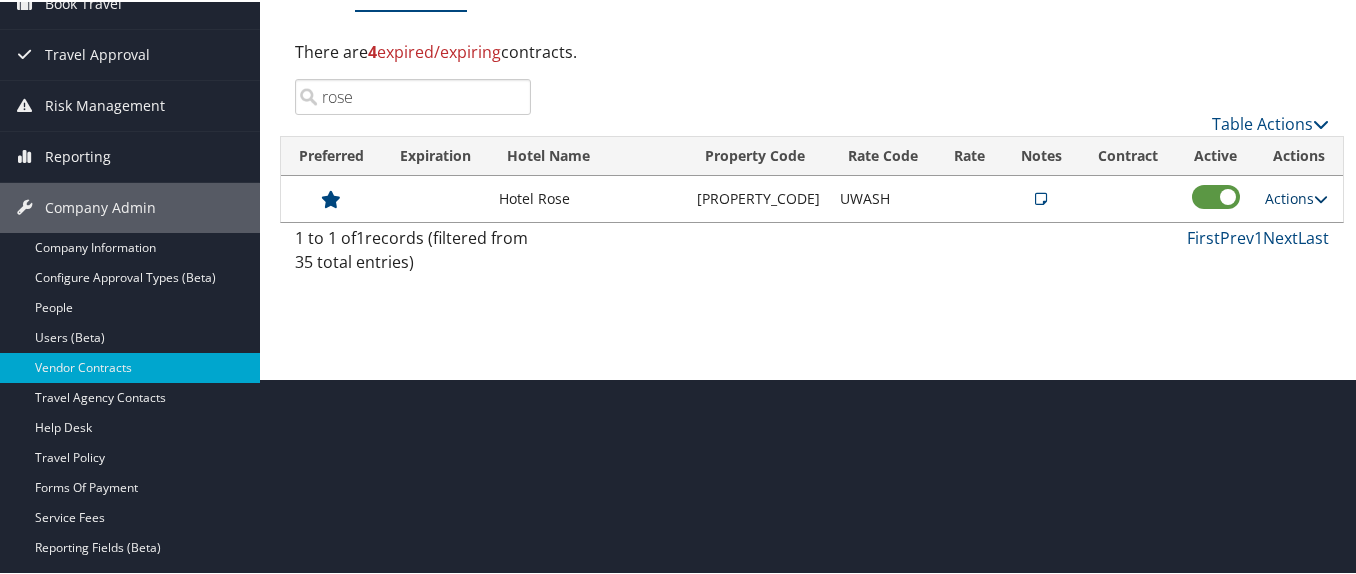type on "rose" 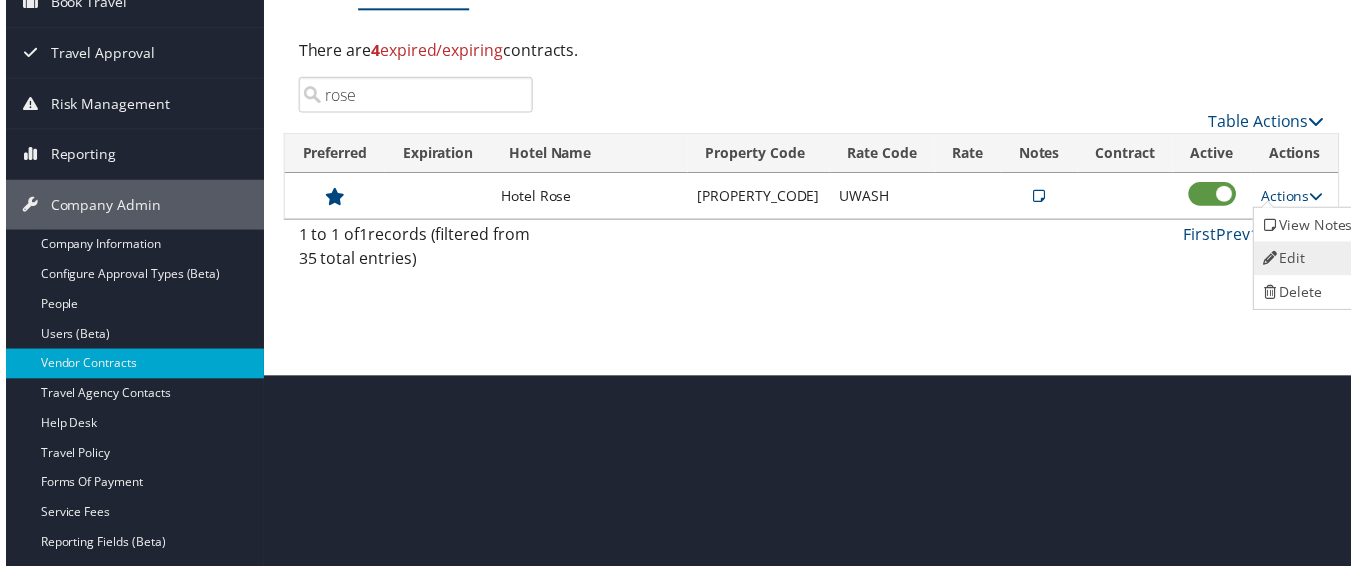 click on "Edit" at bounding box center (1312, 260) 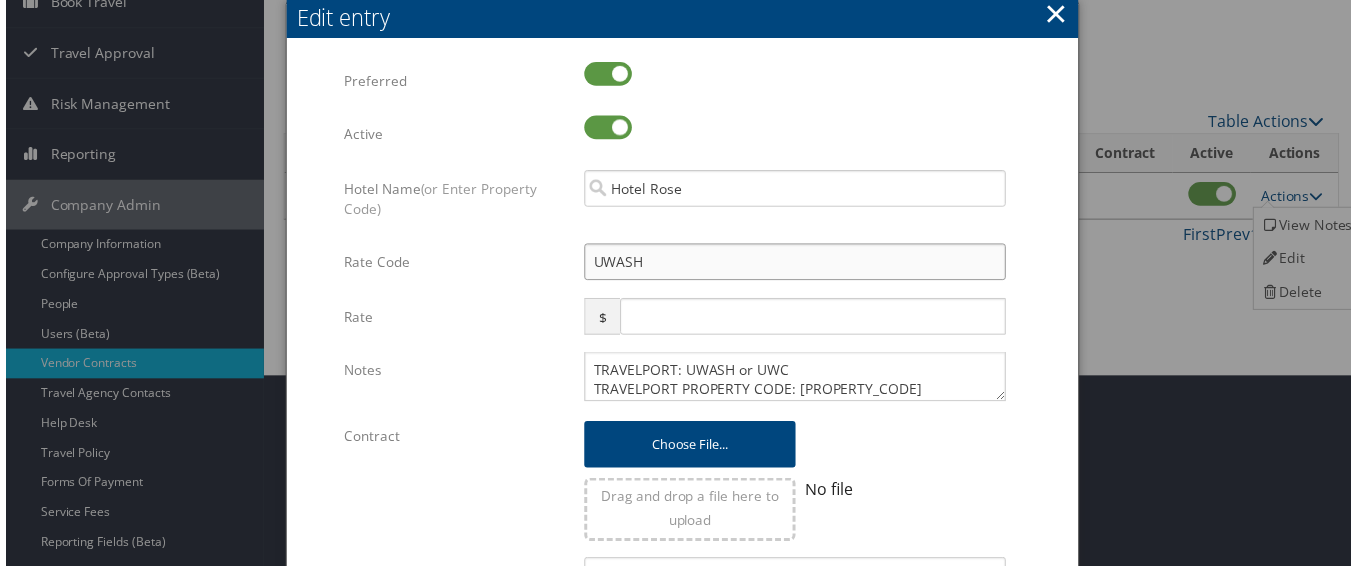 drag, startPoint x: 664, startPoint y: 260, endPoint x: 552, endPoint y: 266, distance: 112.1606 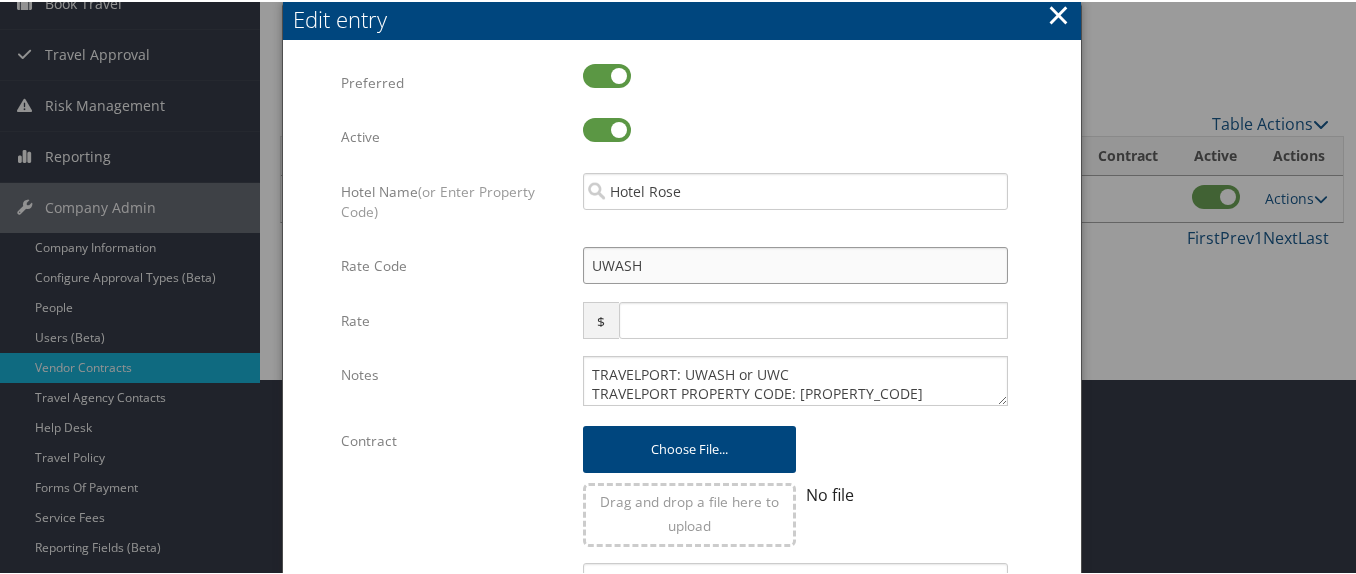 type on "Q" 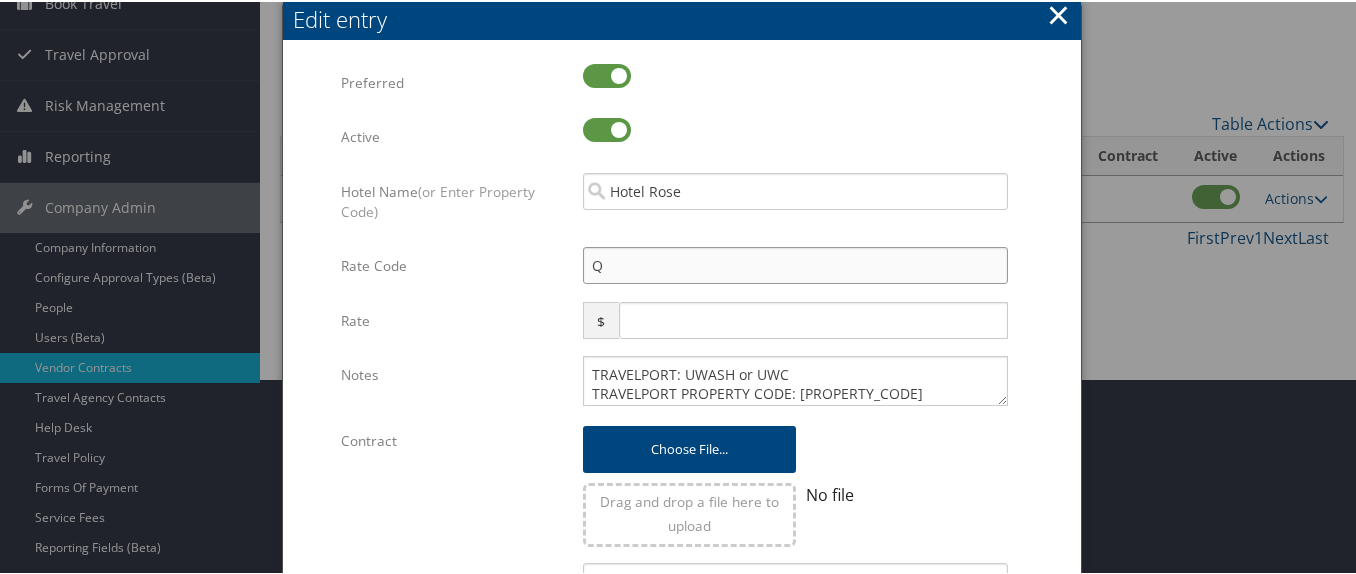 checkbox on "true" 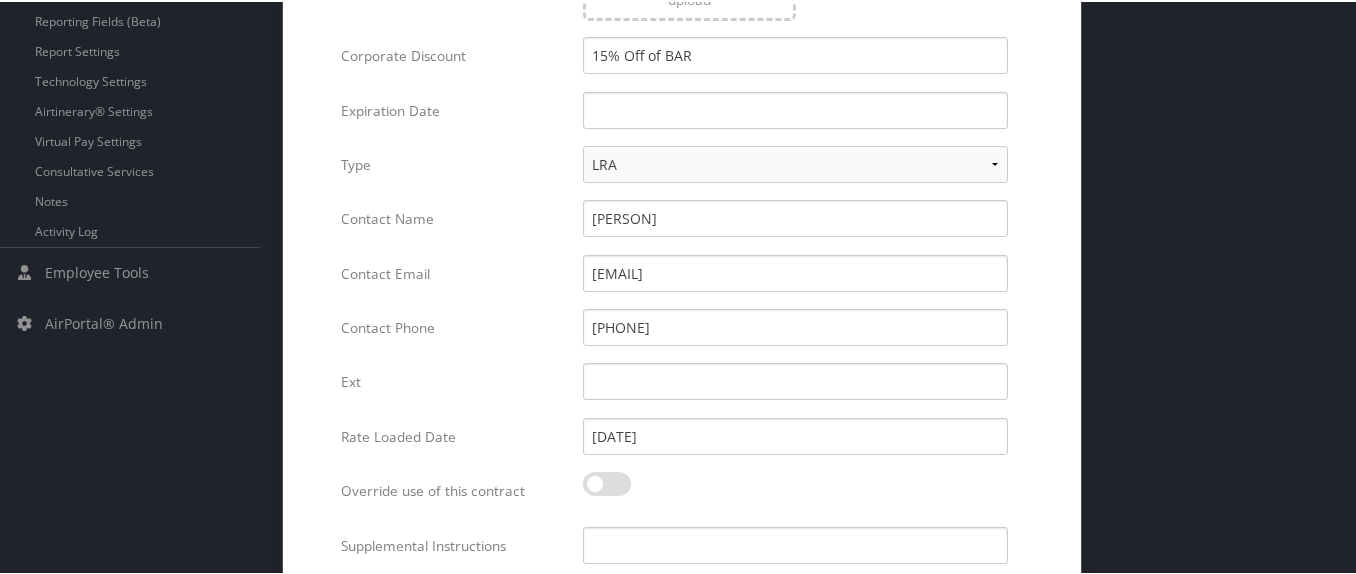 scroll, scrollTop: 849, scrollLeft: 0, axis: vertical 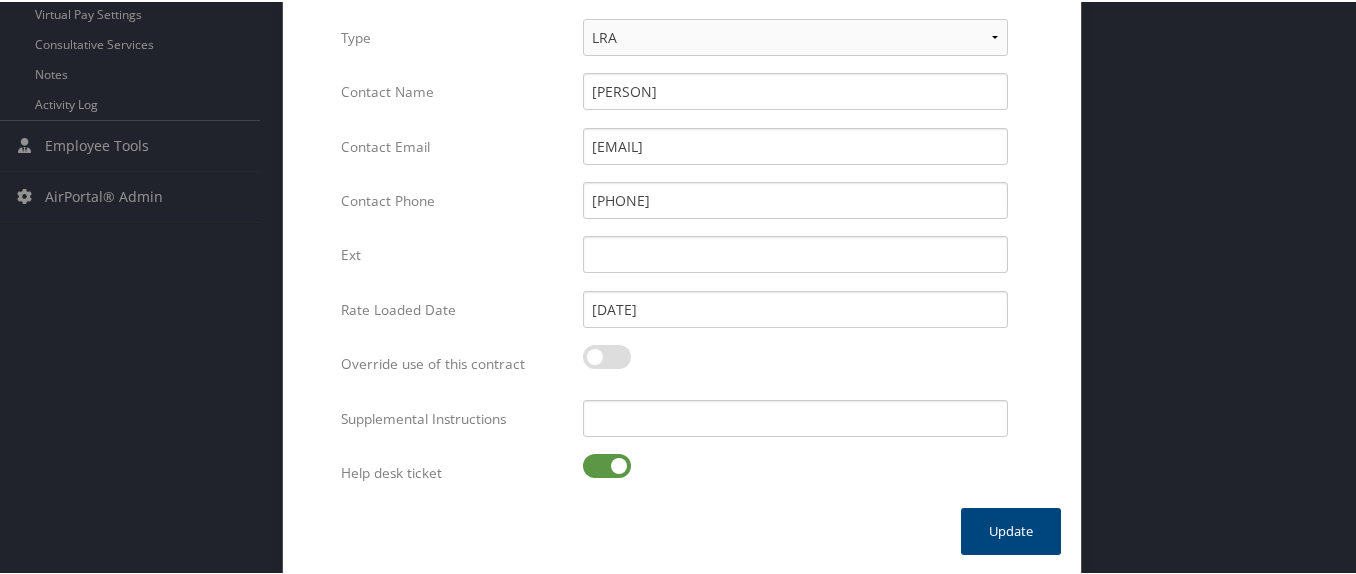 type on "Q61" 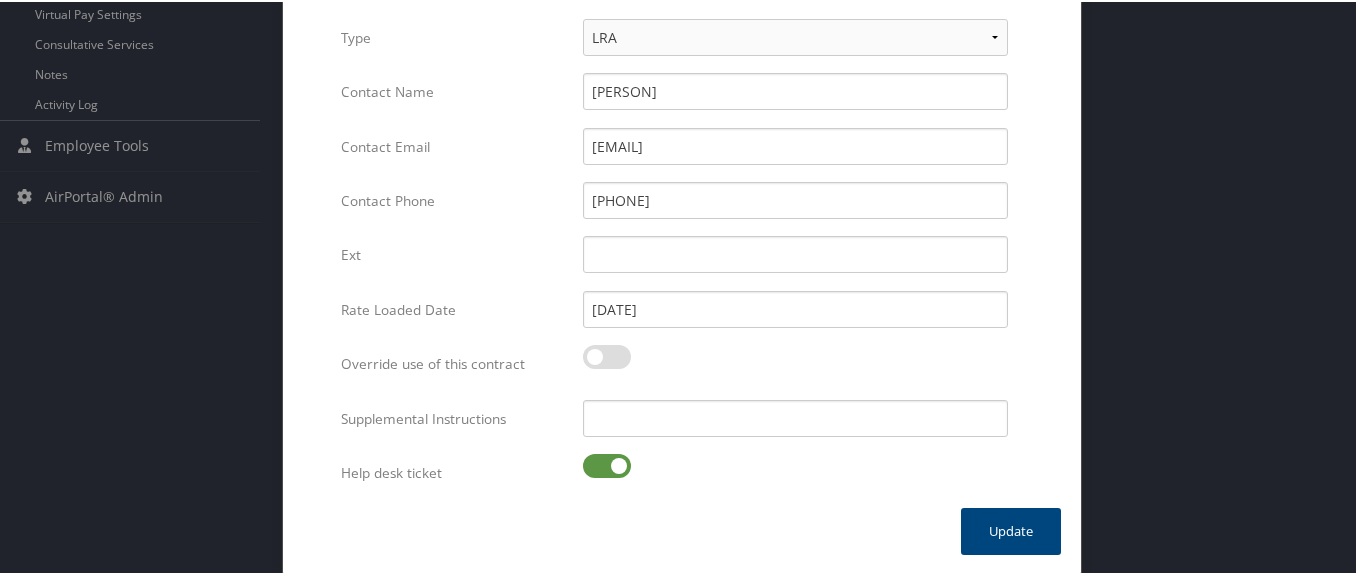 click at bounding box center [607, 464] 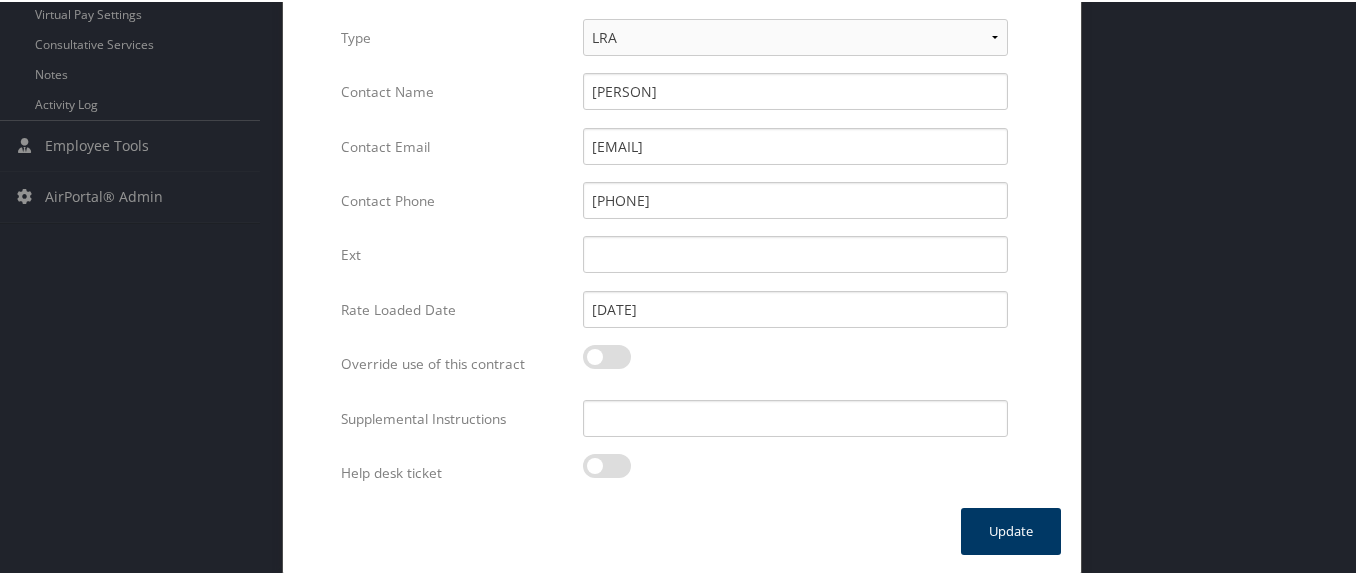 click on "Update" at bounding box center [1011, 529] 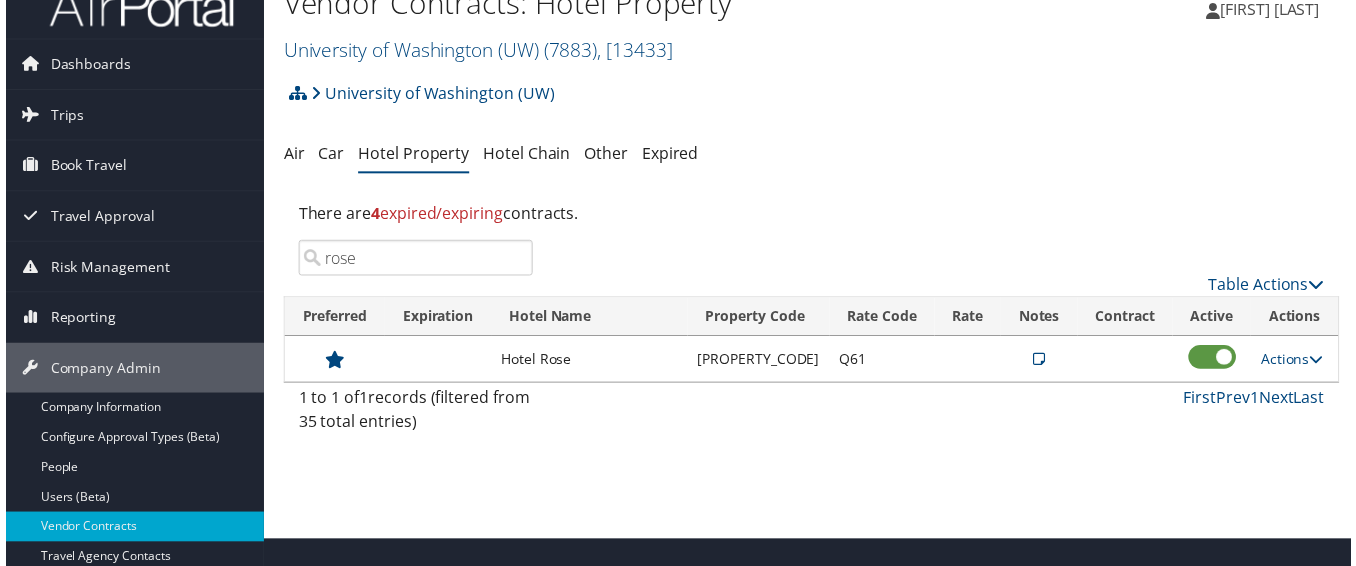 scroll, scrollTop: 0, scrollLeft: 0, axis: both 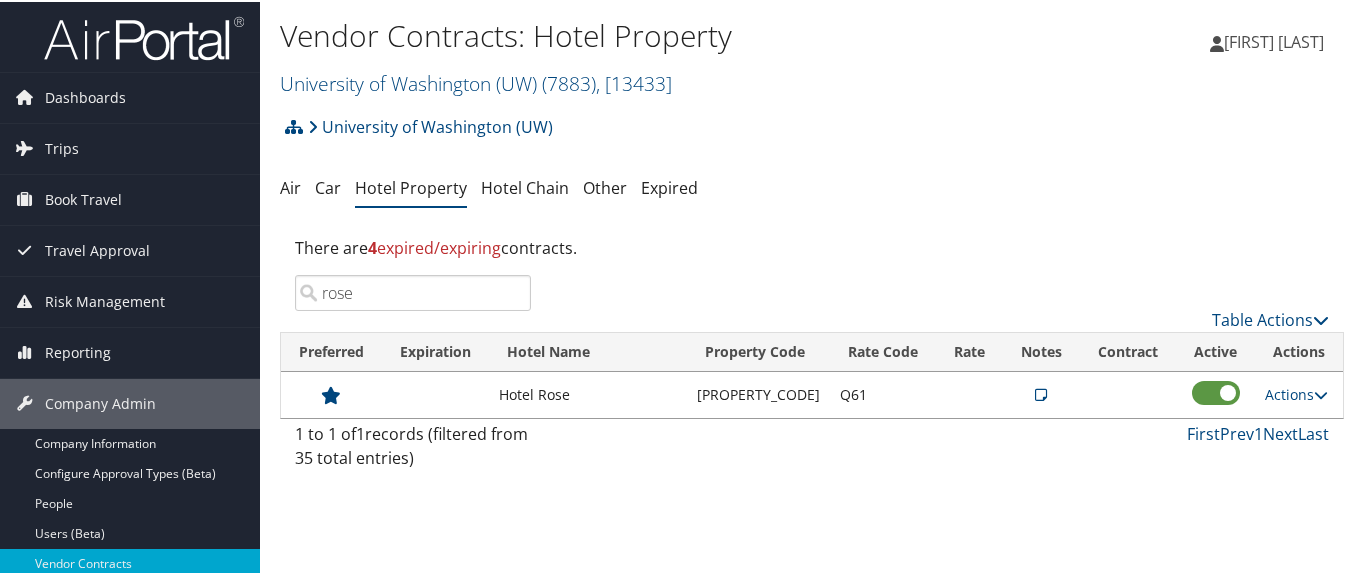drag, startPoint x: 385, startPoint y: 291, endPoint x: 299, endPoint y: 306, distance: 87.29834 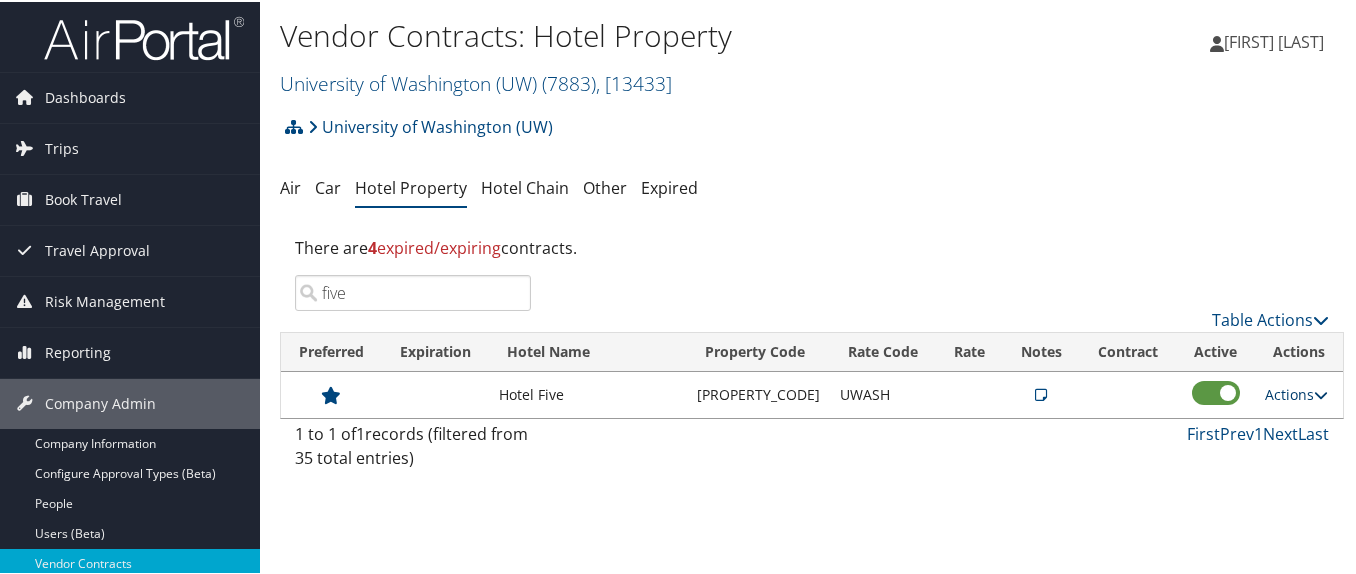type on "five" 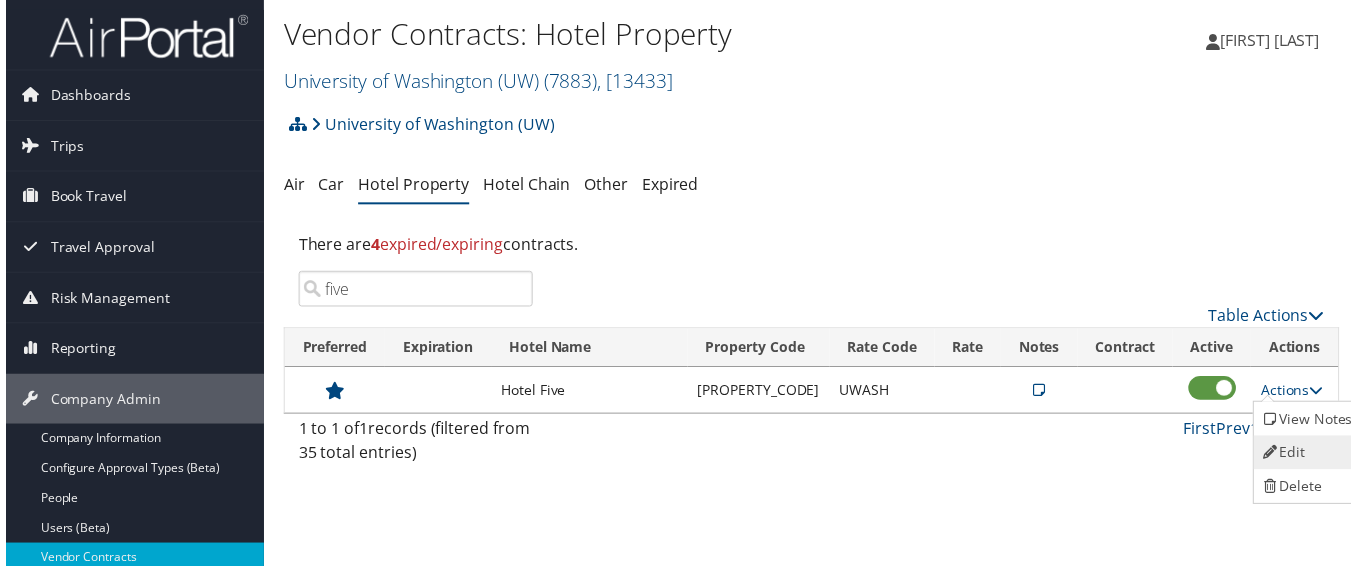 click on "Edit" at bounding box center (1312, 456) 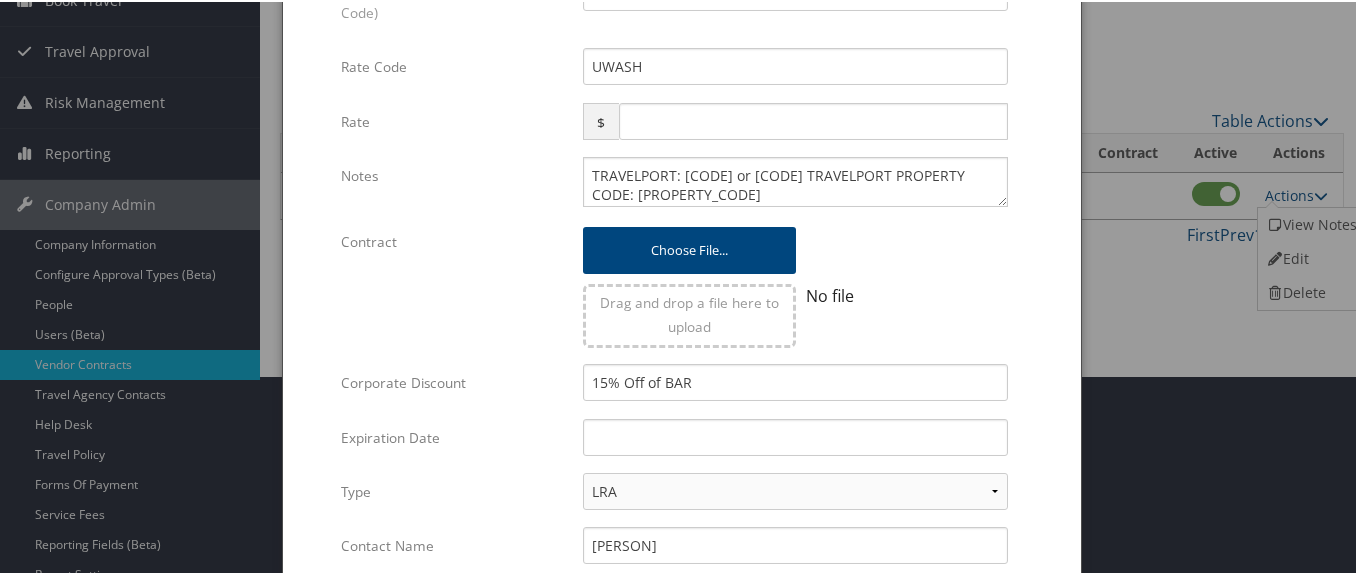 scroll, scrollTop: 200, scrollLeft: 0, axis: vertical 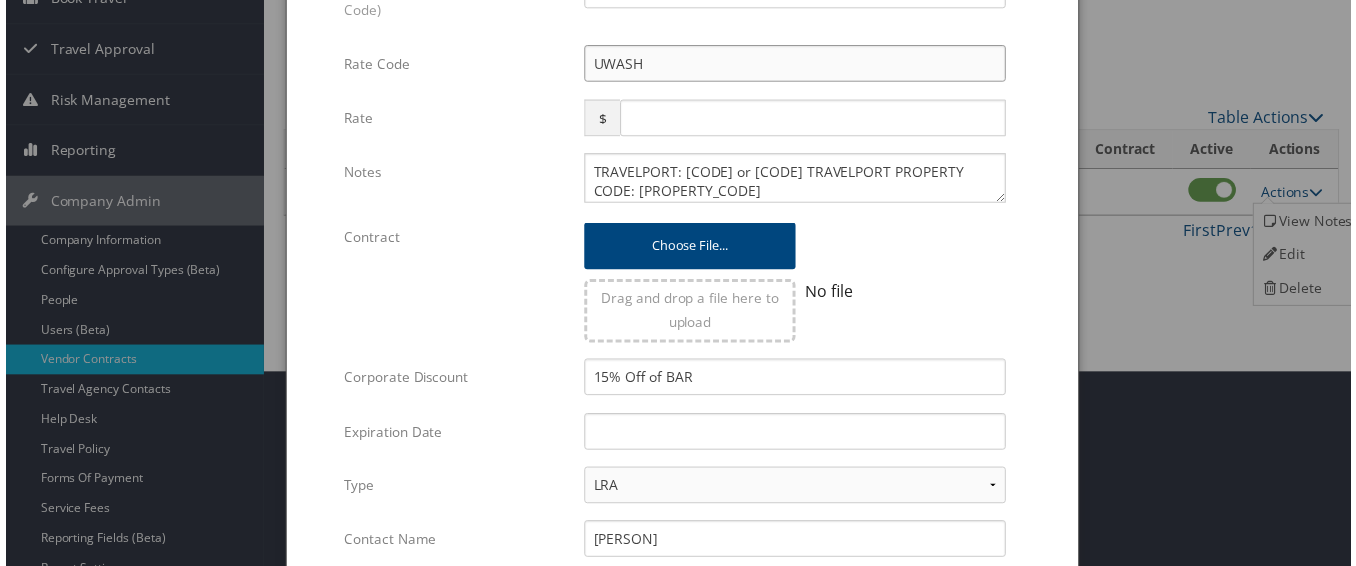 drag, startPoint x: 659, startPoint y: 59, endPoint x: 550, endPoint y: 69, distance: 109.457756 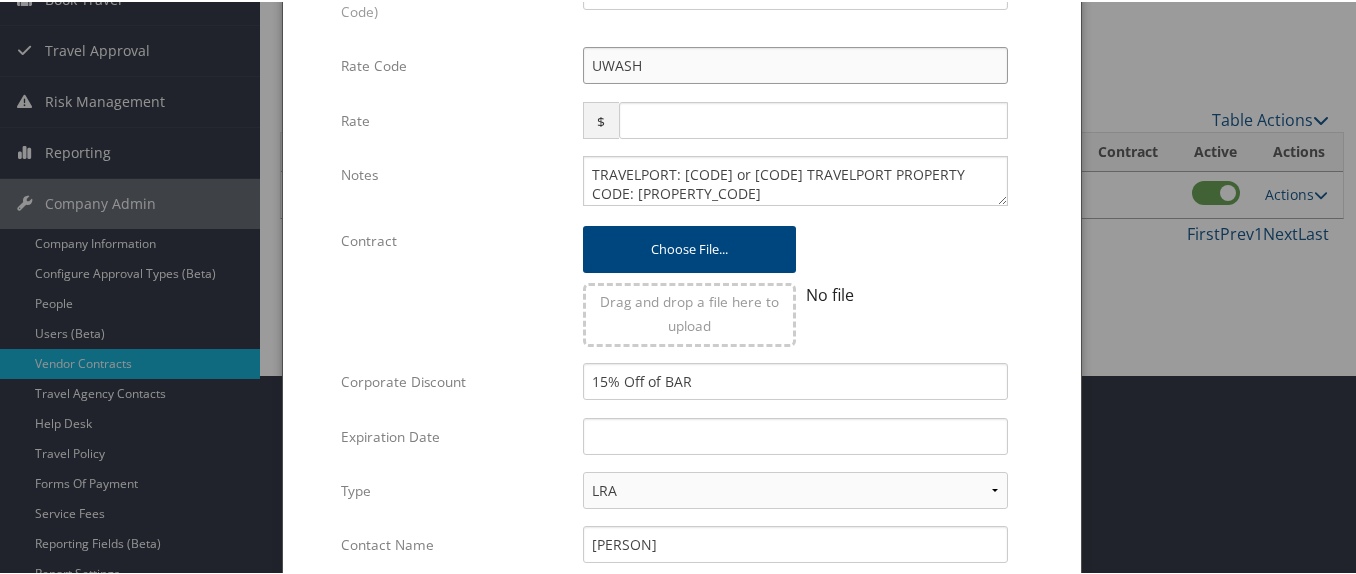 type on "Q" 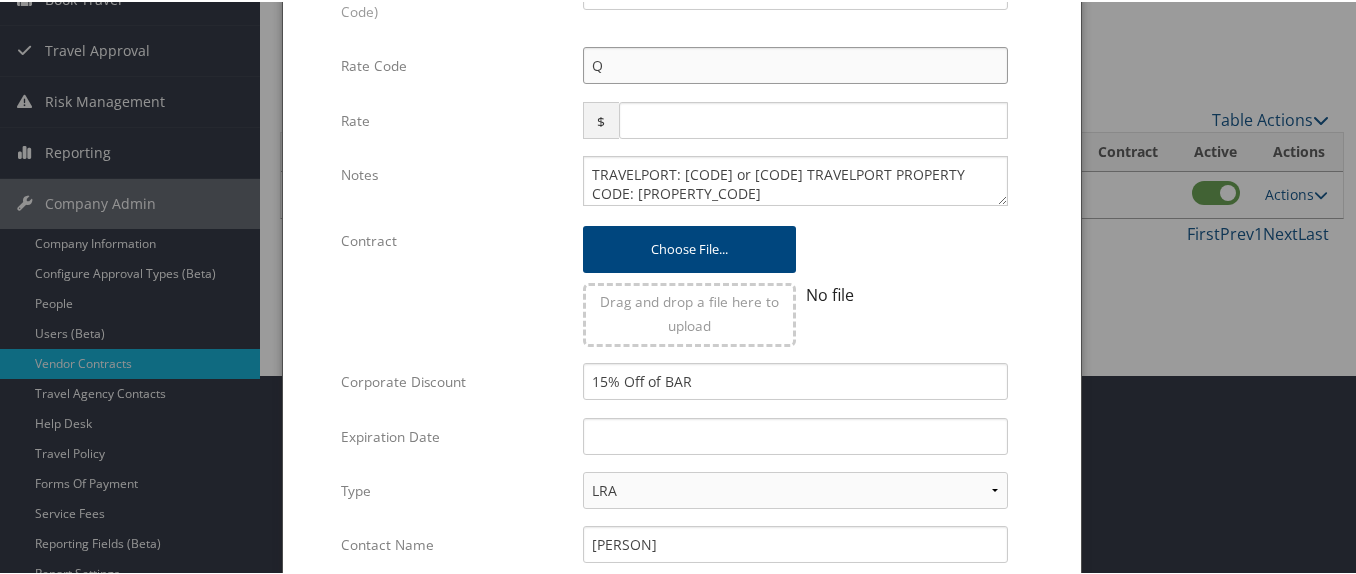 checkbox on "true" 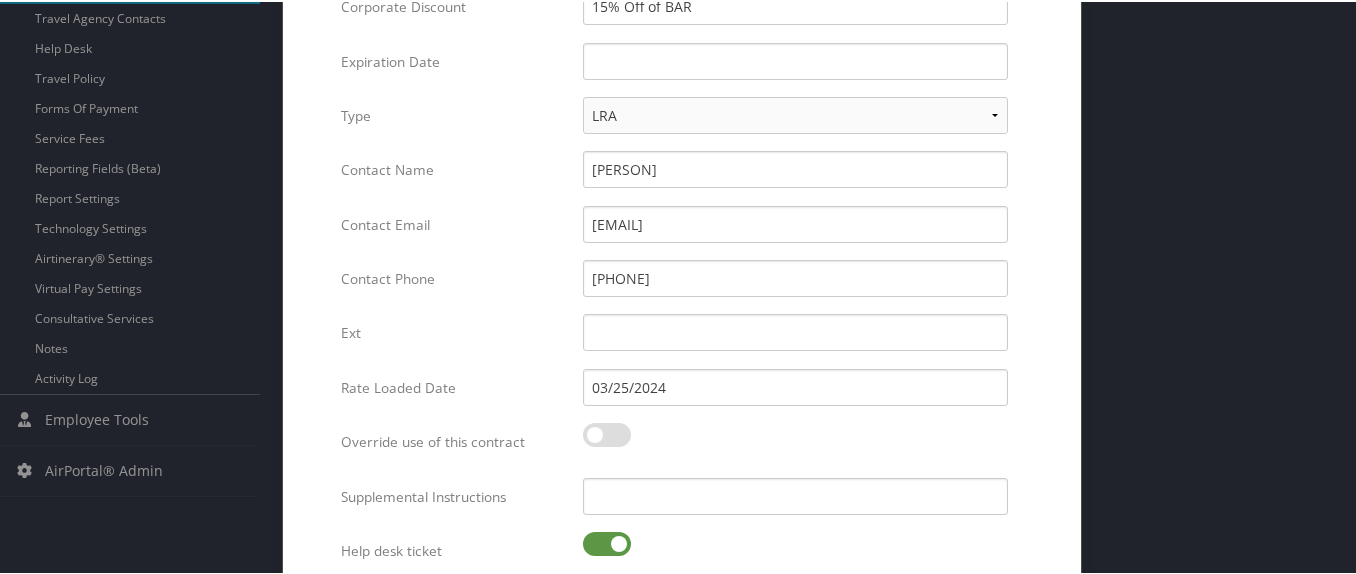 scroll, scrollTop: 653, scrollLeft: 0, axis: vertical 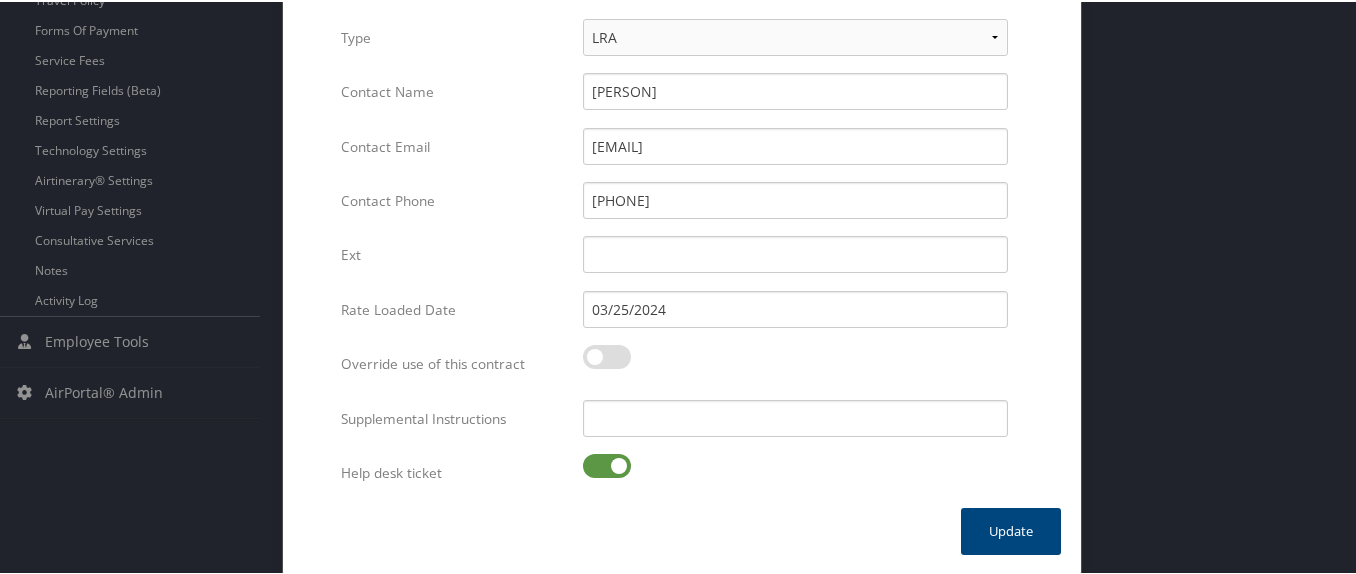 type on "Q61" 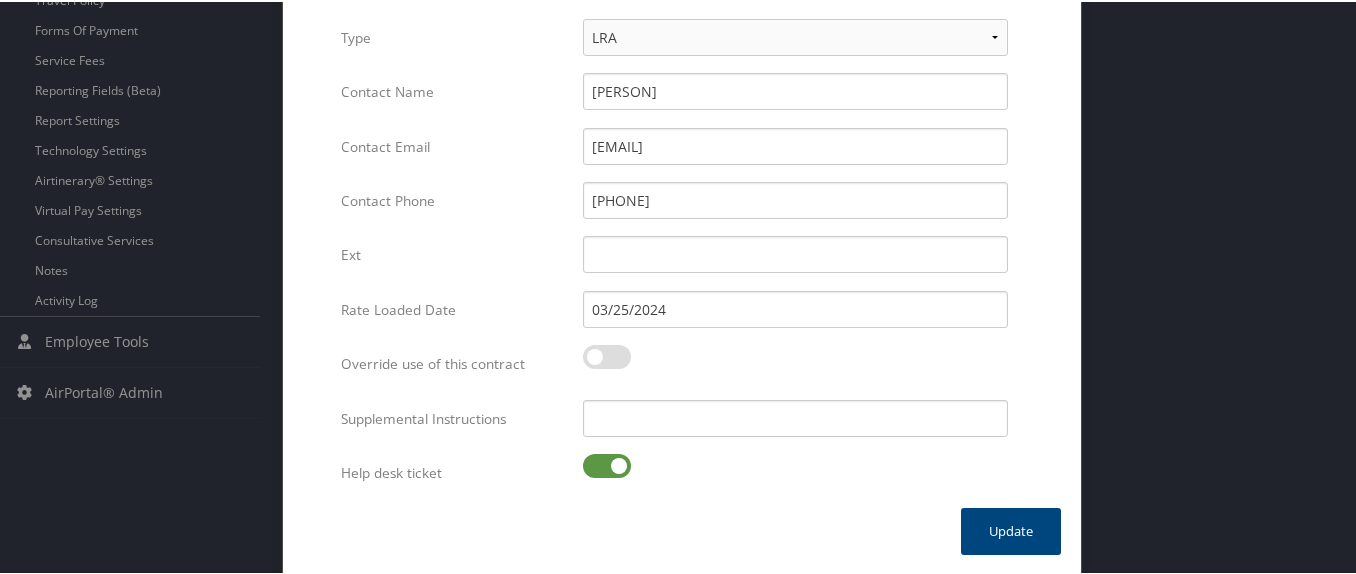 click on "Multiple values The selected items contain different values for this input. To edit and set all items for this input to the same value, click or tap here, otherwise they will retain their individual values. Undo changes" at bounding box center [795, 475] 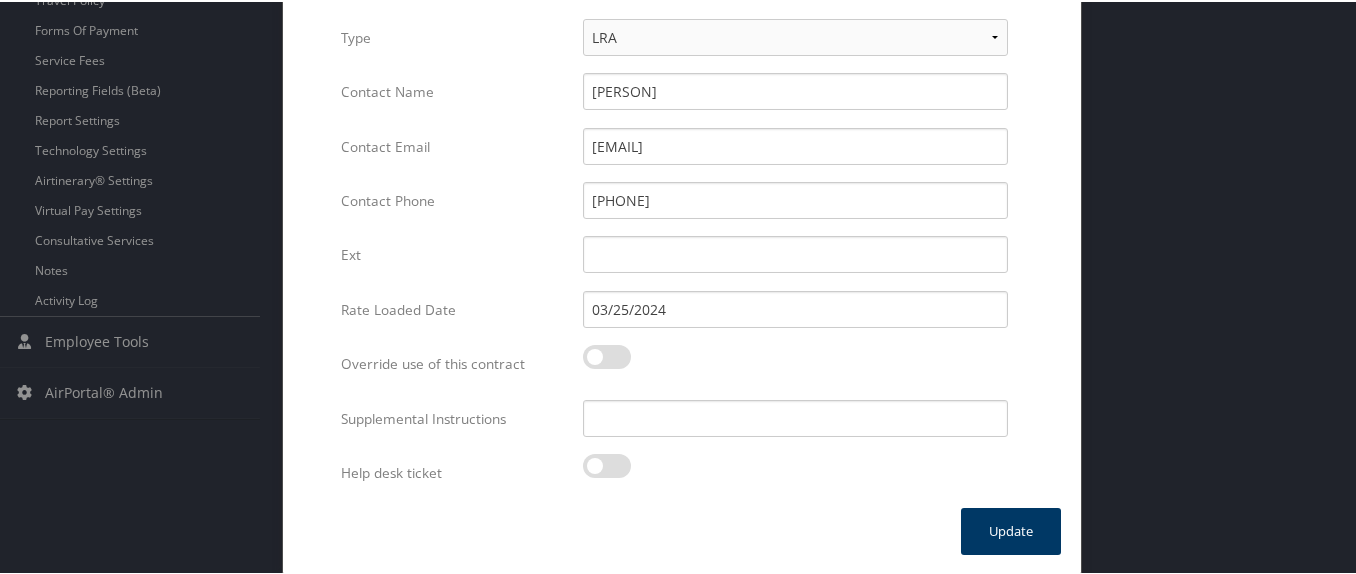 click on "Update" at bounding box center [1011, 529] 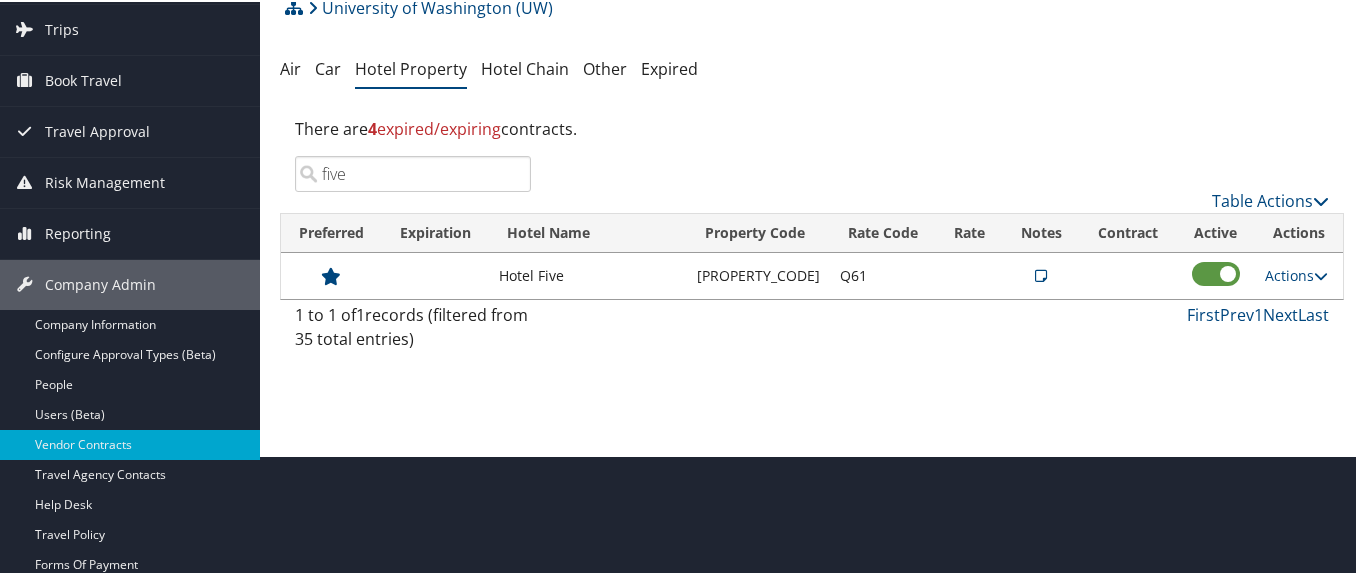 scroll, scrollTop: 96, scrollLeft: 0, axis: vertical 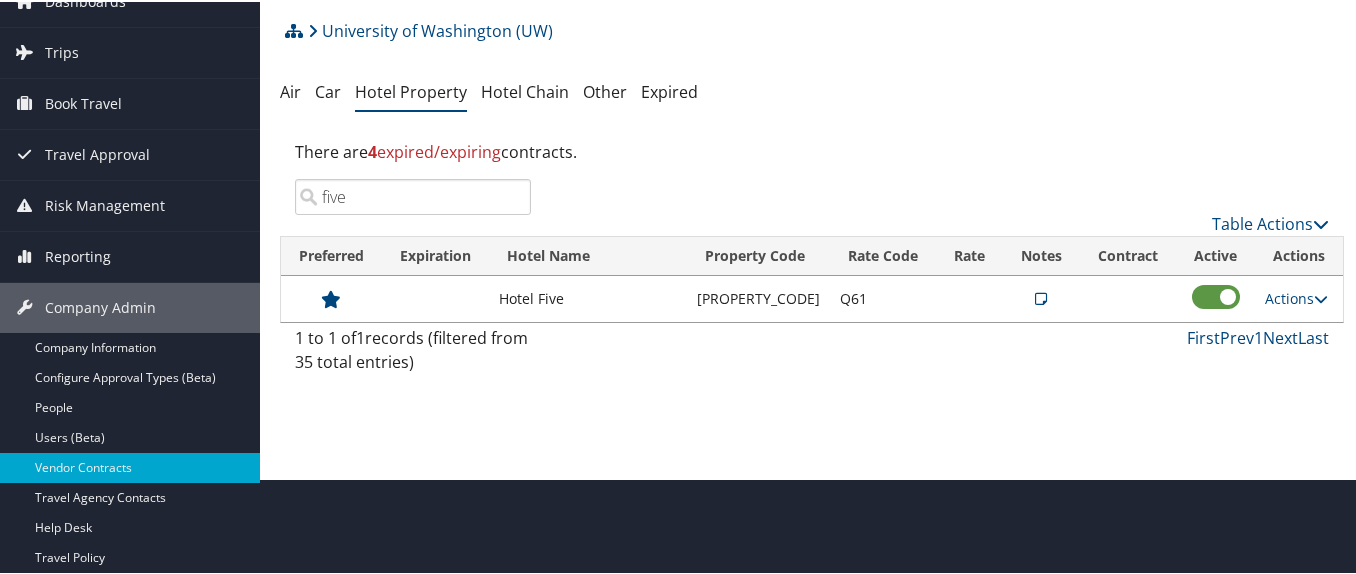 drag, startPoint x: 364, startPoint y: 187, endPoint x: 314, endPoint y: 194, distance: 50.48762 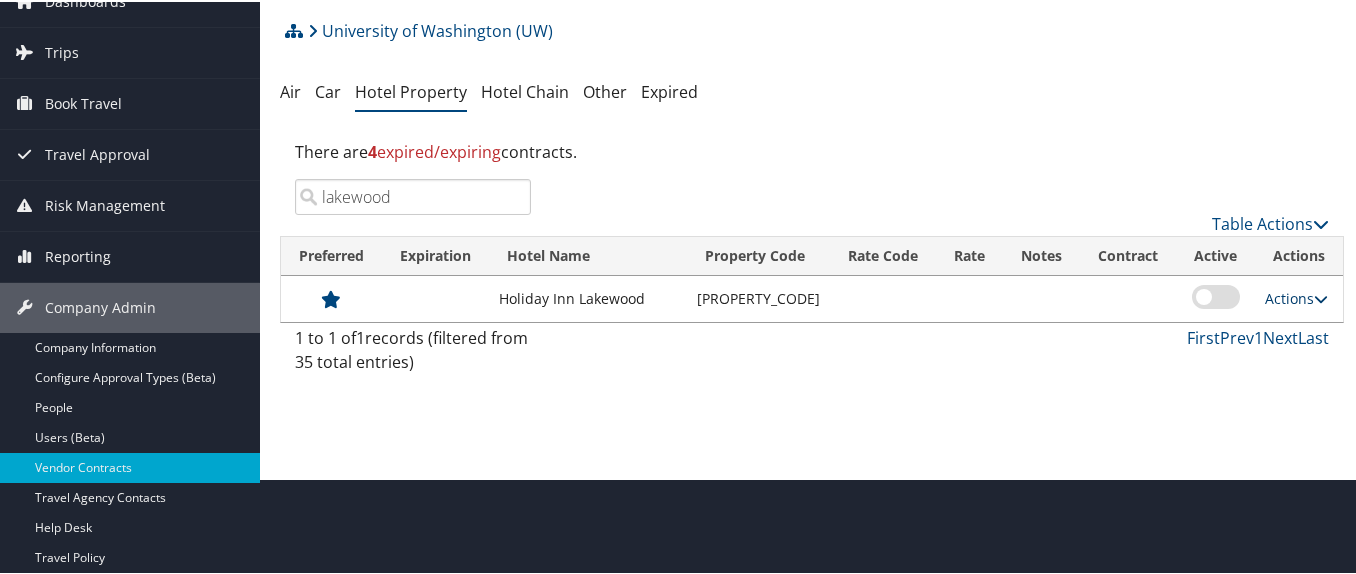 type on "lakewood" 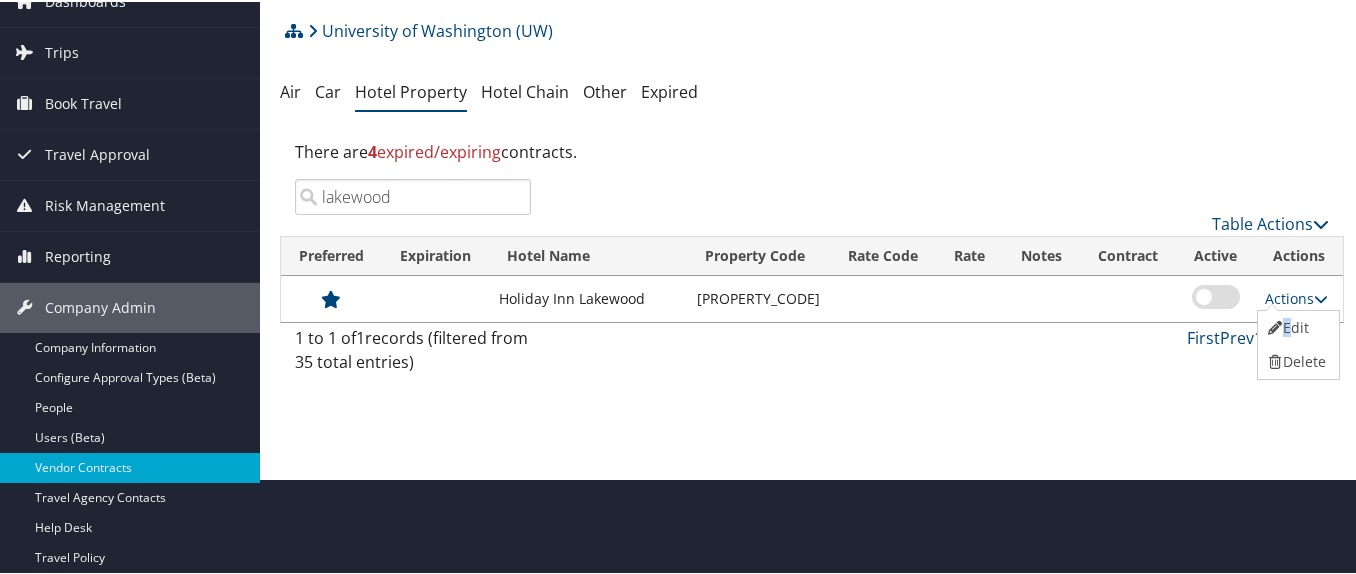 click on "Edit" at bounding box center [1296, 326] 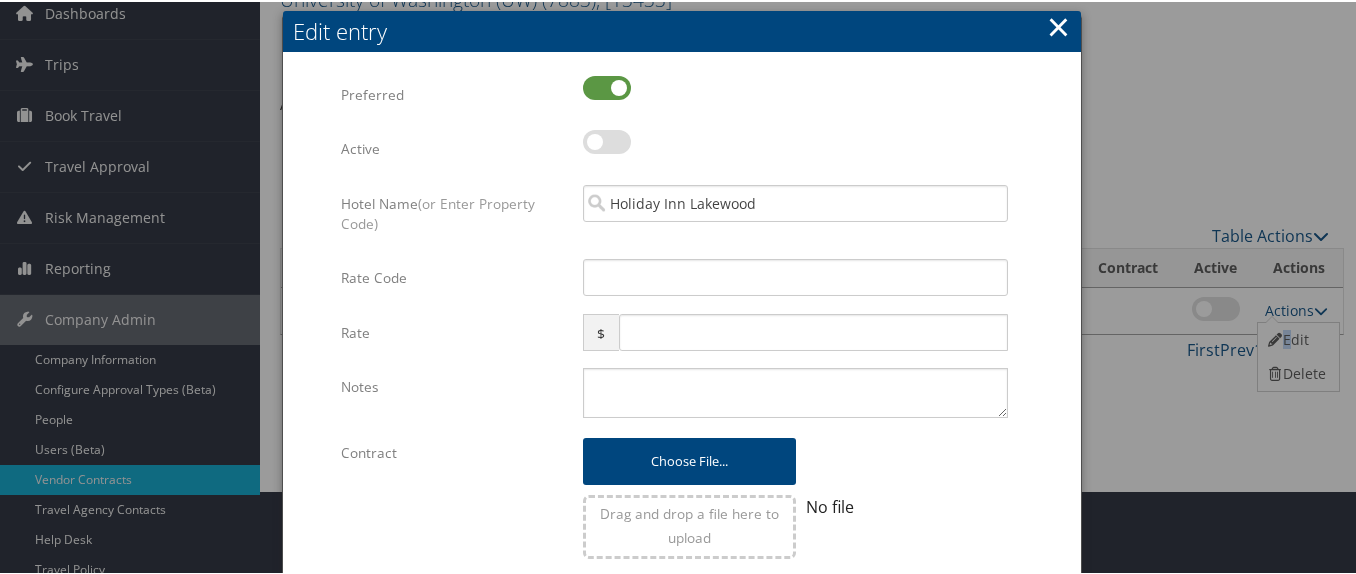scroll, scrollTop: 49, scrollLeft: 0, axis: vertical 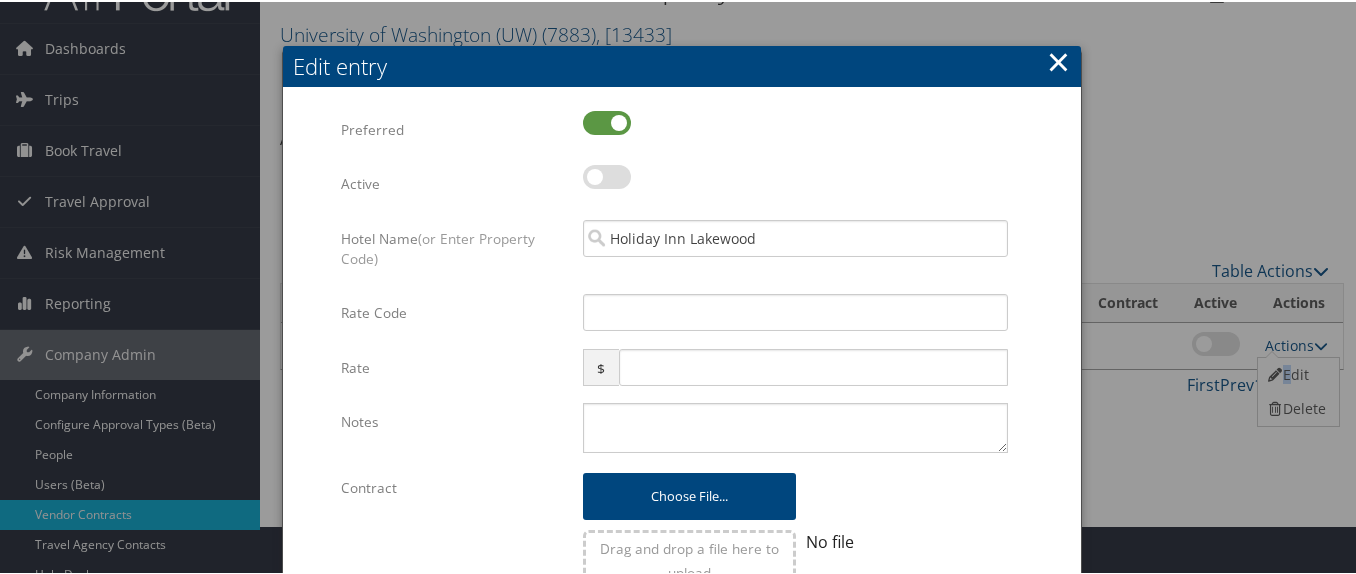 click on "×" at bounding box center (1058, 60) 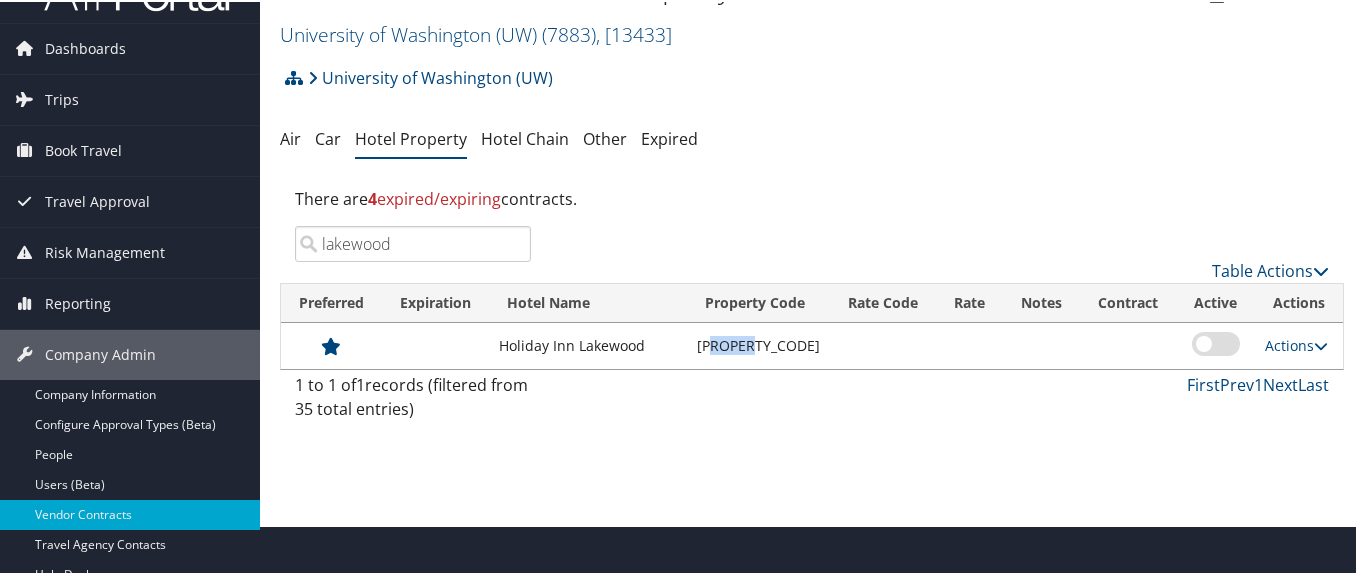drag, startPoint x: 708, startPoint y: 343, endPoint x: 747, endPoint y: 342, distance: 39.012817 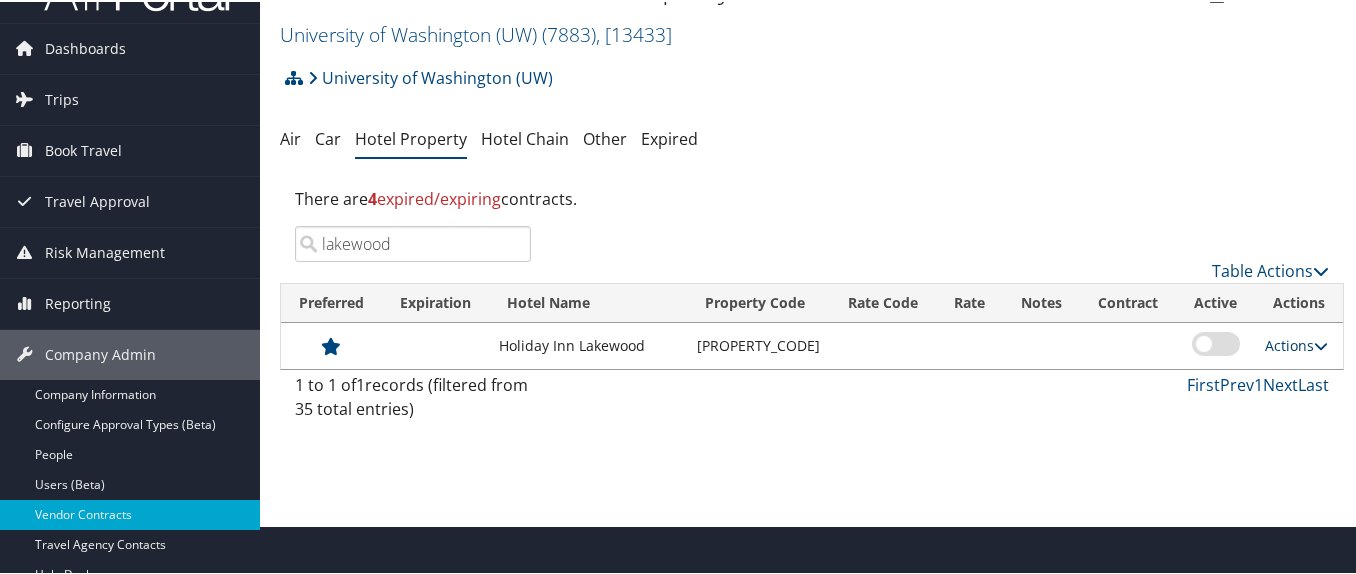 click on "Actions" at bounding box center [1296, 343] 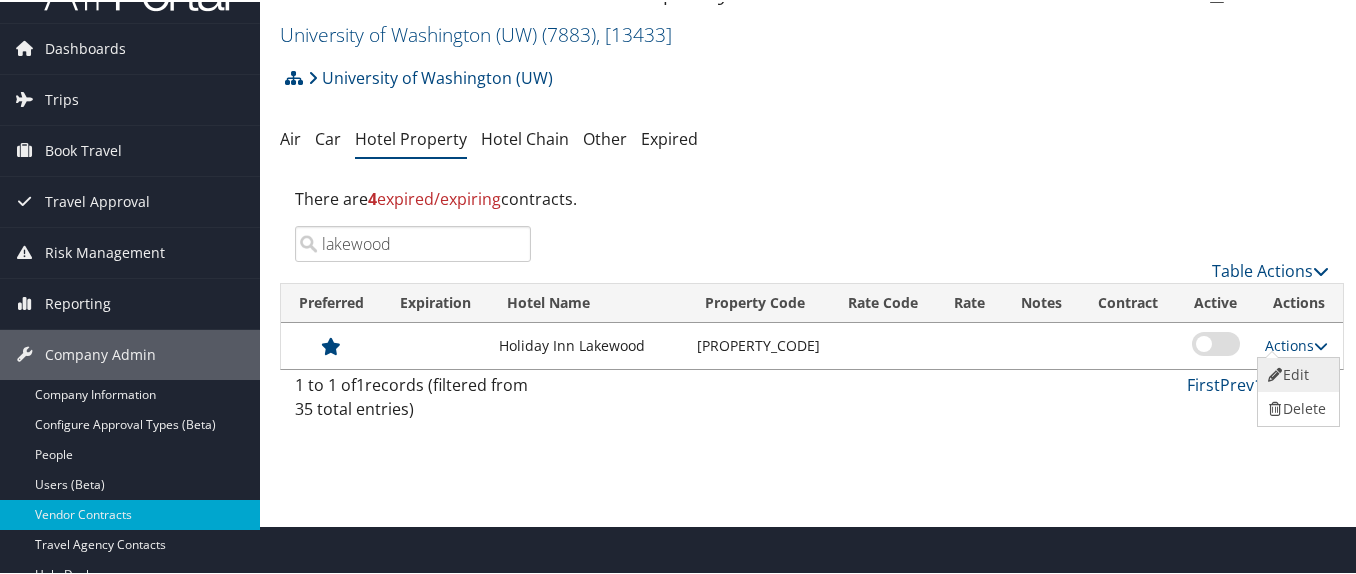 click on "Edit" at bounding box center [1296, 373] 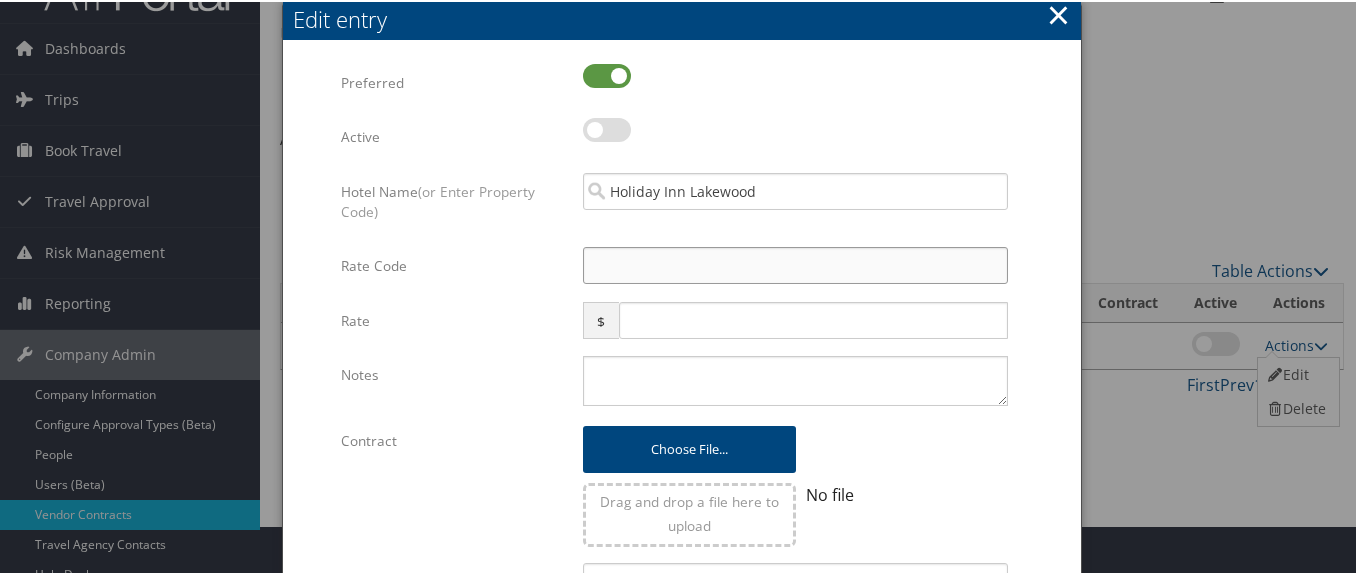 click on "Rate Code" at bounding box center [795, 263] 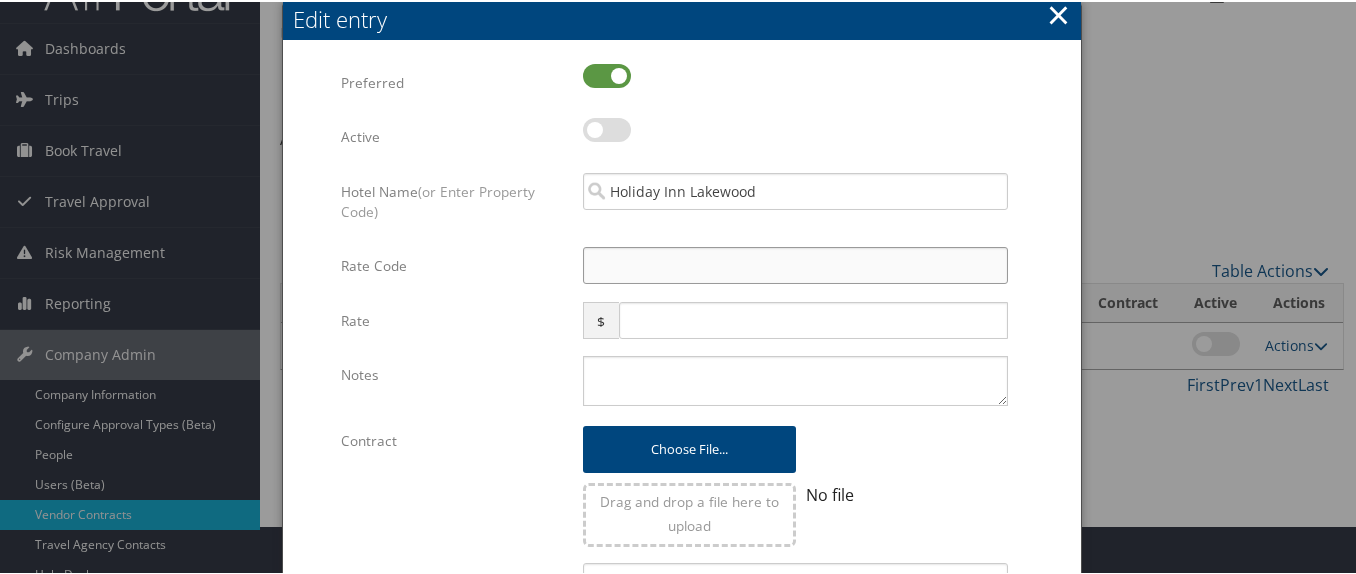 type on "u" 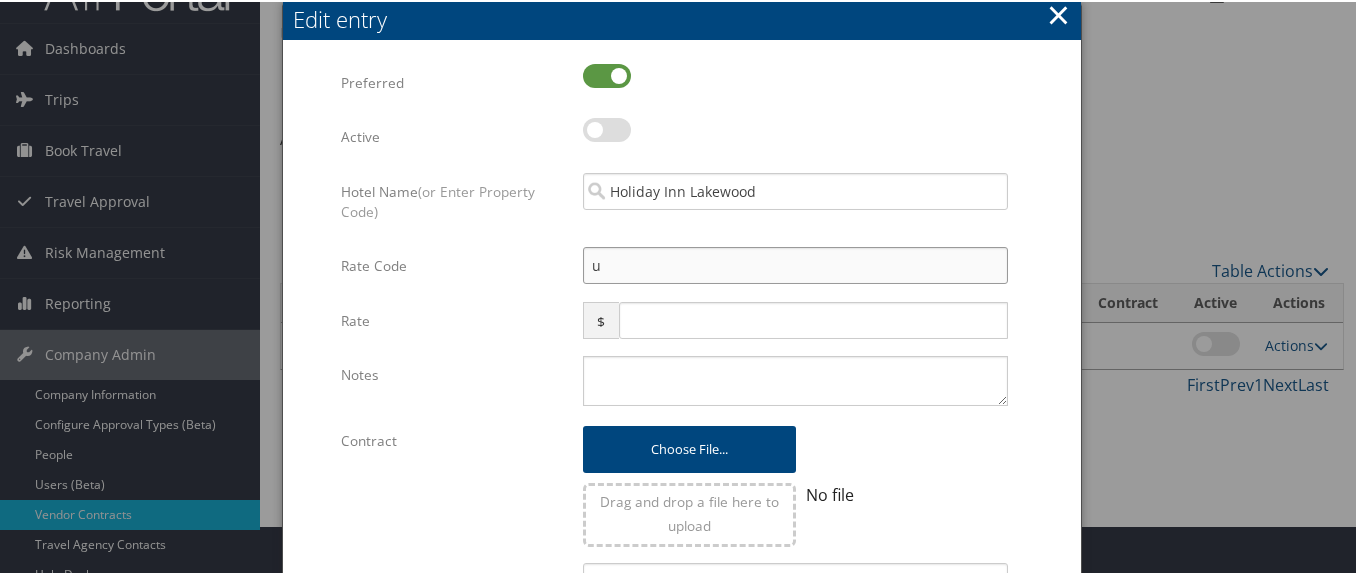 checkbox on "true" 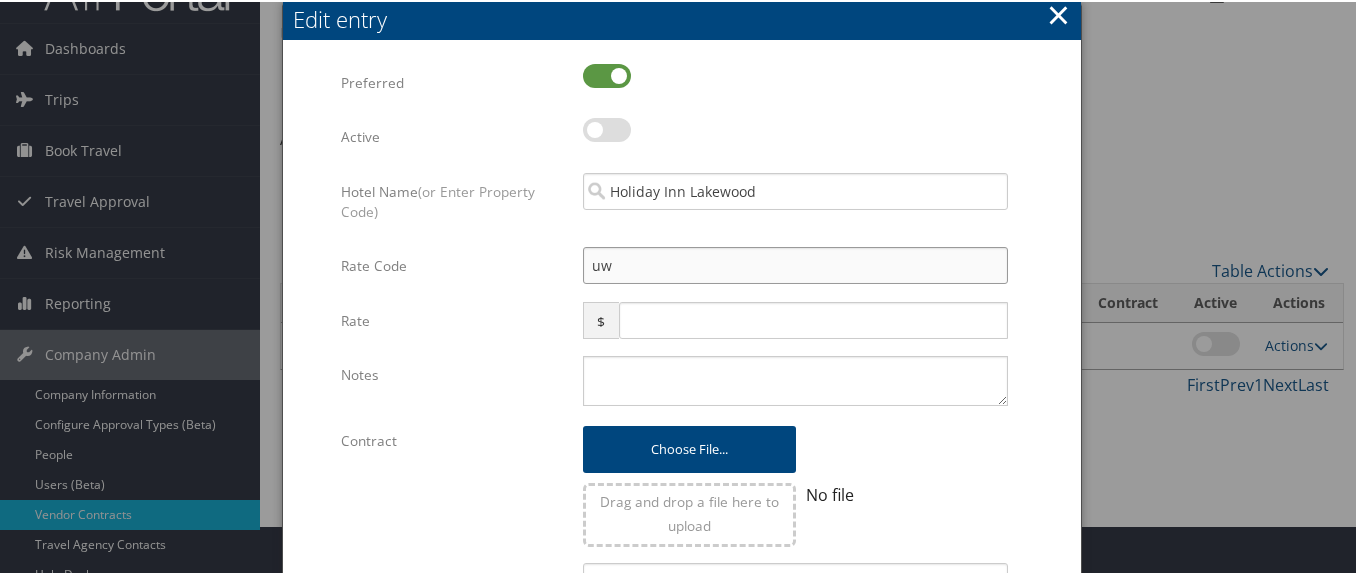 type on "u" 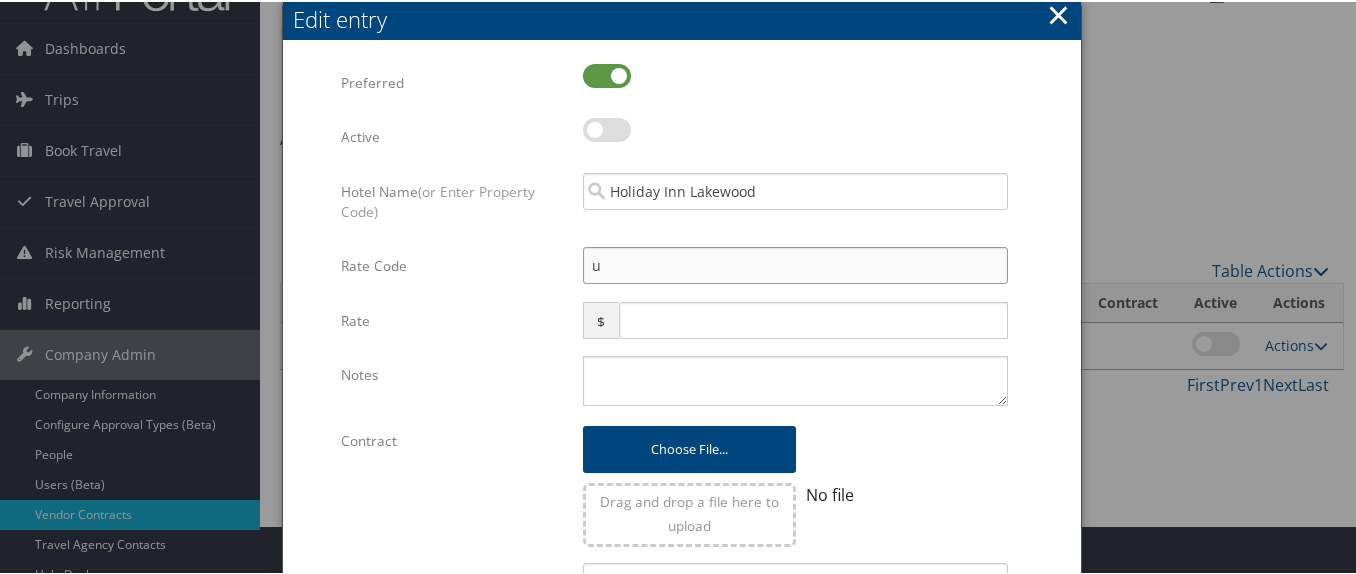 type 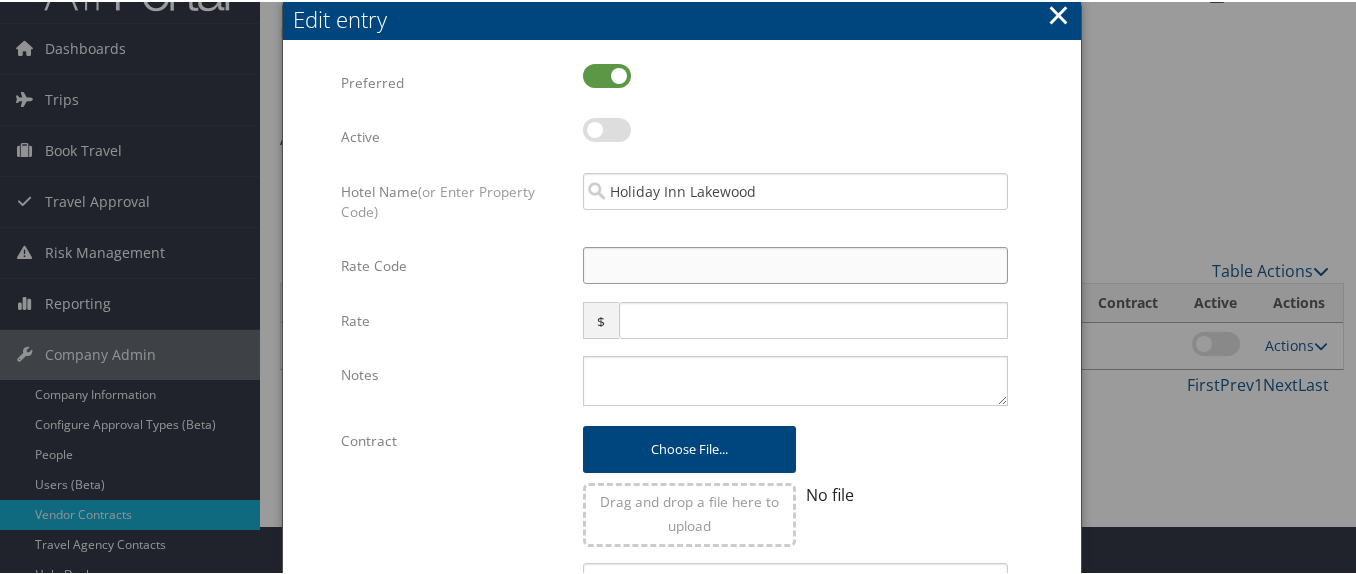checkbox on "false" 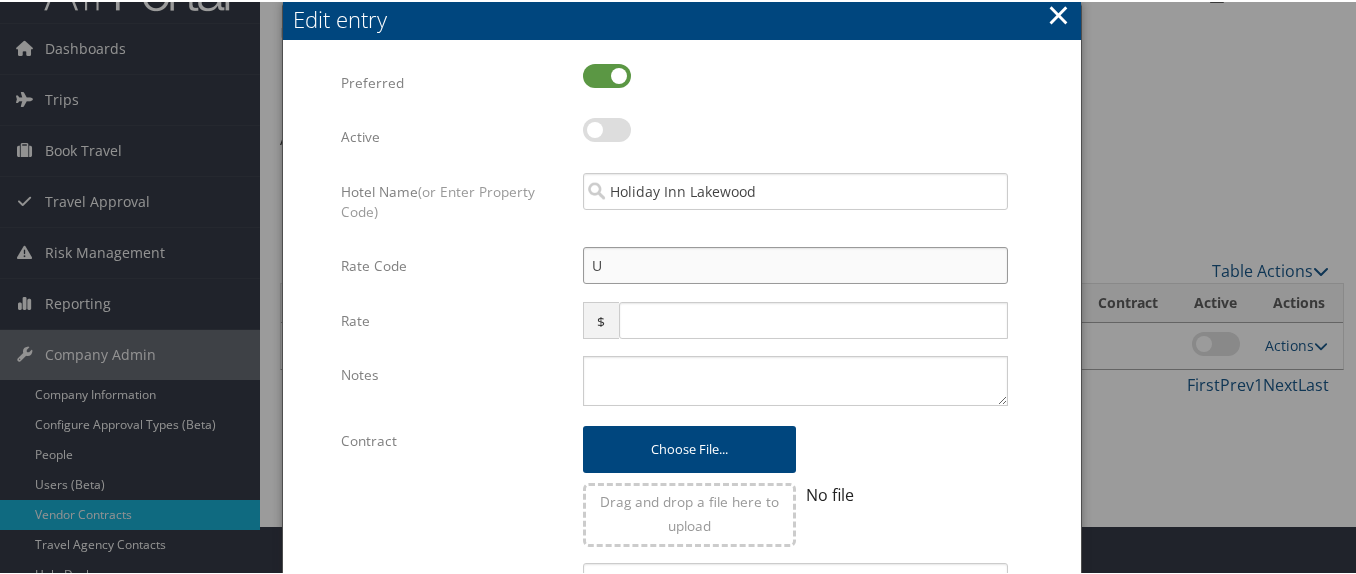 checkbox on "true" 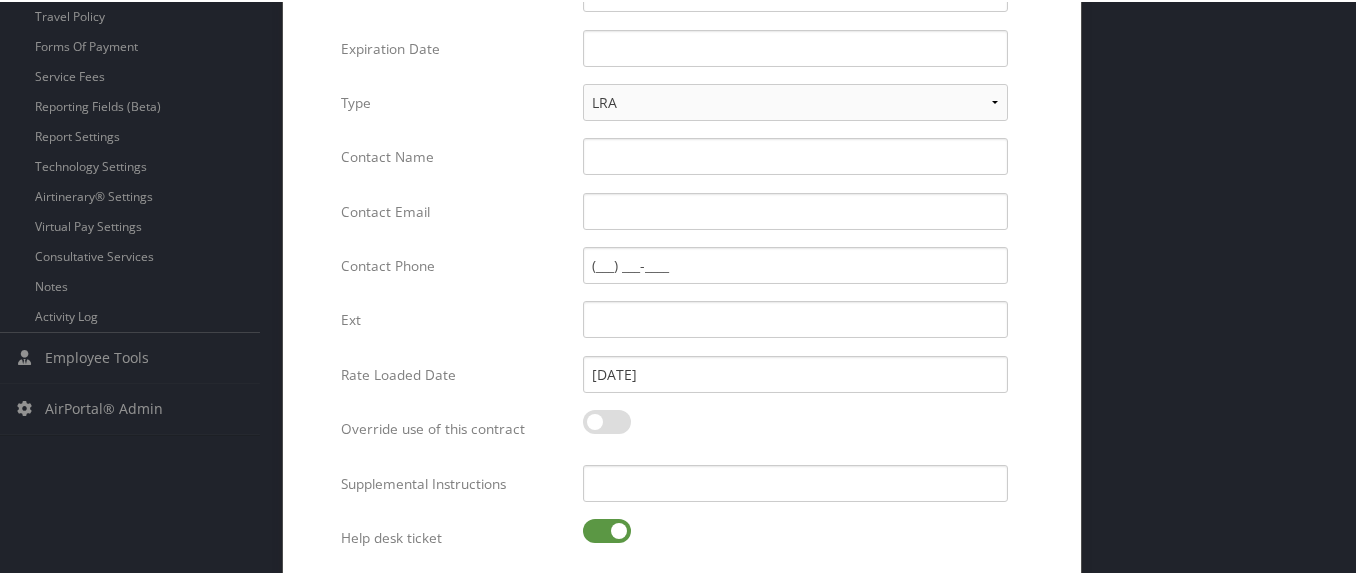 scroll, scrollTop: 702, scrollLeft: 0, axis: vertical 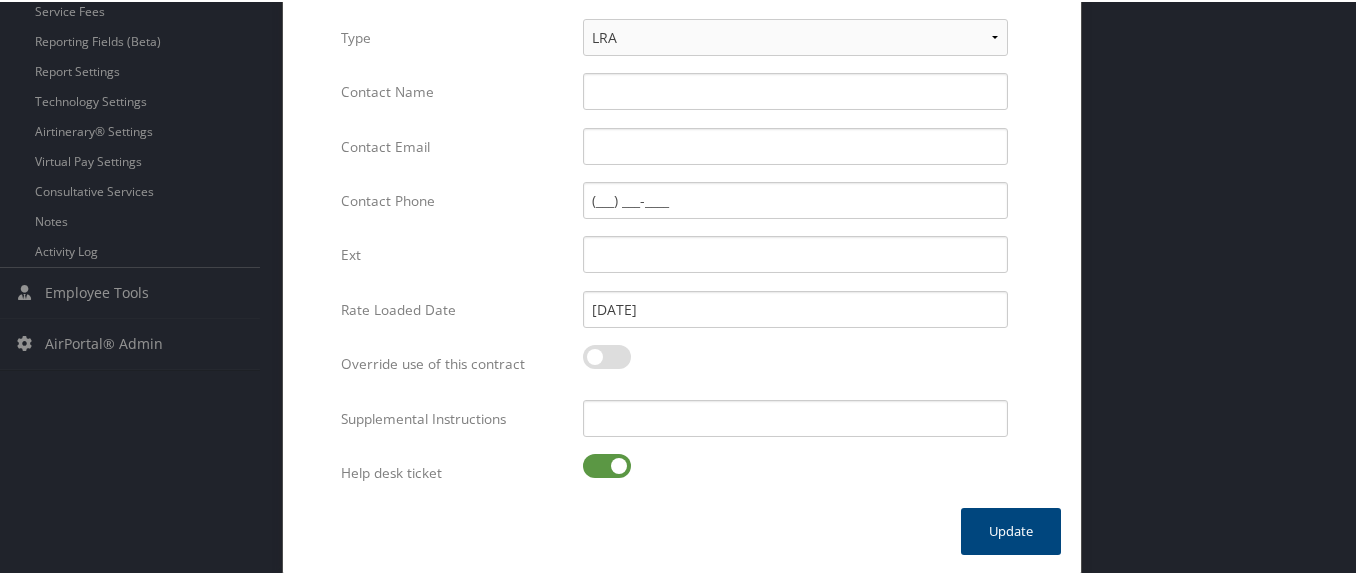 type on "UWASH" 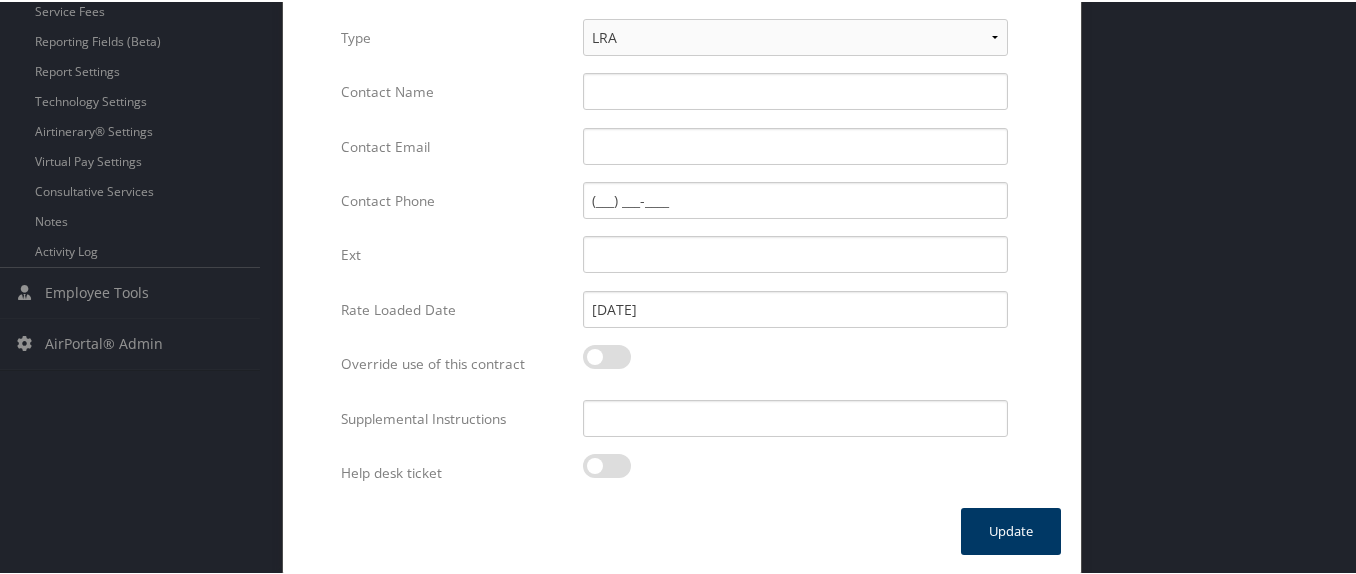 click on "Update" at bounding box center (1011, 529) 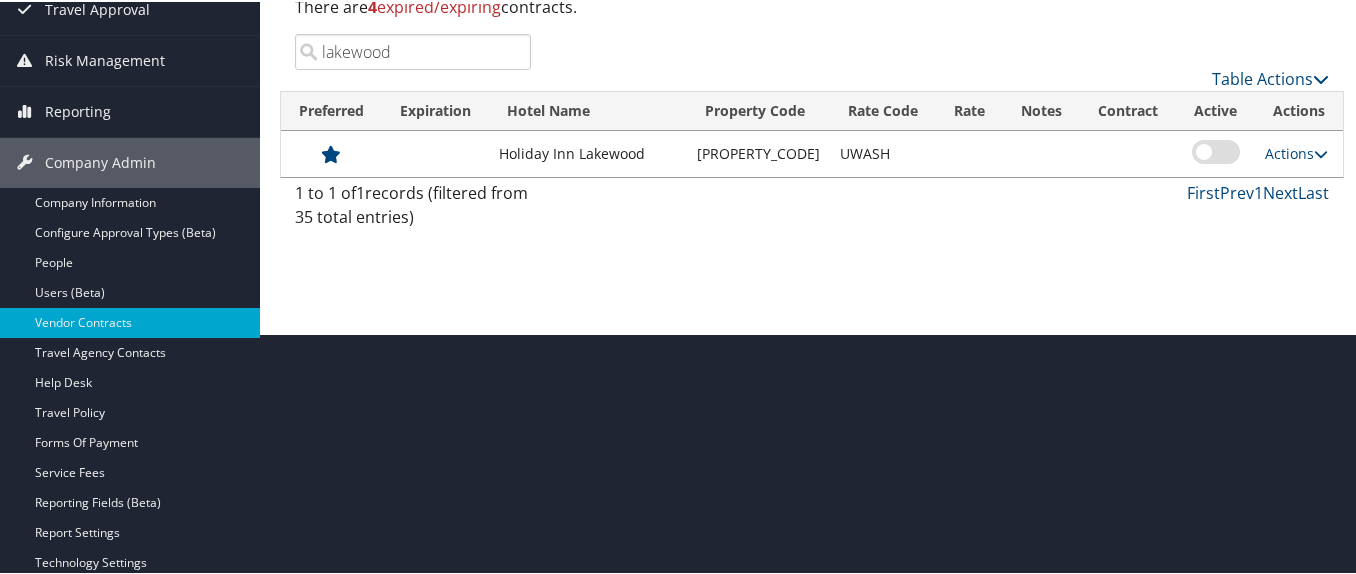 scroll, scrollTop: 196, scrollLeft: 0, axis: vertical 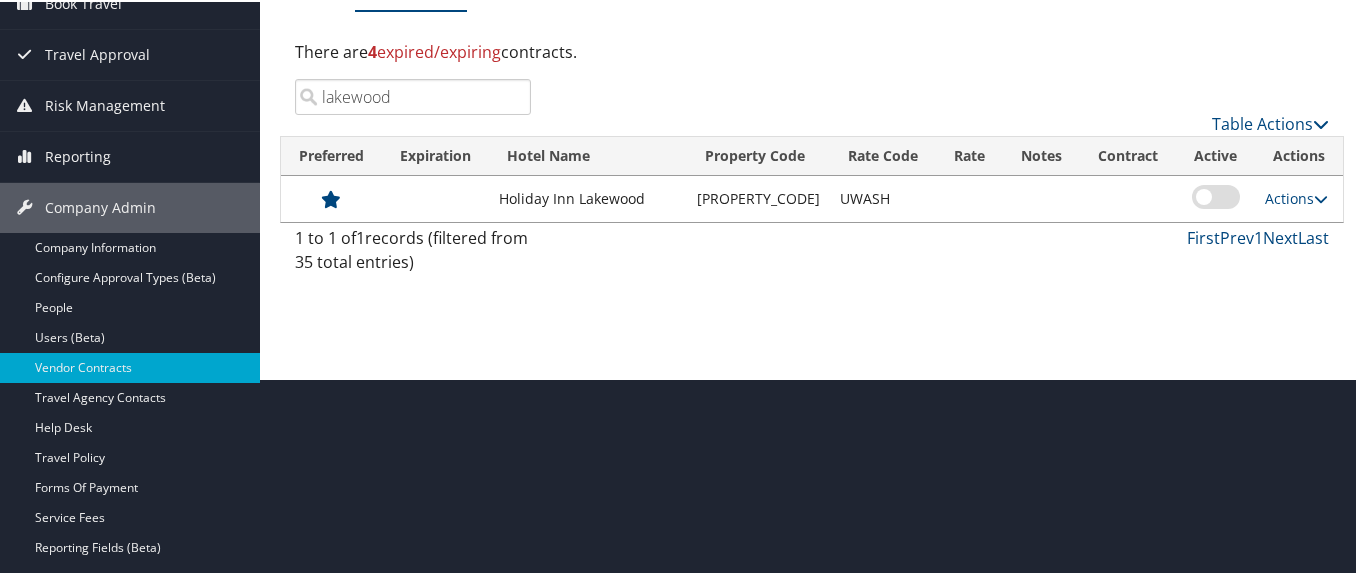 drag, startPoint x: 401, startPoint y: 91, endPoint x: 304, endPoint y: 88, distance: 97.04638 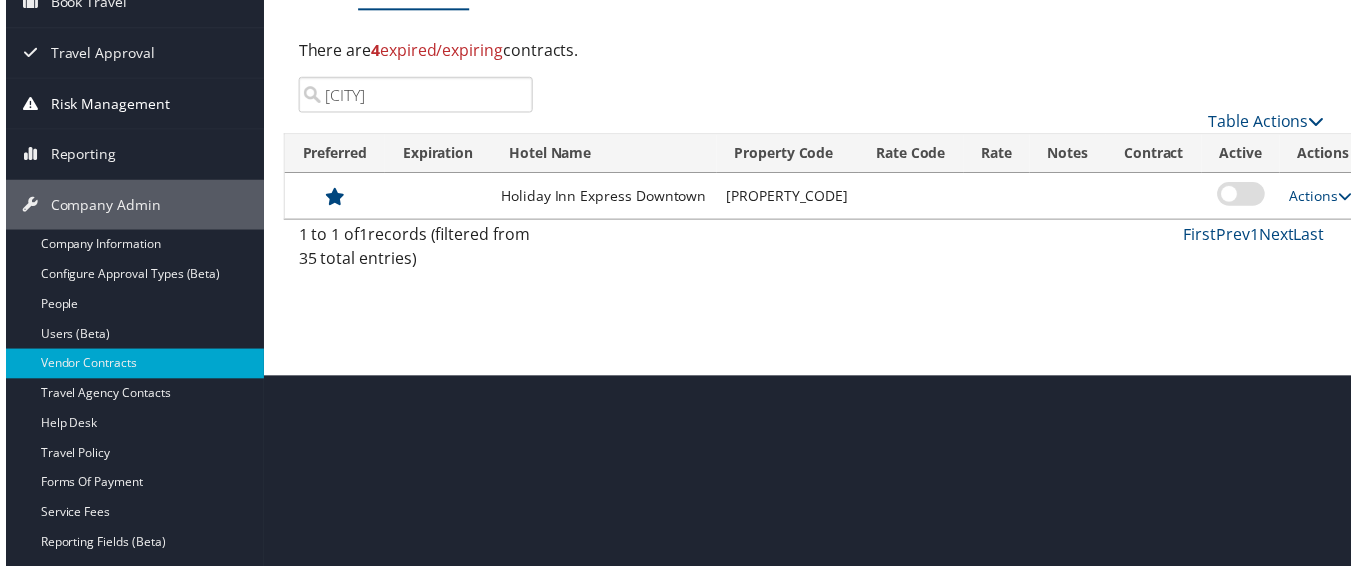 type on "DOWNT" 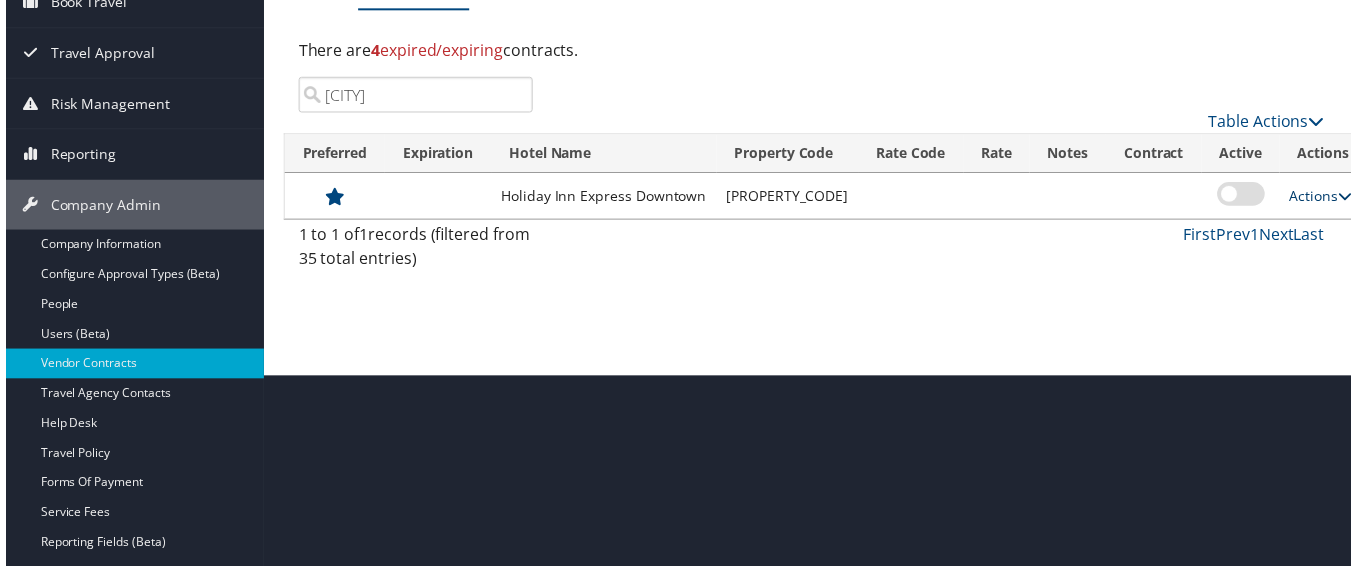 click on "Actions" at bounding box center (1325, 196) 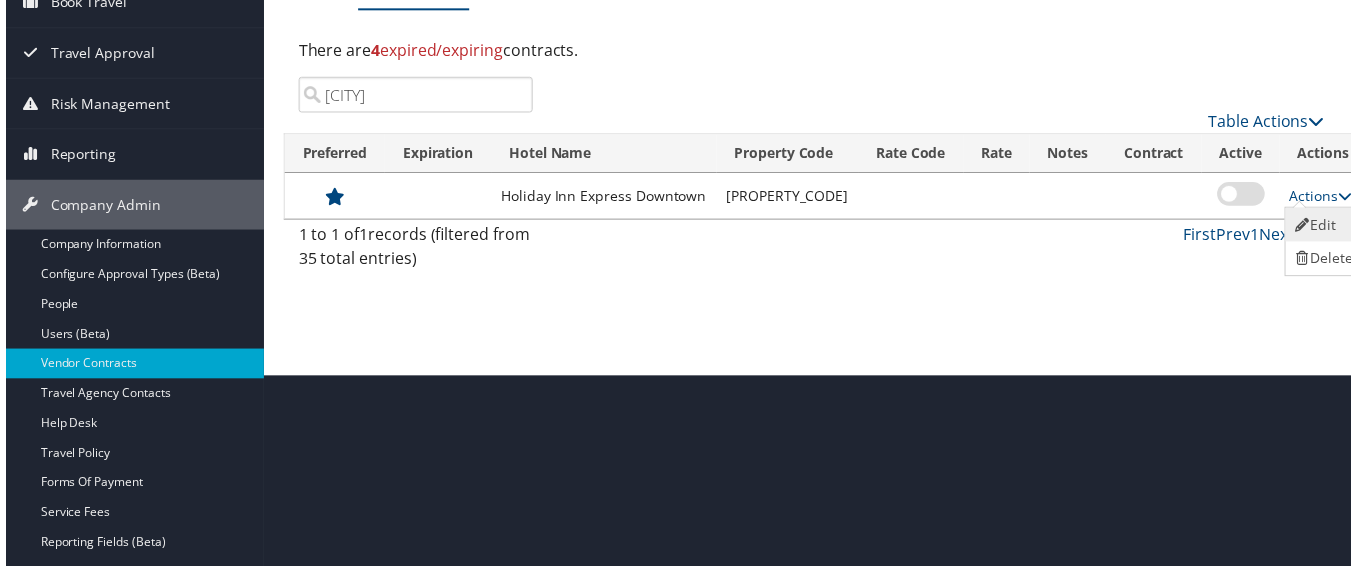 click on "Edit" at bounding box center [1328, 226] 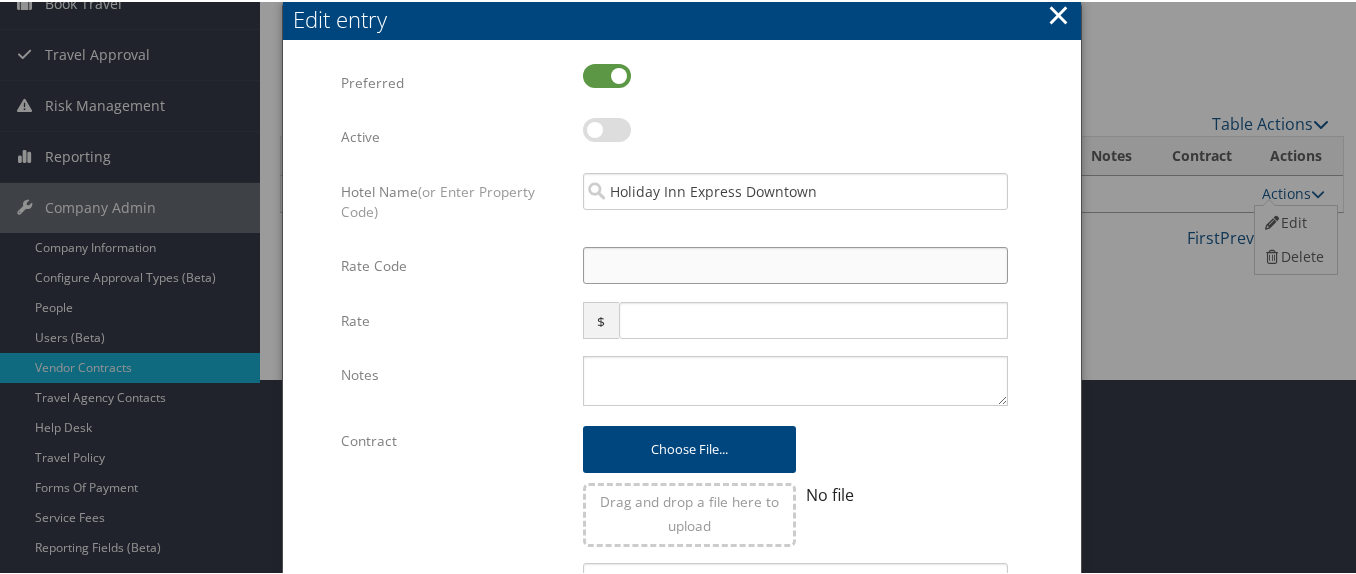 click on "Rate Code" at bounding box center [795, 263] 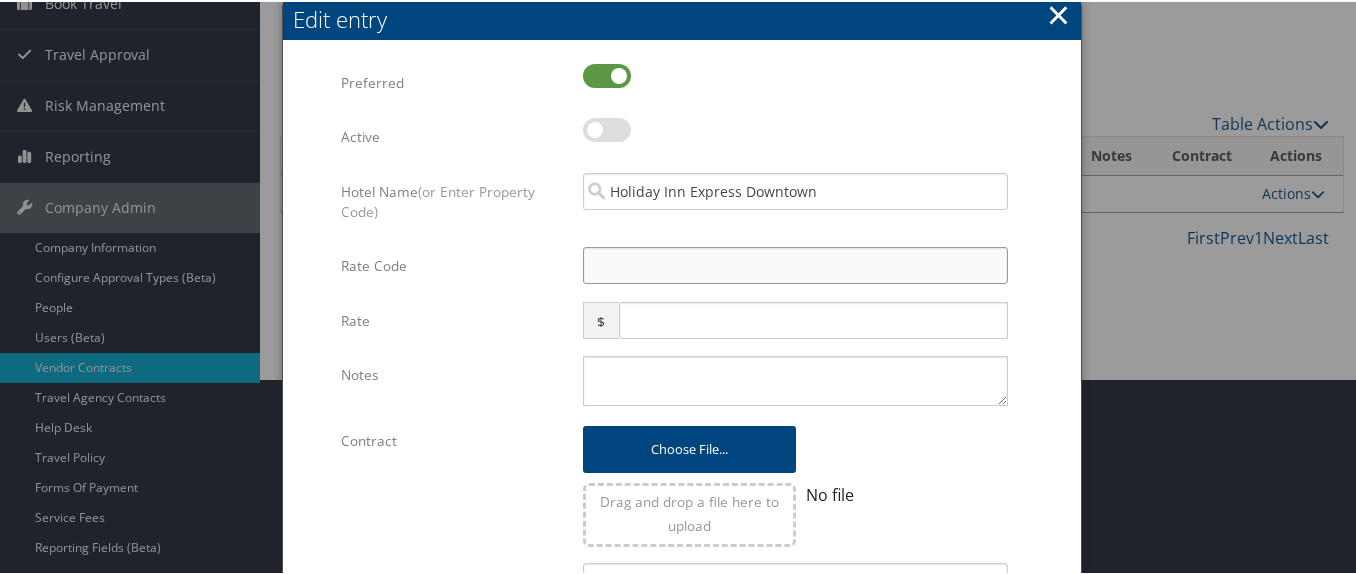 type on "U" 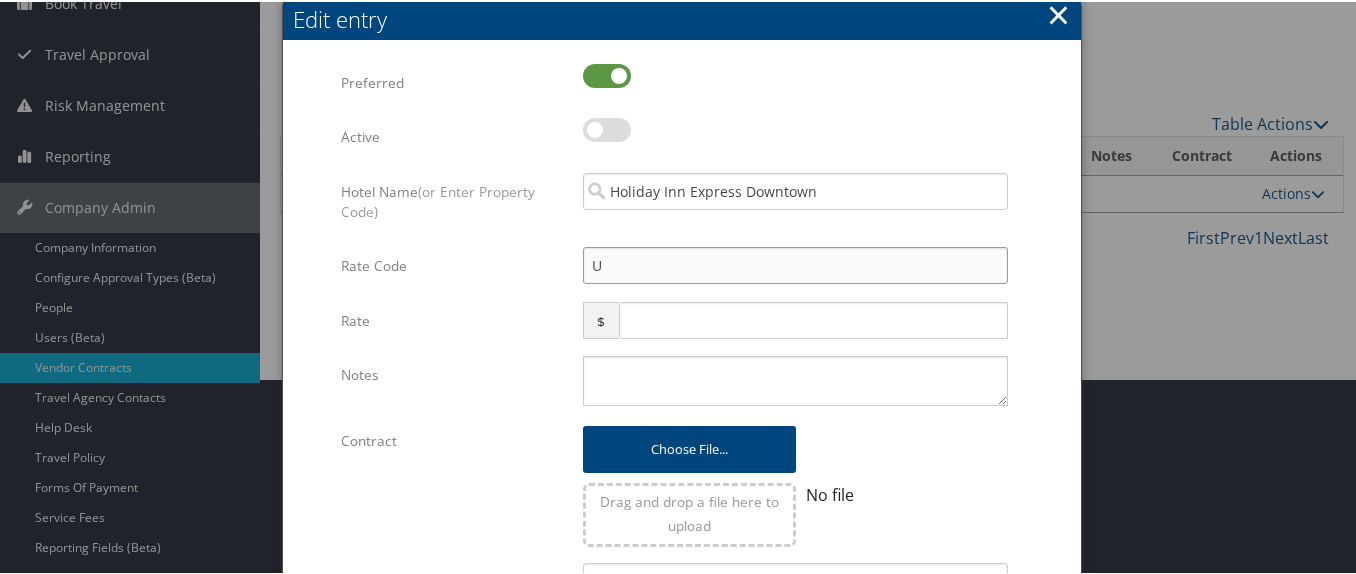 checkbox on "true" 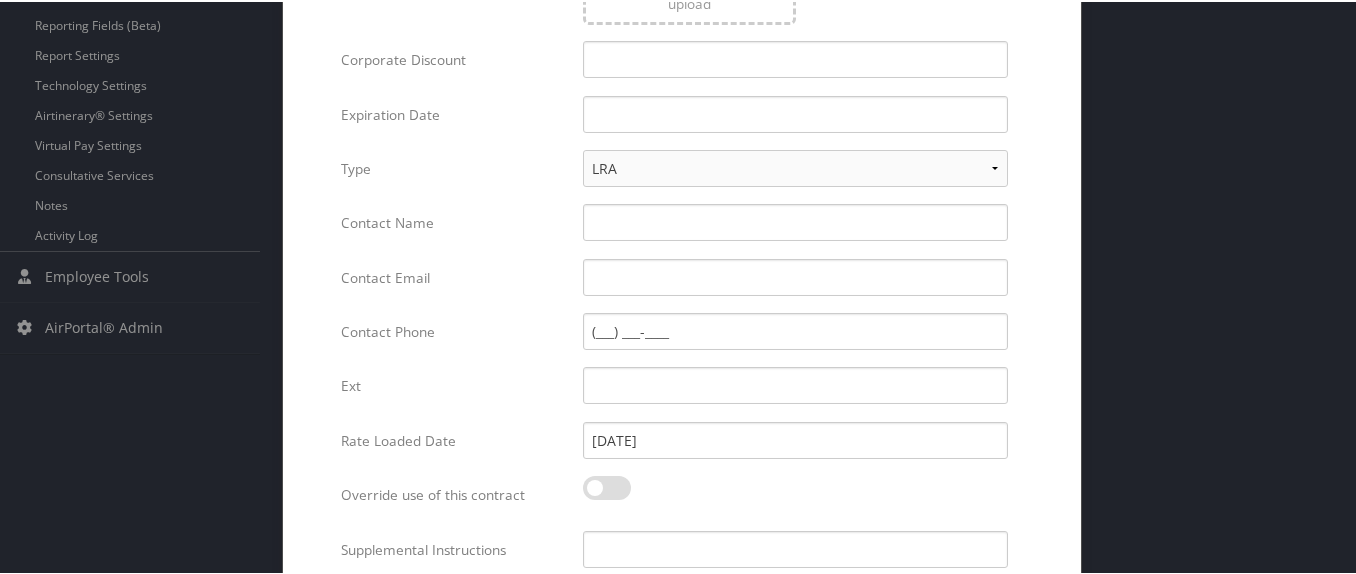 scroll, scrollTop: 849, scrollLeft: 0, axis: vertical 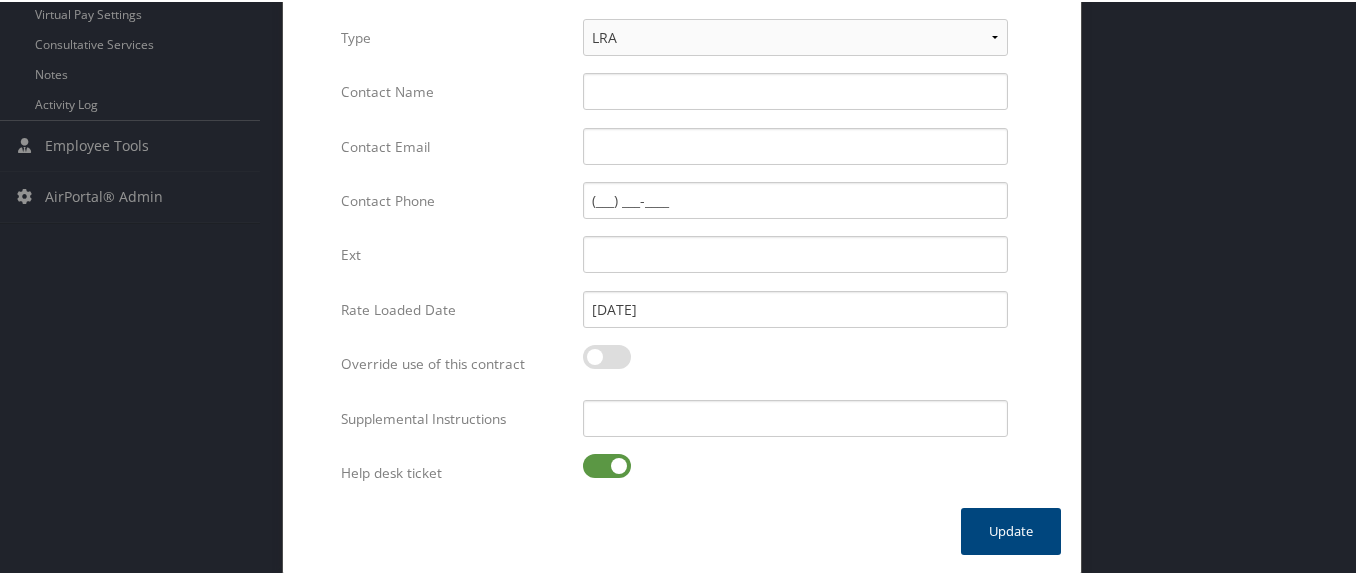 type on "UWASH" 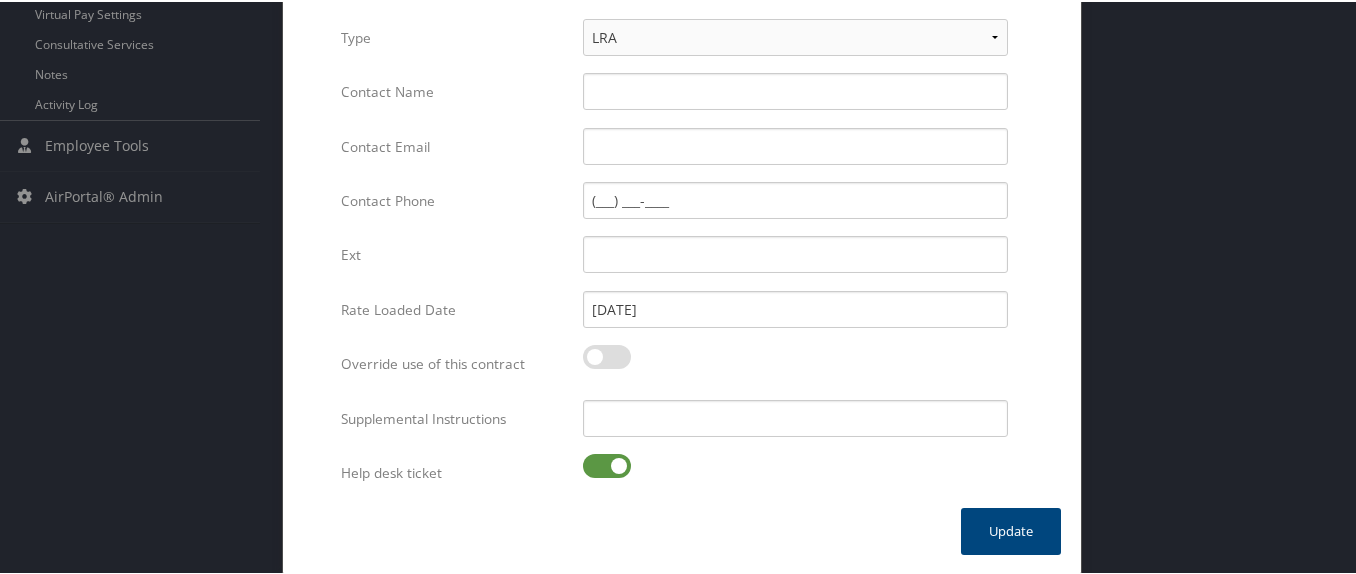 click at bounding box center (607, 464) 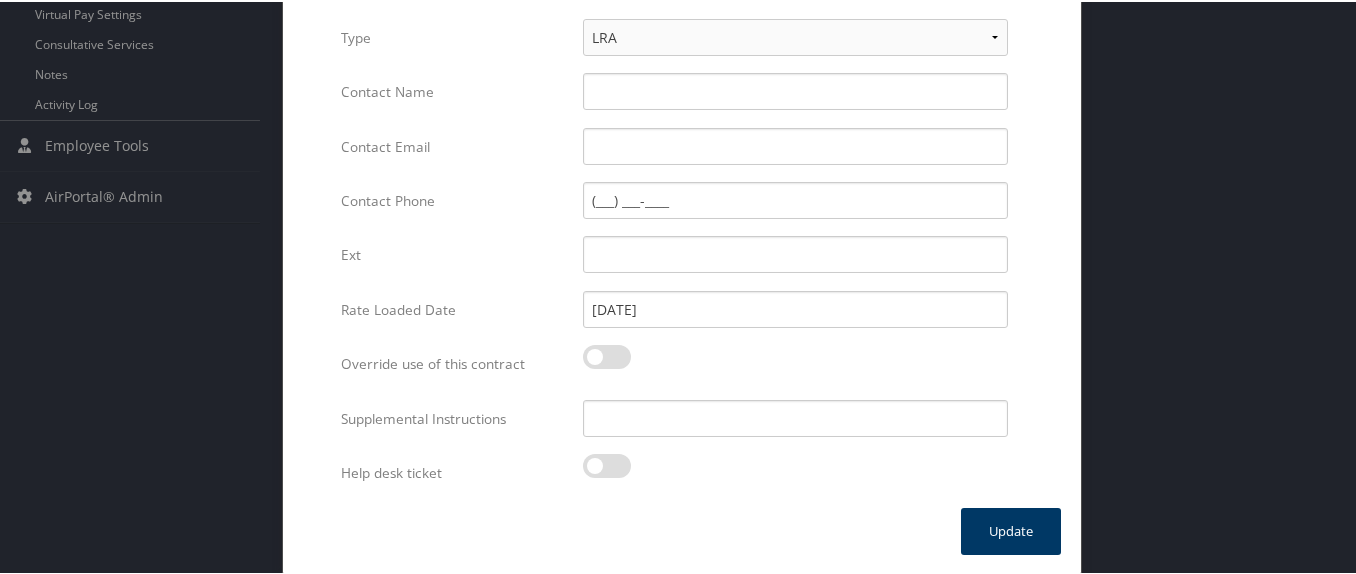 click on "Update" at bounding box center (1011, 529) 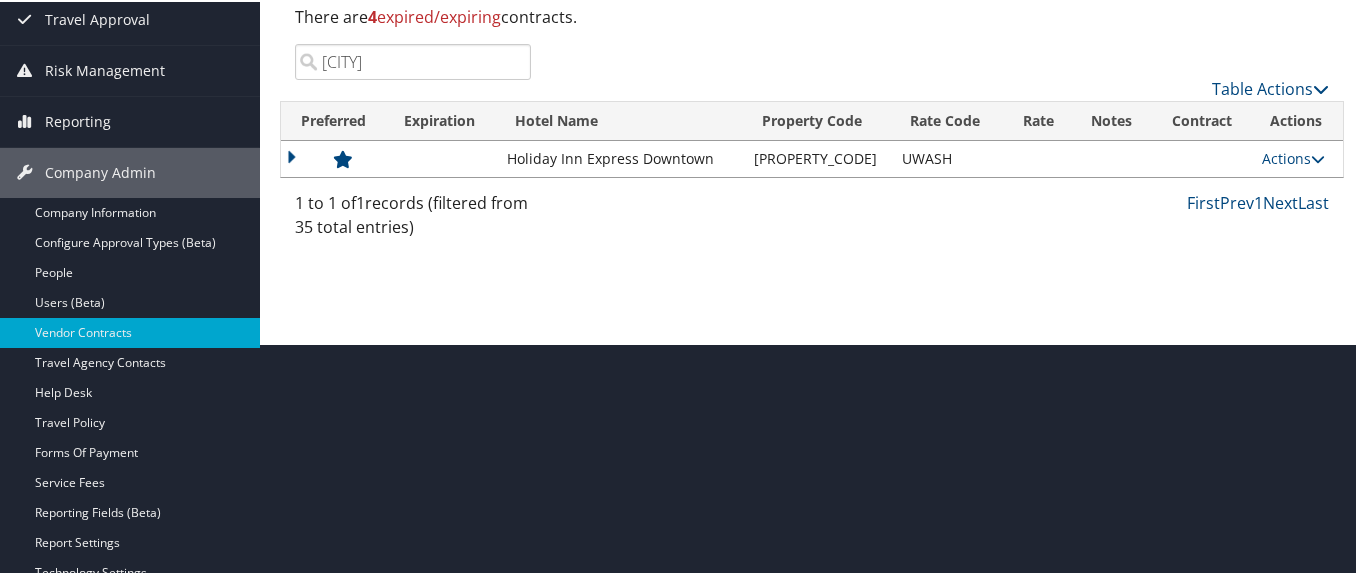 scroll, scrollTop: 196, scrollLeft: 0, axis: vertical 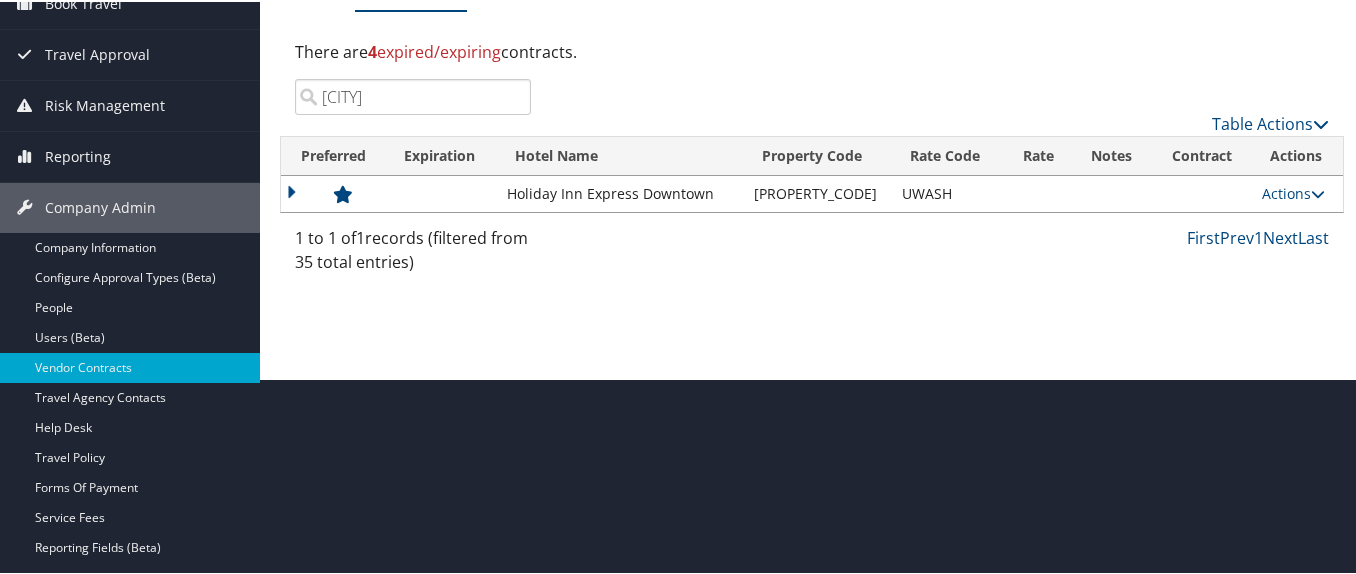 drag, startPoint x: 413, startPoint y: 93, endPoint x: 267, endPoint y: 96, distance: 146.03082 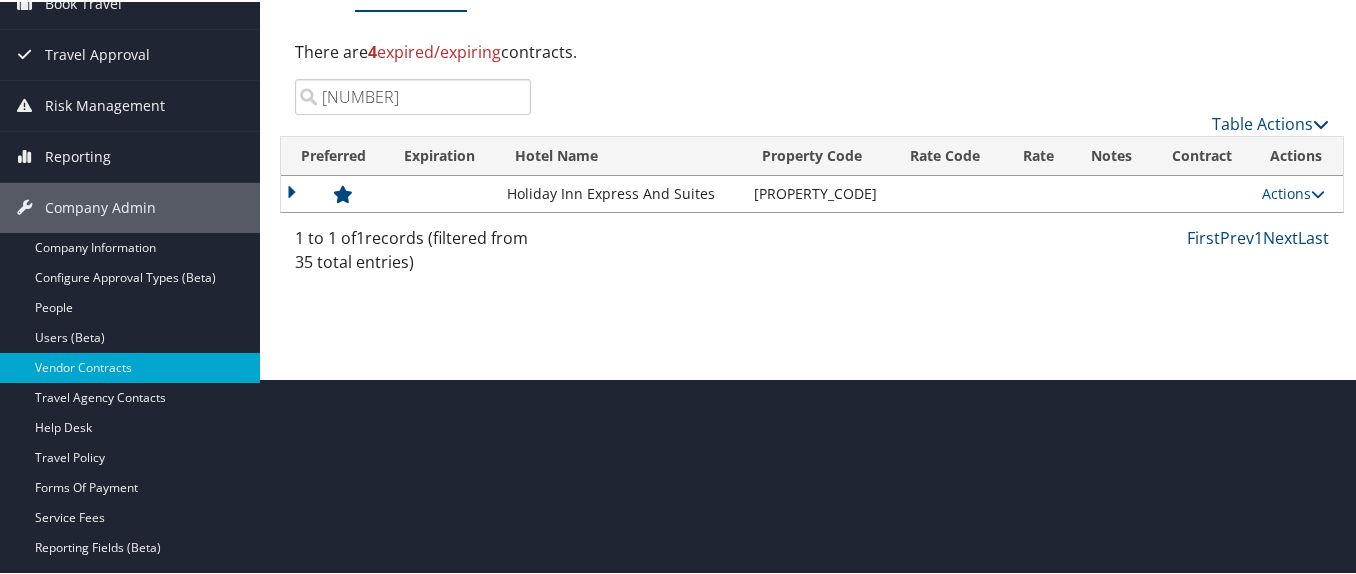 type on "55994" 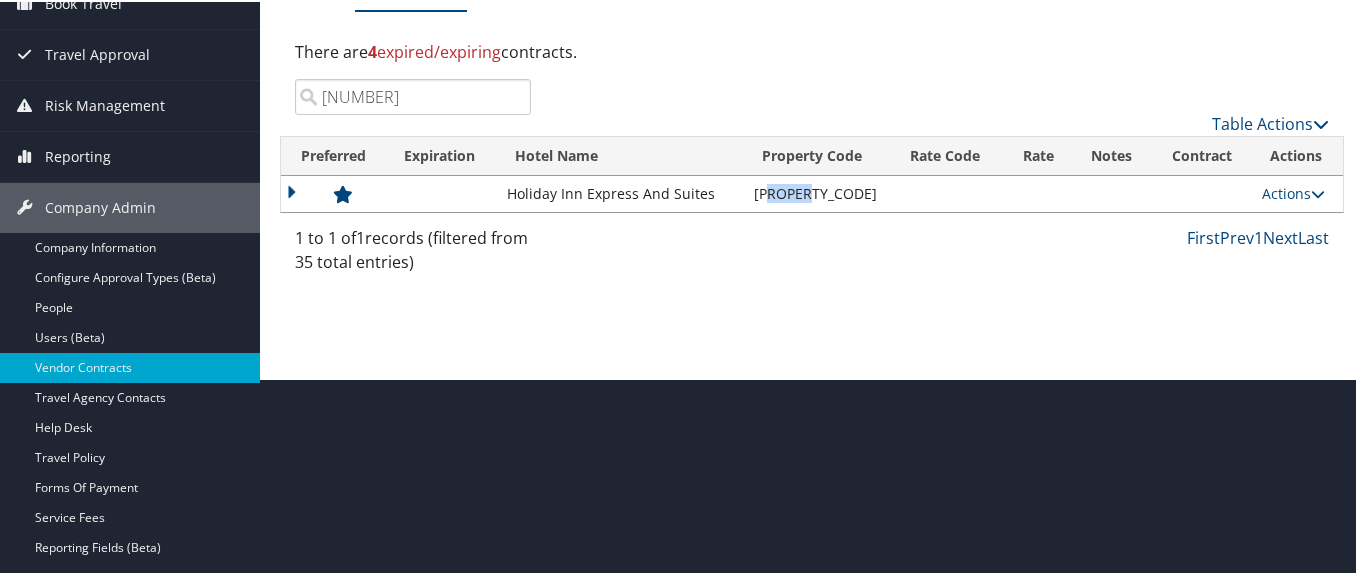 drag, startPoint x: 770, startPoint y: 191, endPoint x: 810, endPoint y: 188, distance: 40.112343 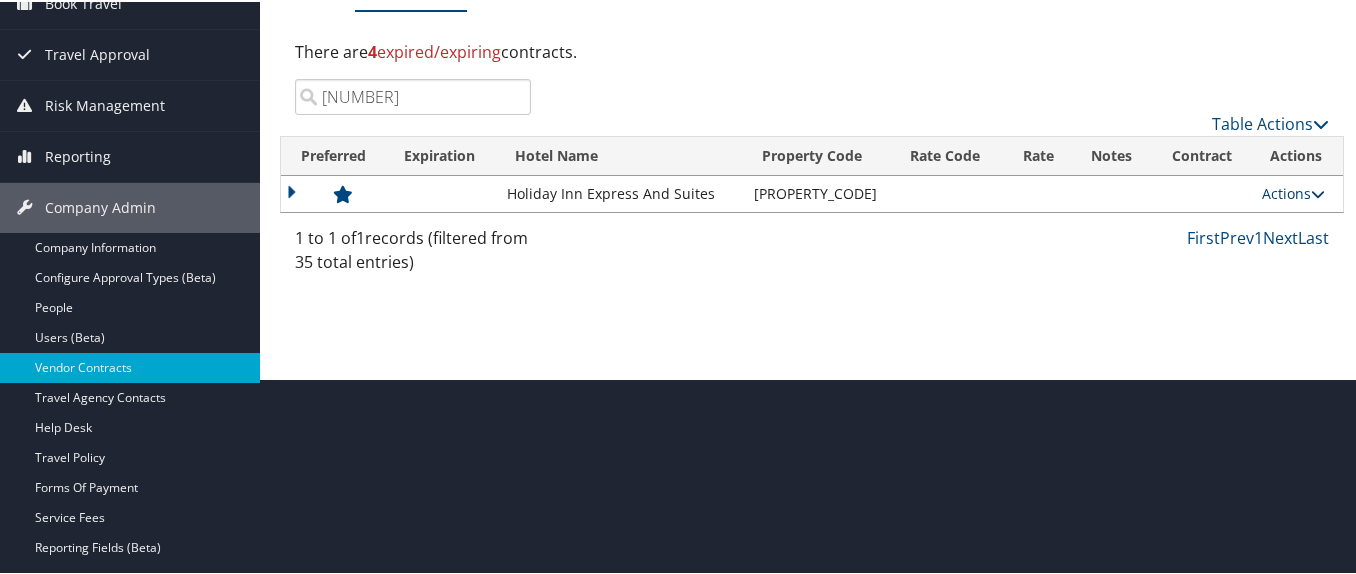 click on "Actions" at bounding box center [1293, 191] 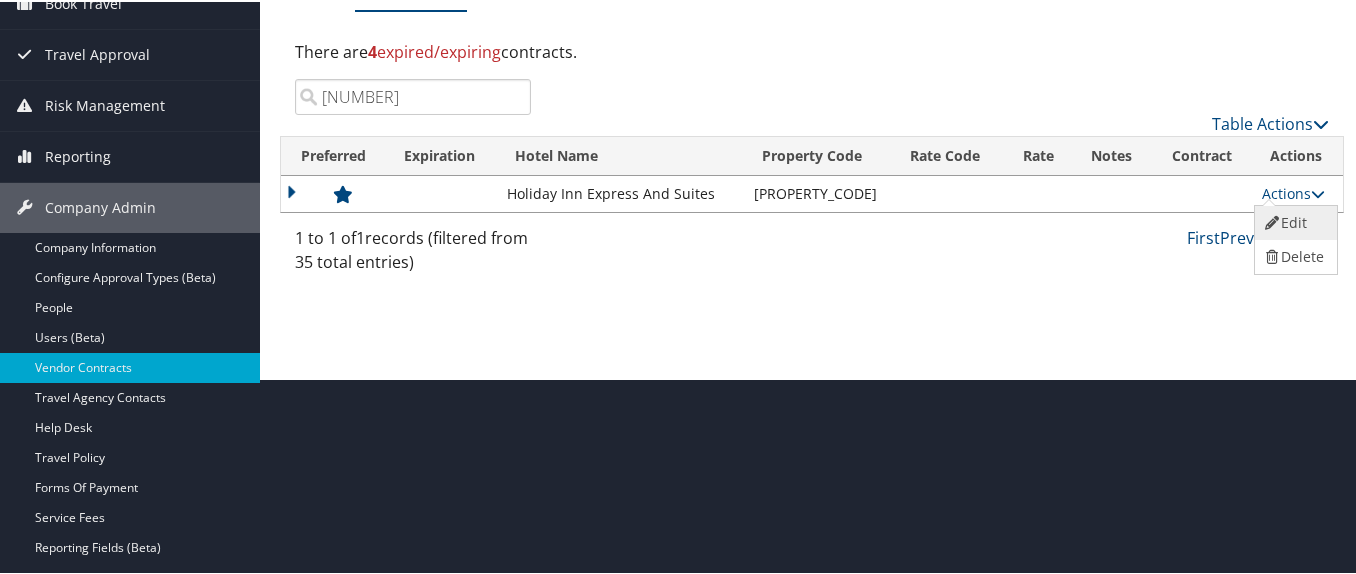 click on "Edit" at bounding box center [1293, 221] 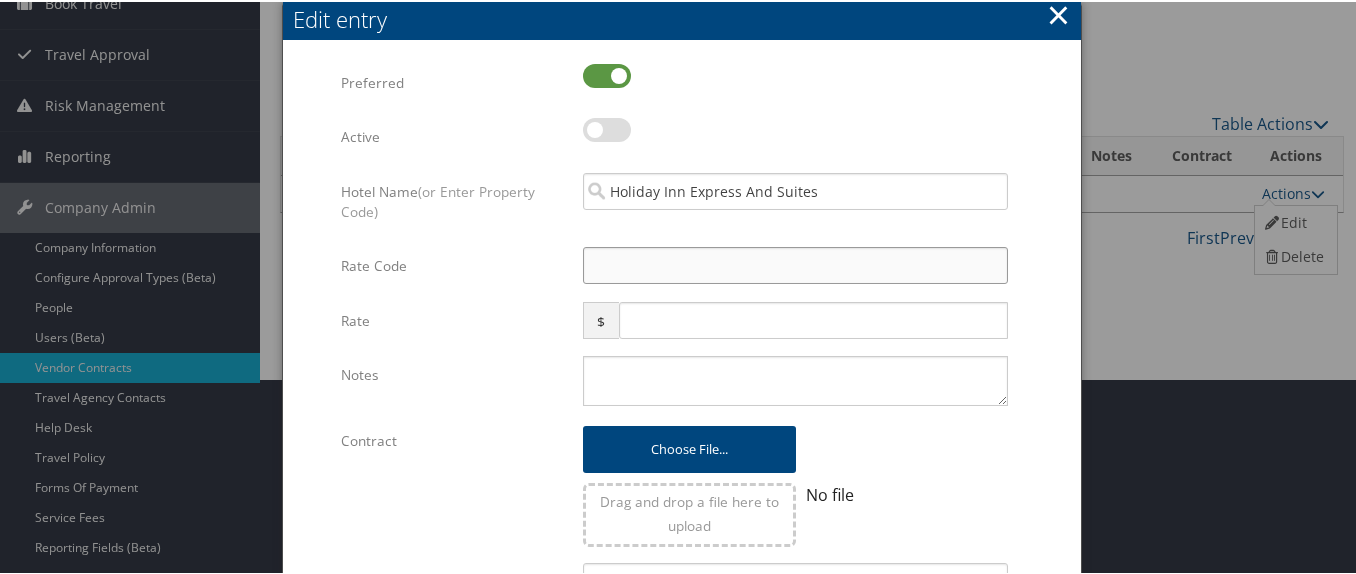 click on "Rate Code" at bounding box center [795, 263] 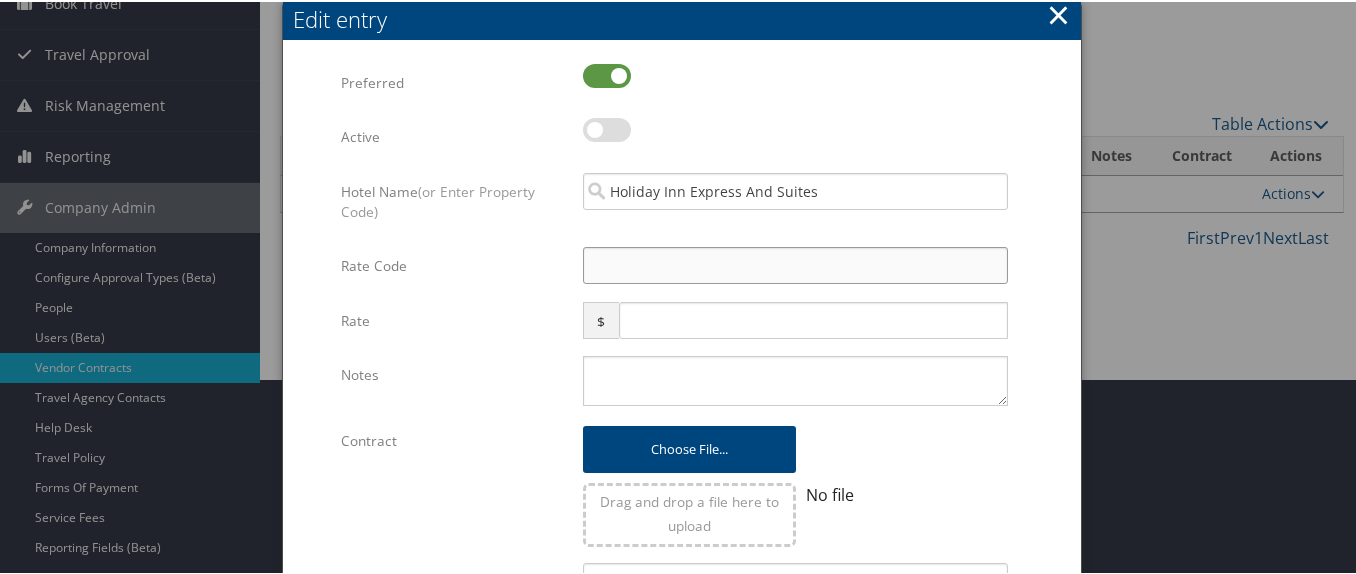 type on "U" 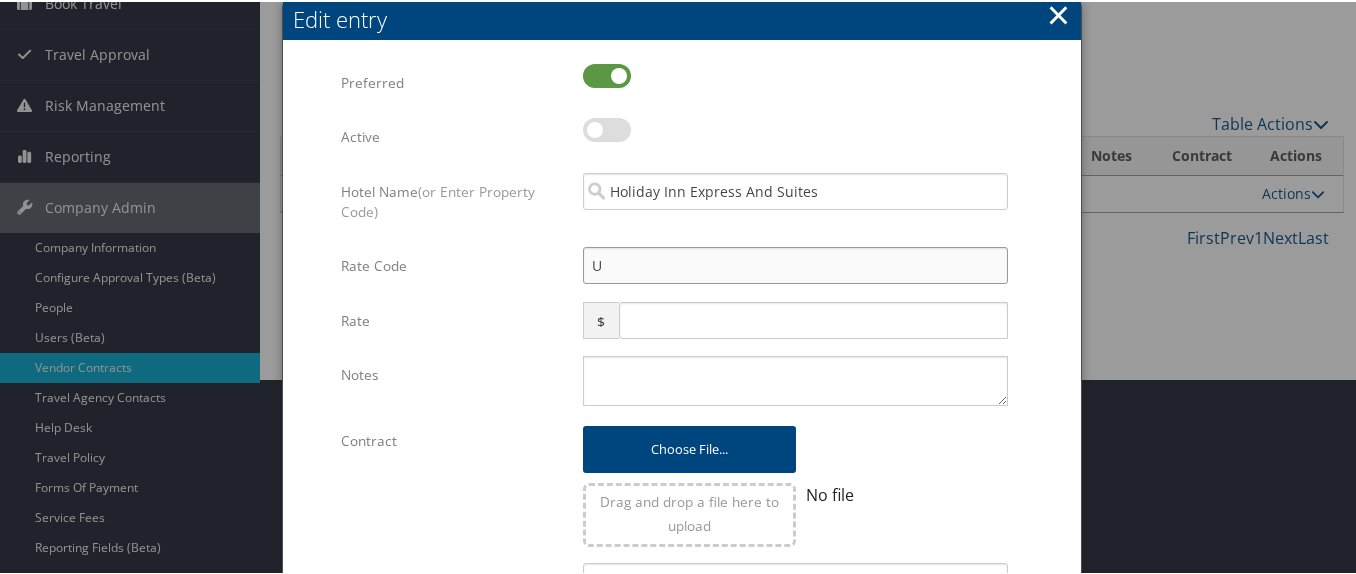 checkbox on "true" 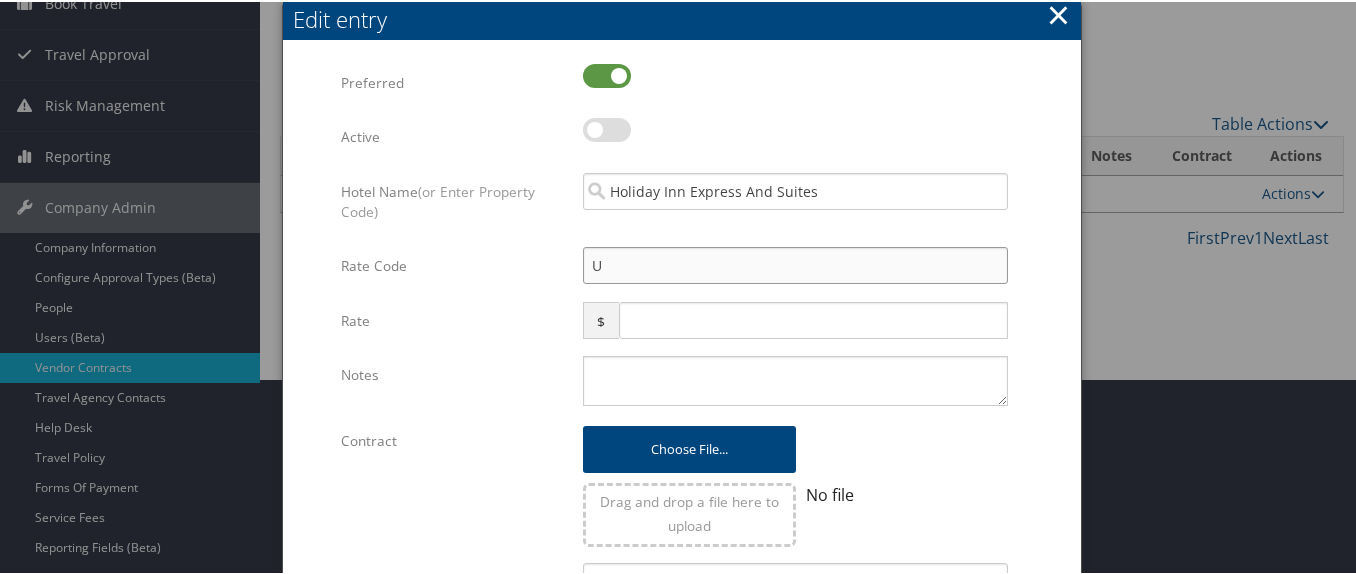 type on "UWASH" 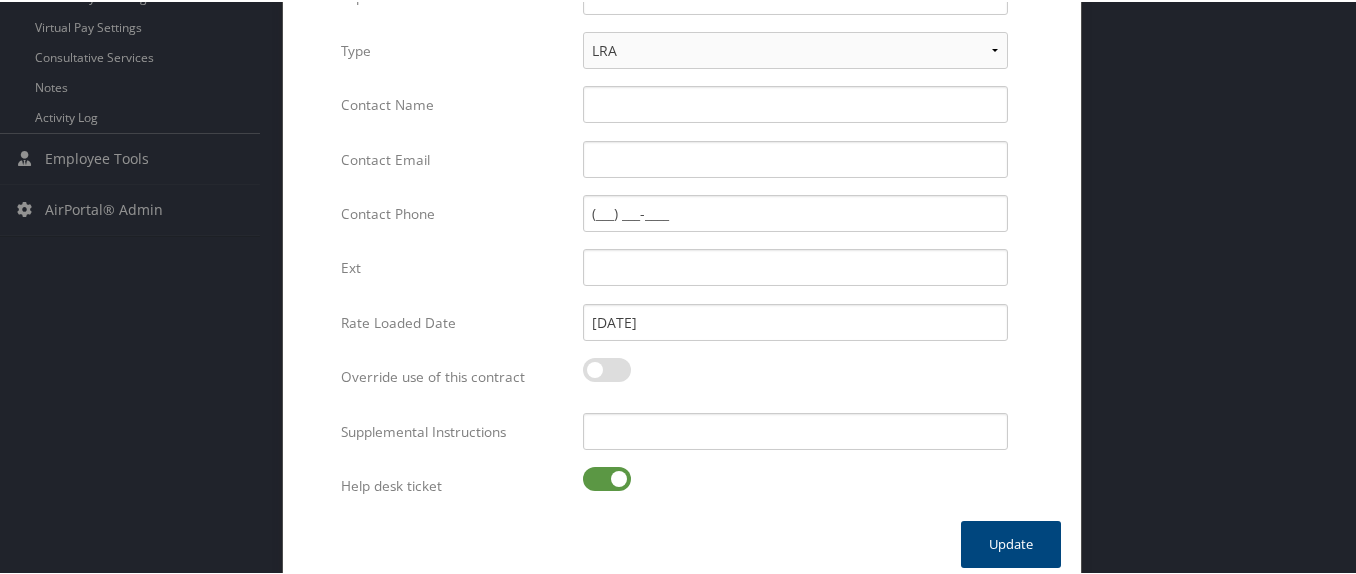 scroll, scrollTop: 849, scrollLeft: 0, axis: vertical 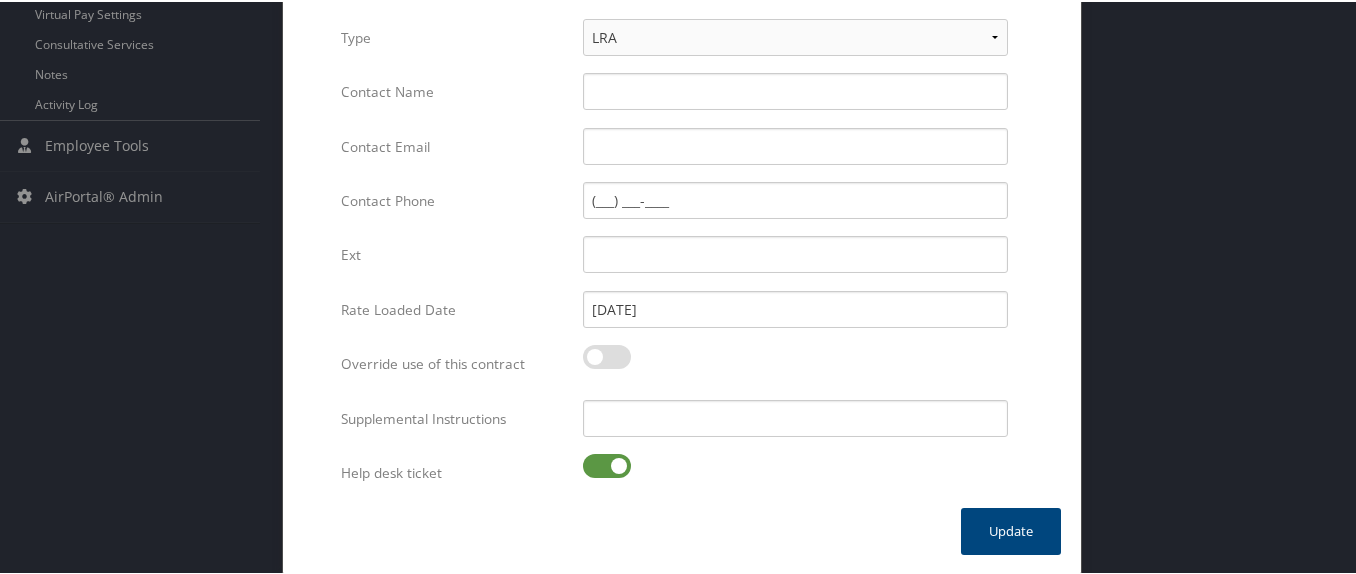 click at bounding box center (607, 464) 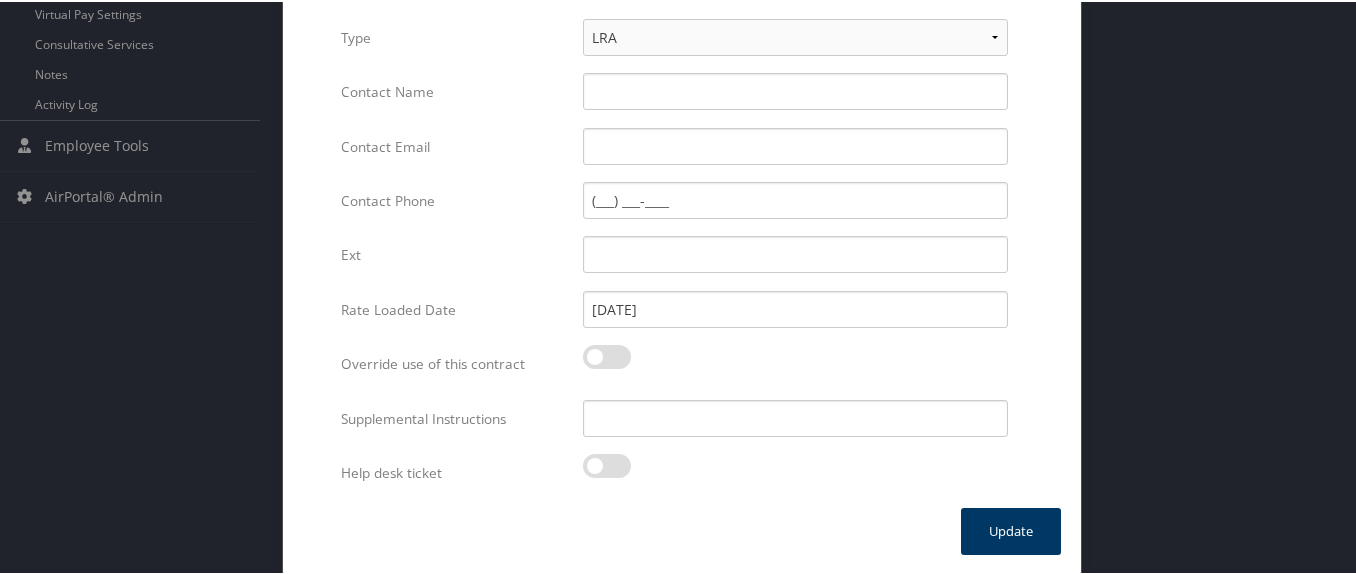 click on "Update" at bounding box center [1011, 529] 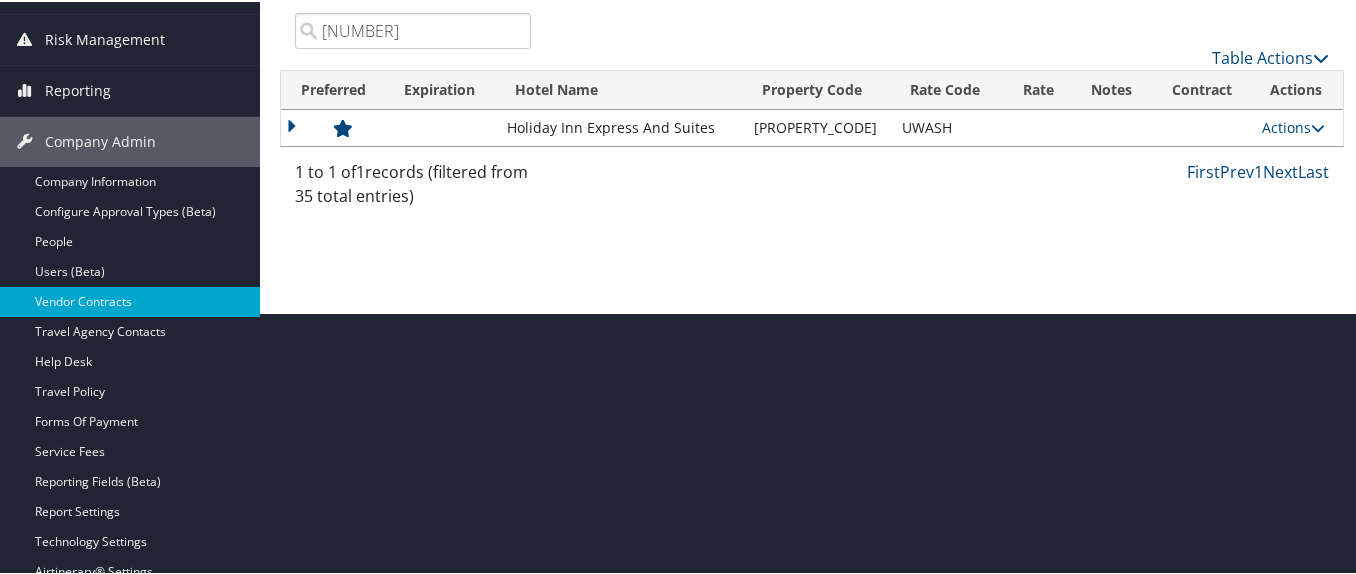 scroll, scrollTop: 196, scrollLeft: 0, axis: vertical 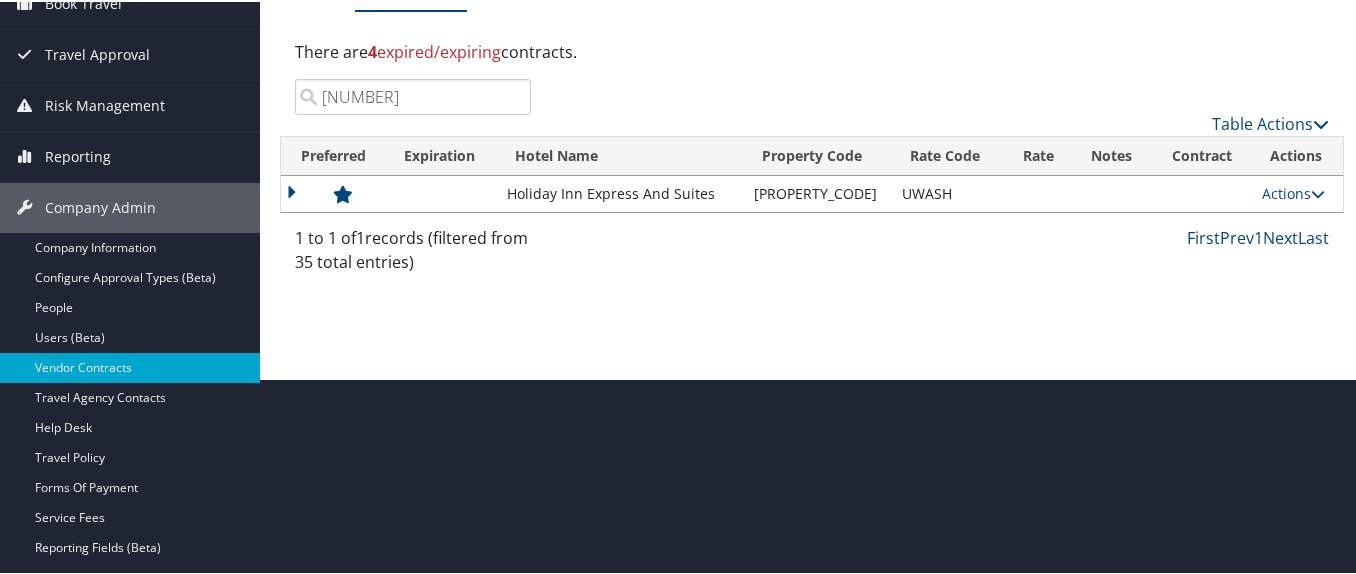 drag, startPoint x: 378, startPoint y: 102, endPoint x: 308, endPoint y: 101, distance: 70.00714 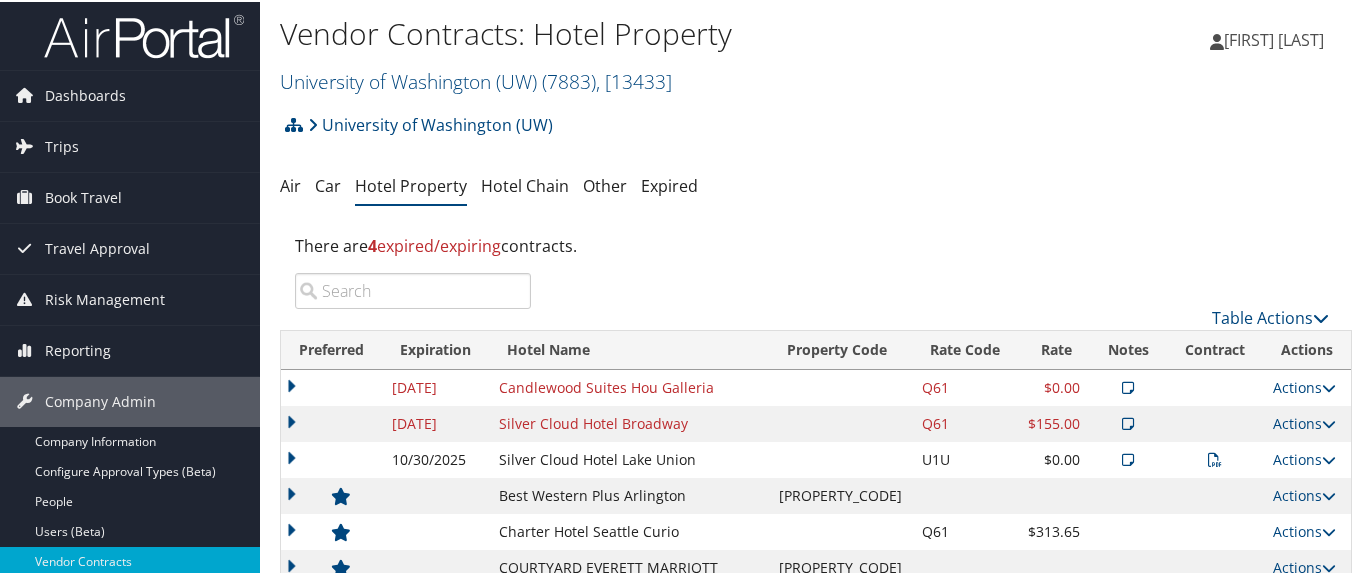 scroll, scrollTop: 0, scrollLeft: 0, axis: both 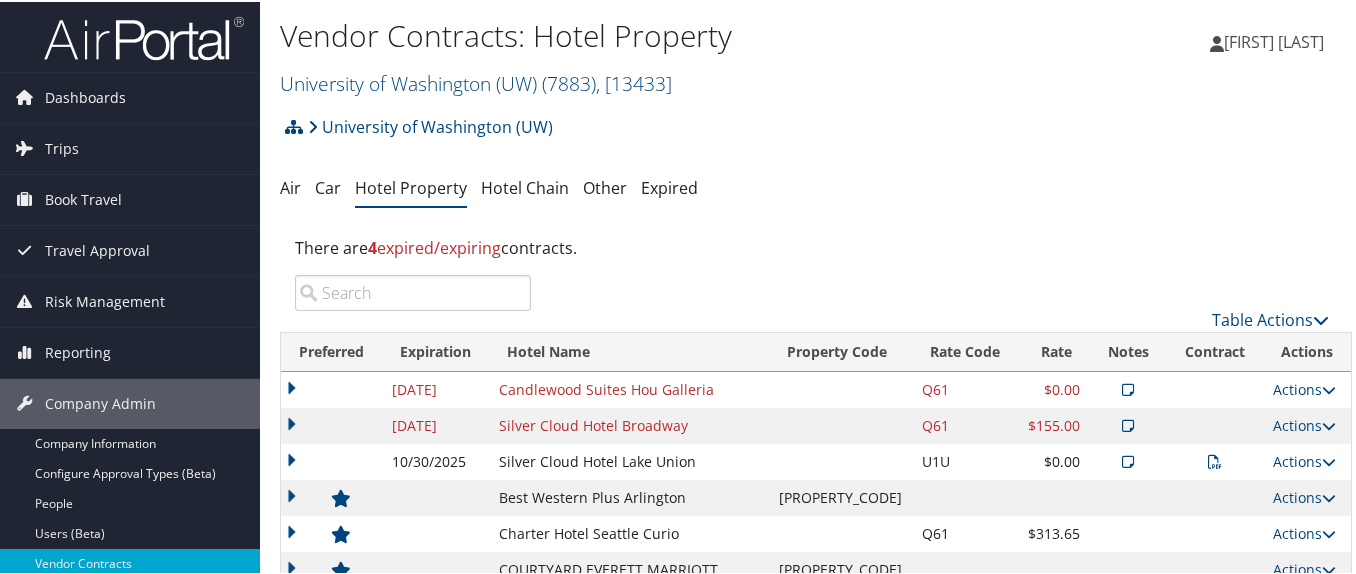 click at bounding box center [413, 291] 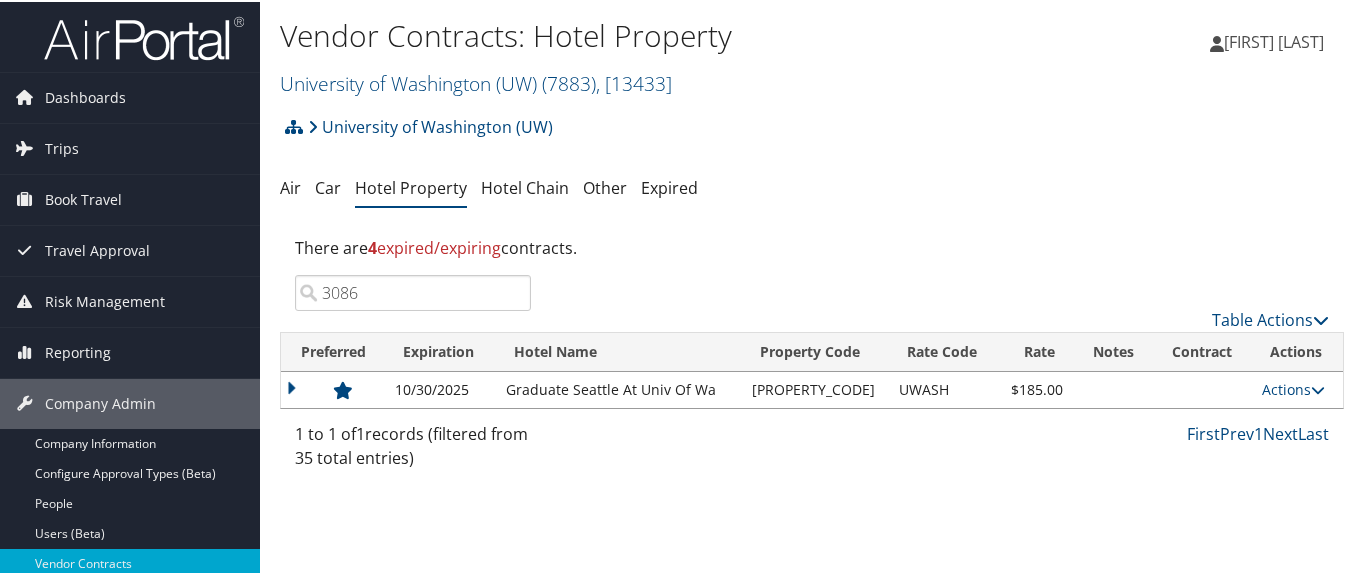 type on "30869" 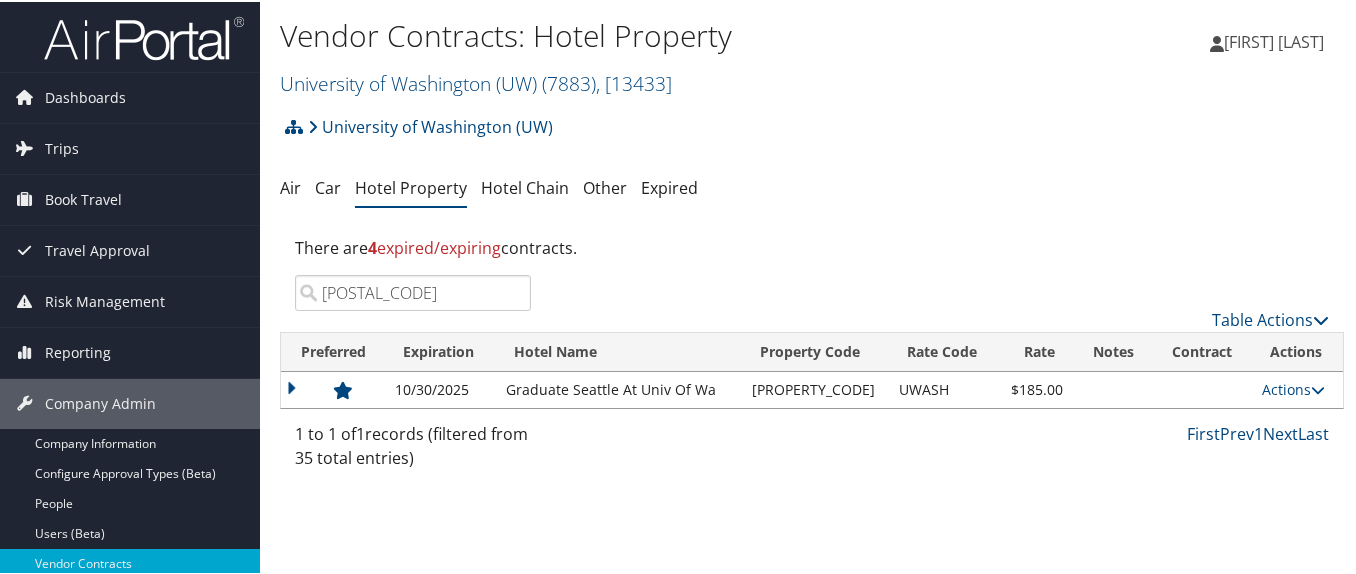 click on "30869" at bounding box center [413, 291] 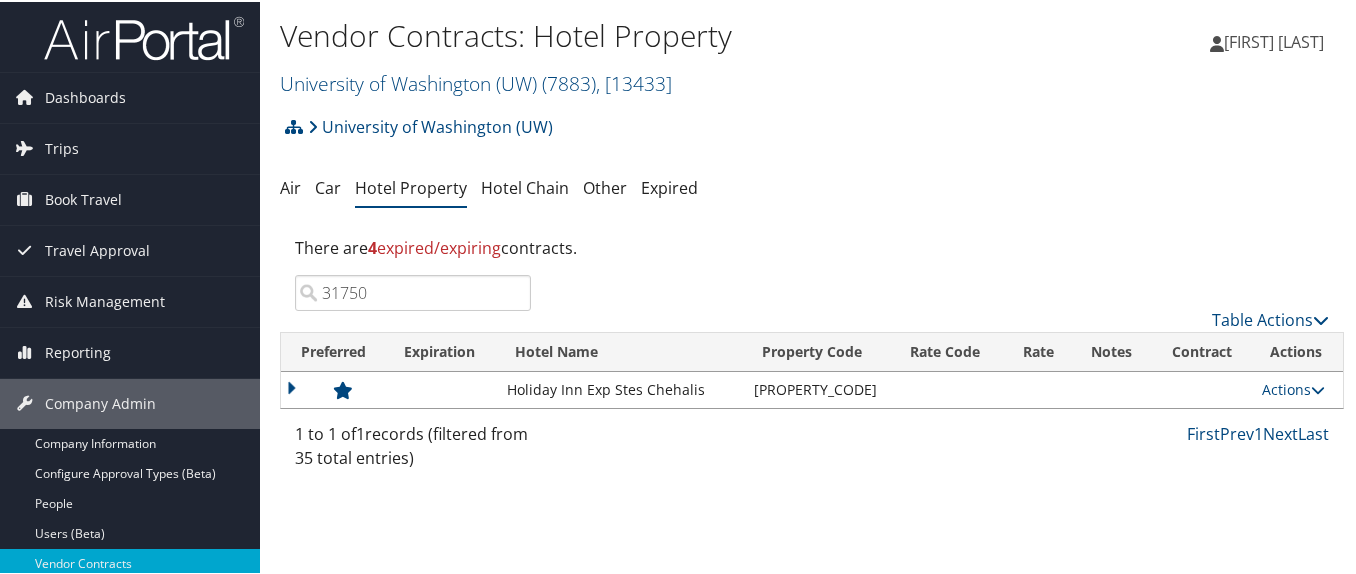 type on "31750" 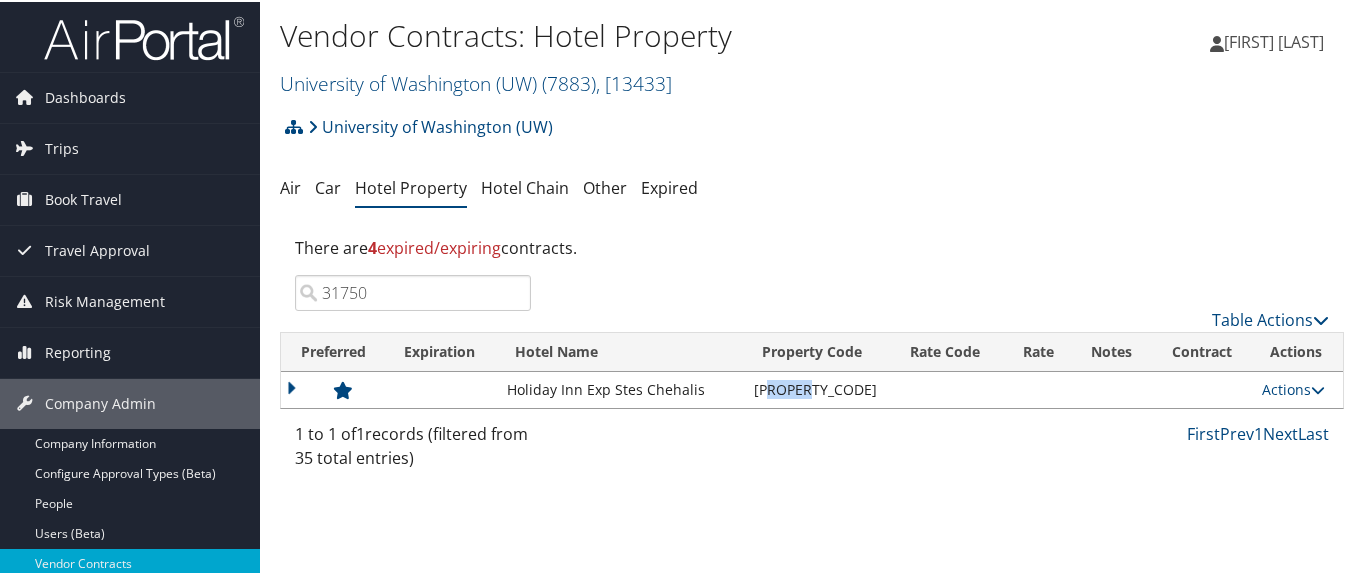 drag, startPoint x: 768, startPoint y: 388, endPoint x: 805, endPoint y: 385, distance: 37.12142 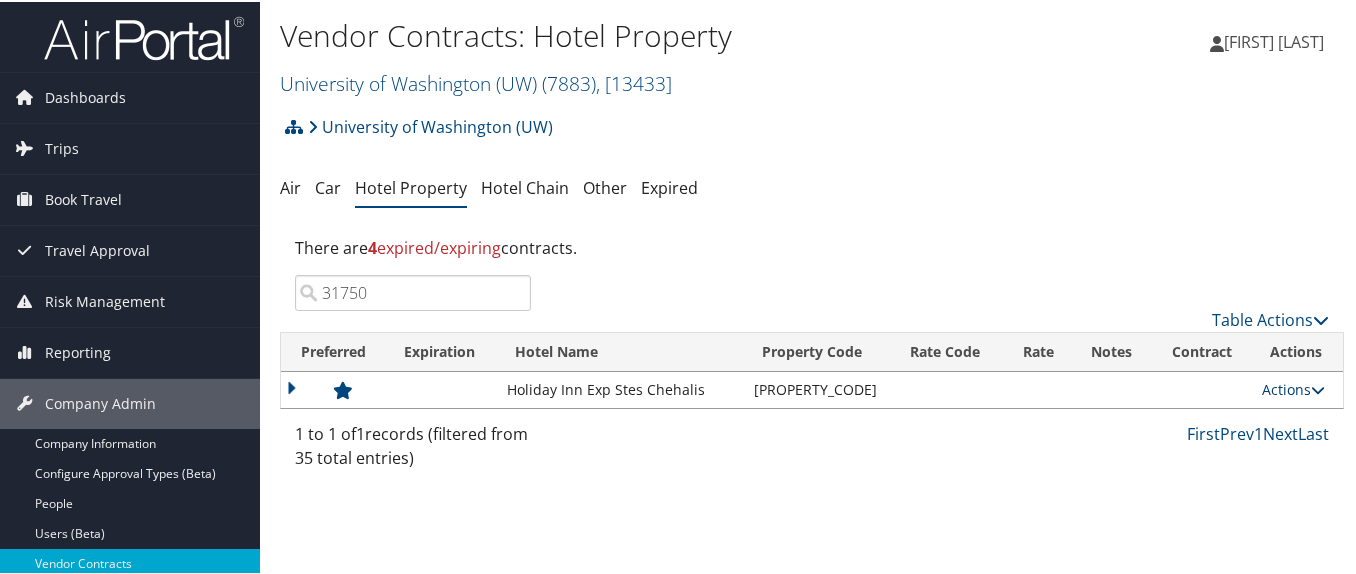 click on "Actions" at bounding box center [1293, 387] 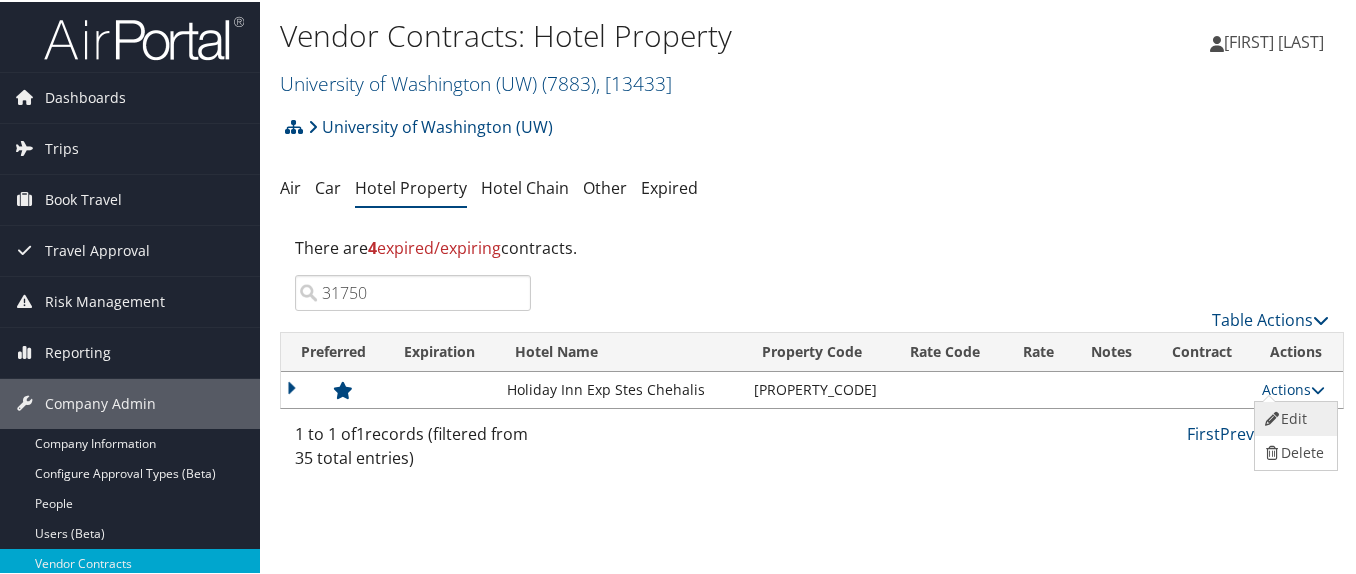 click on "Edit" at bounding box center [1293, 417] 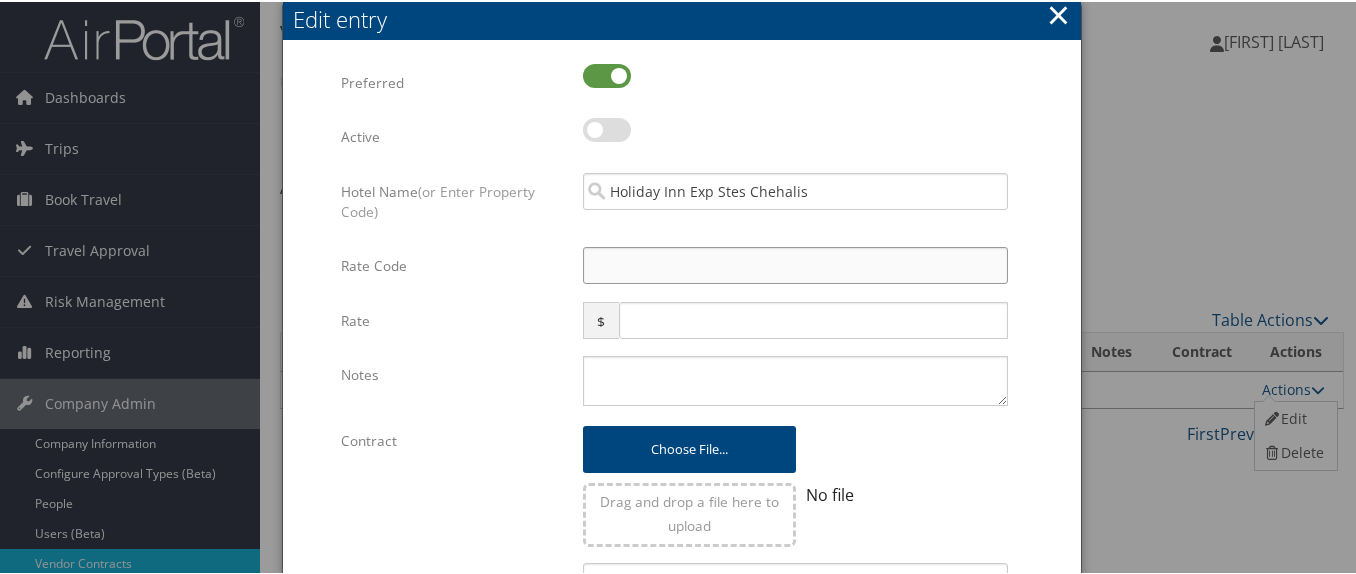 click on "Rate Code" at bounding box center [795, 263] 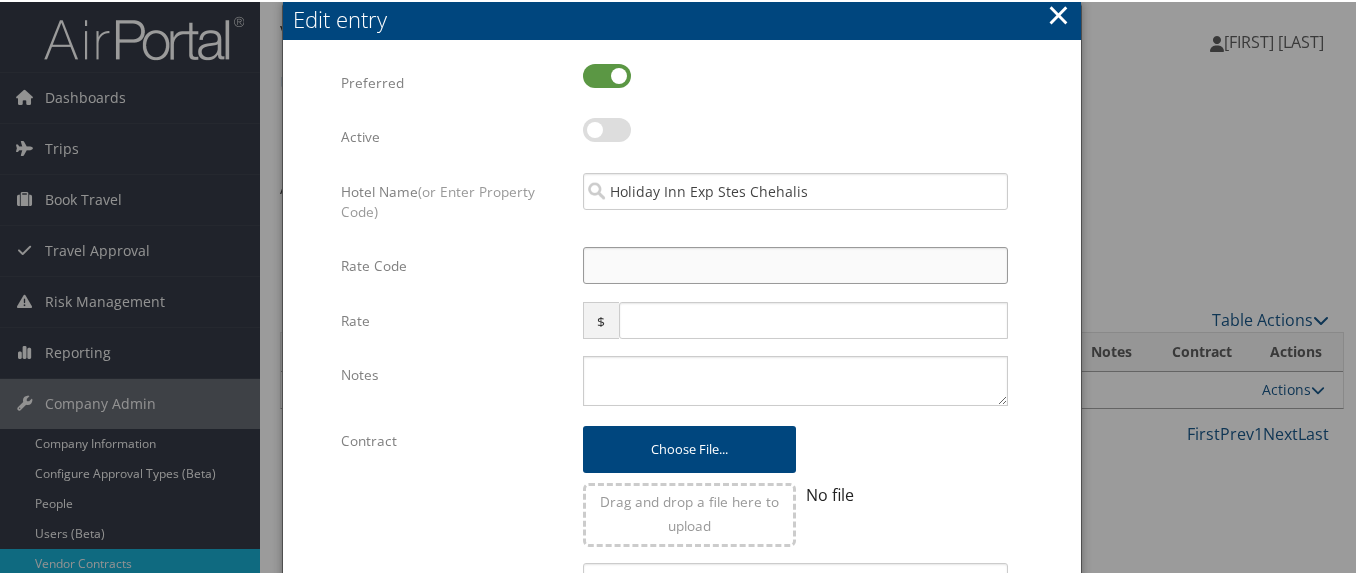 type on "U" 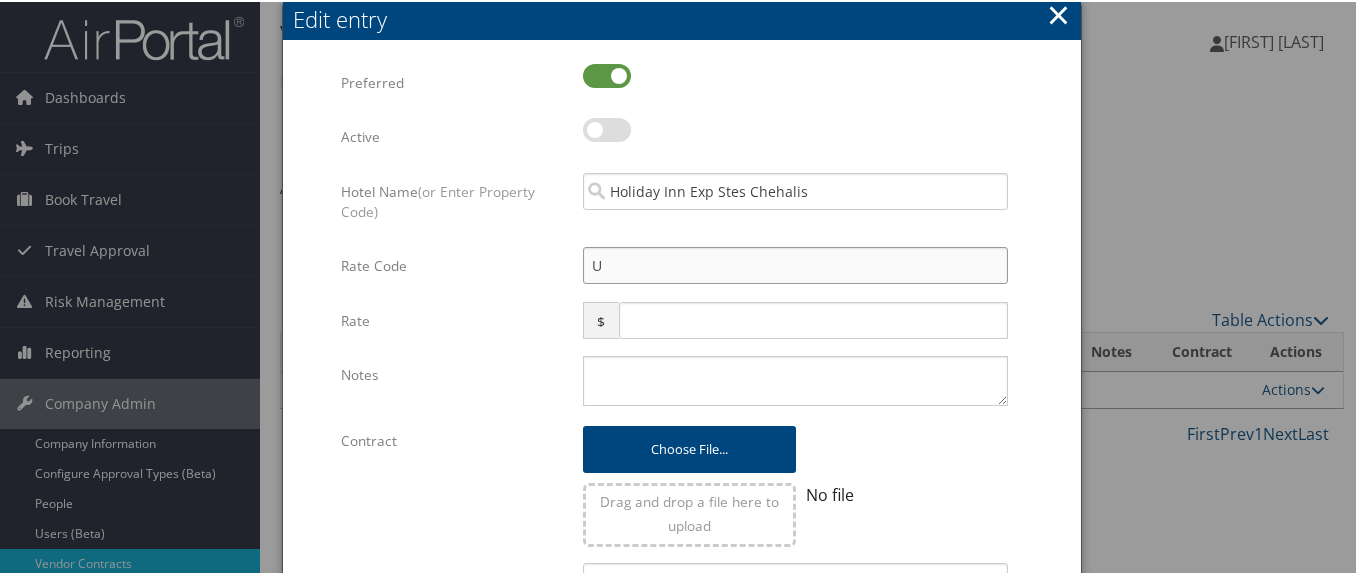 checkbox on "true" 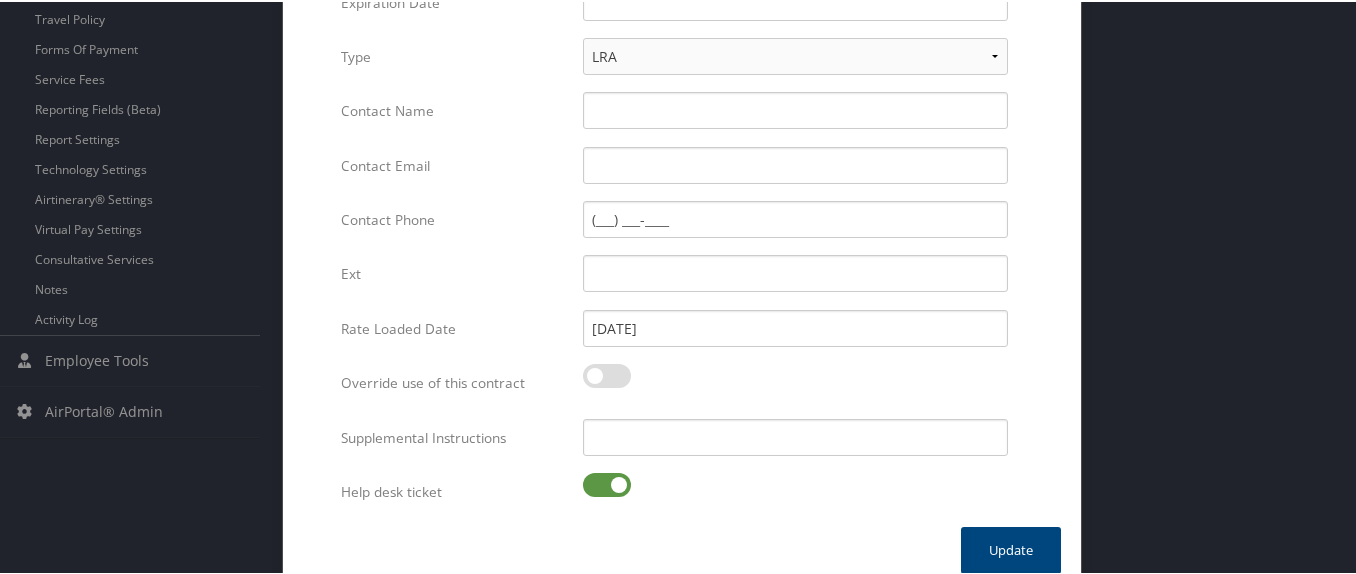 scroll, scrollTop: 653, scrollLeft: 0, axis: vertical 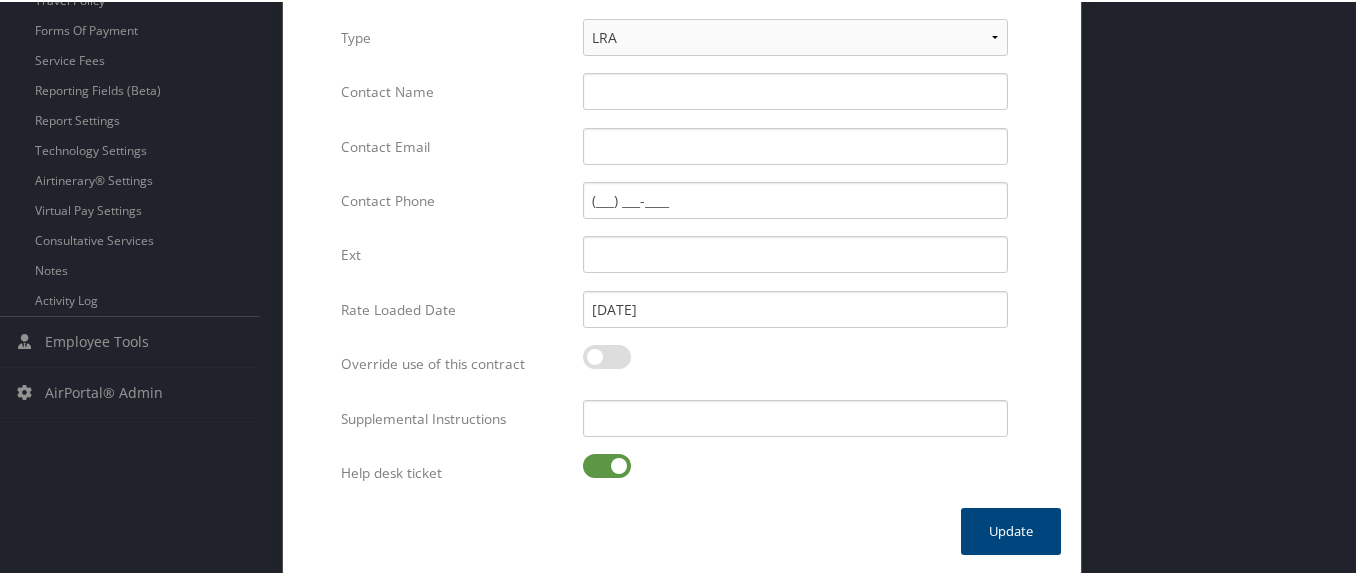 click at bounding box center (607, 464) 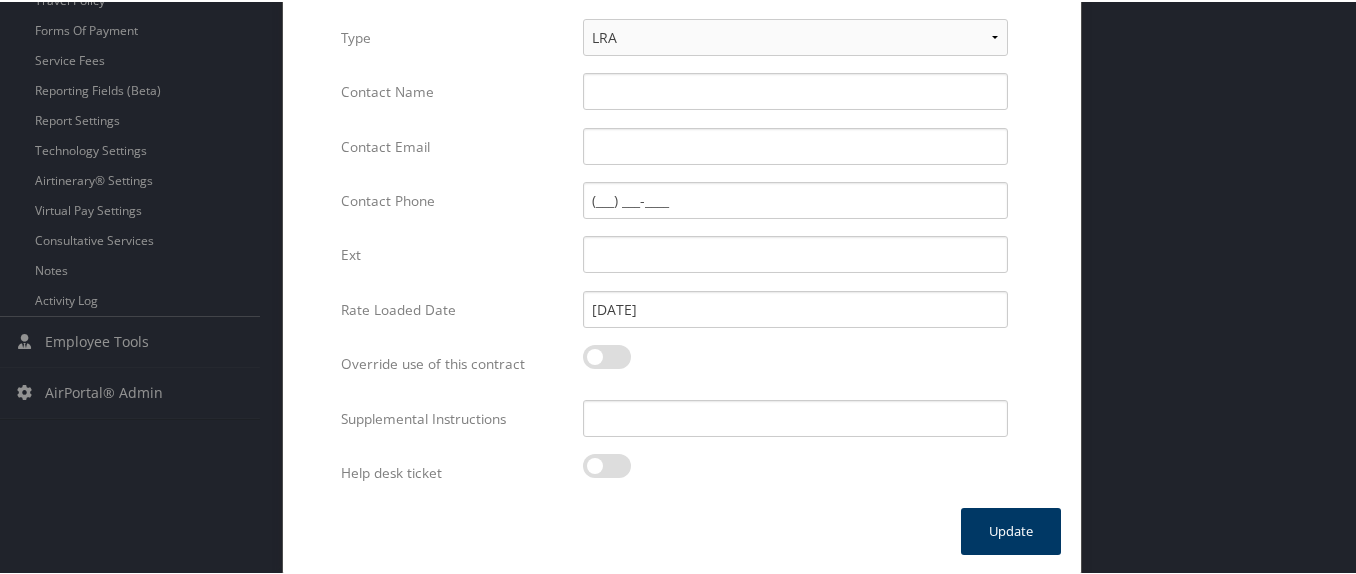 click on "Update" at bounding box center (1011, 529) 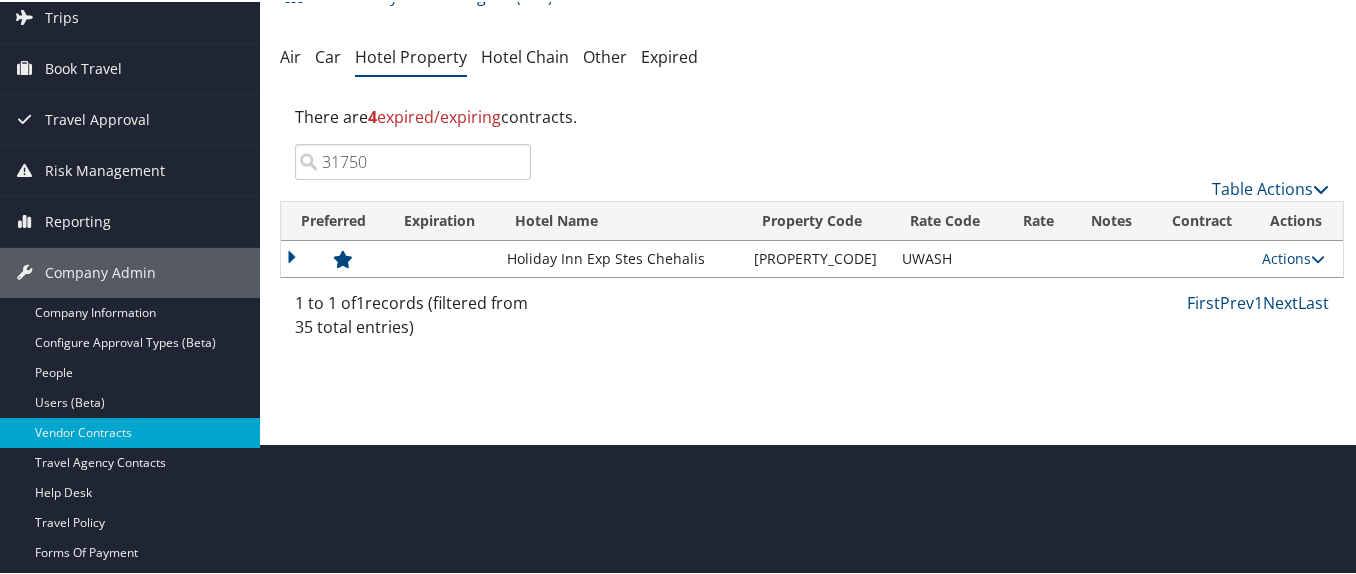 scroll, scrollTop: 96, scrollLeft: 0, axis: vertical 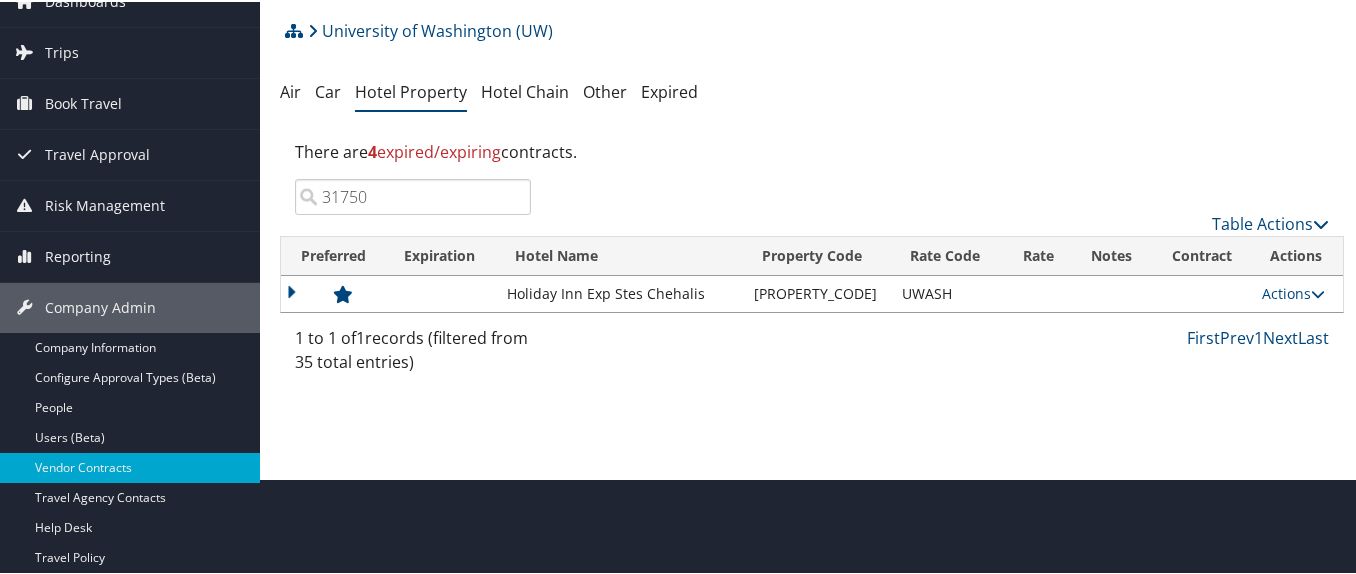 click on "31750" at bounding box center [413, 195] 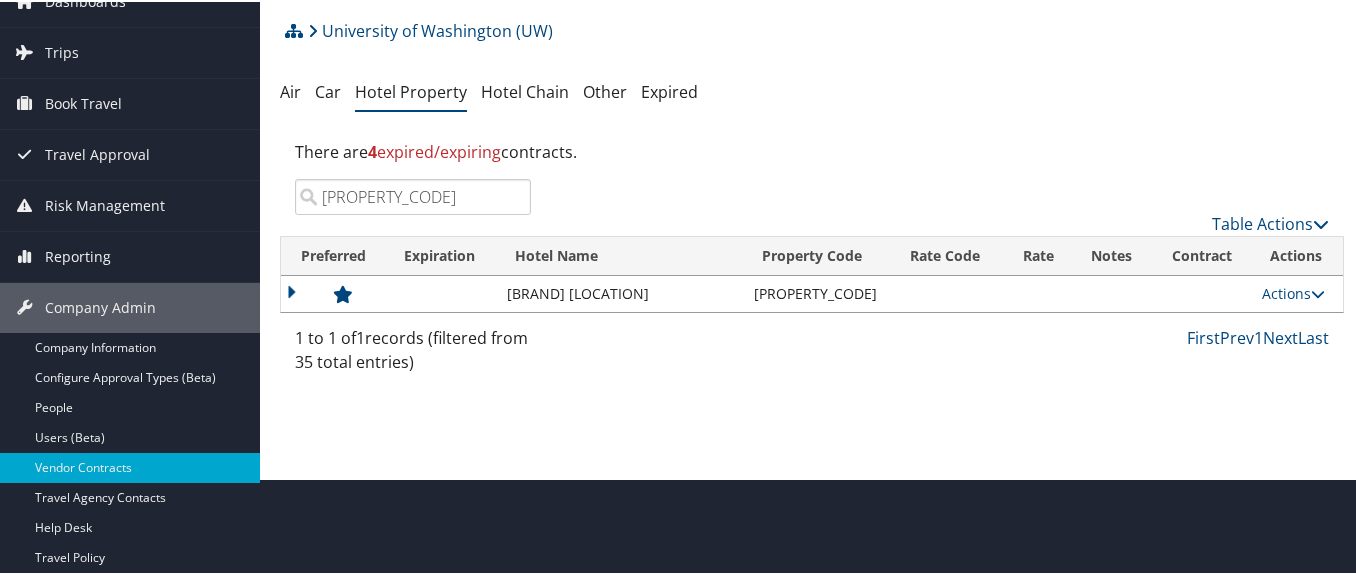 type on "E6721" 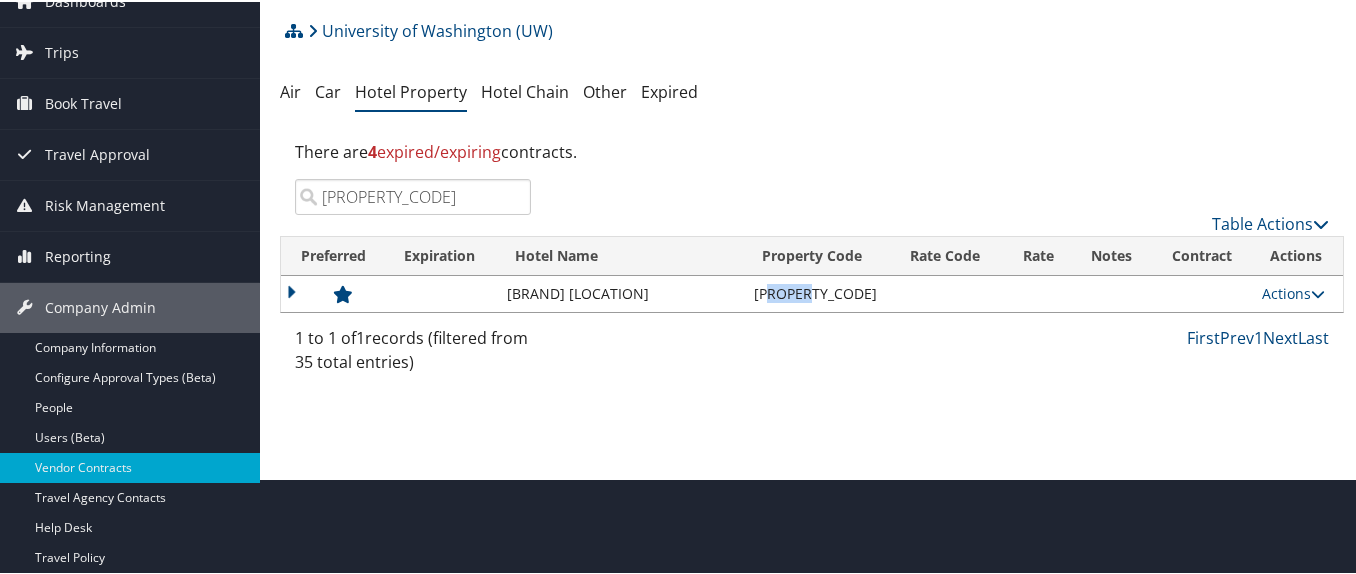 drag, startPoint x: 770, startPoint y: 289, endPoint x: 810, endPoint y: 289, distance: 40 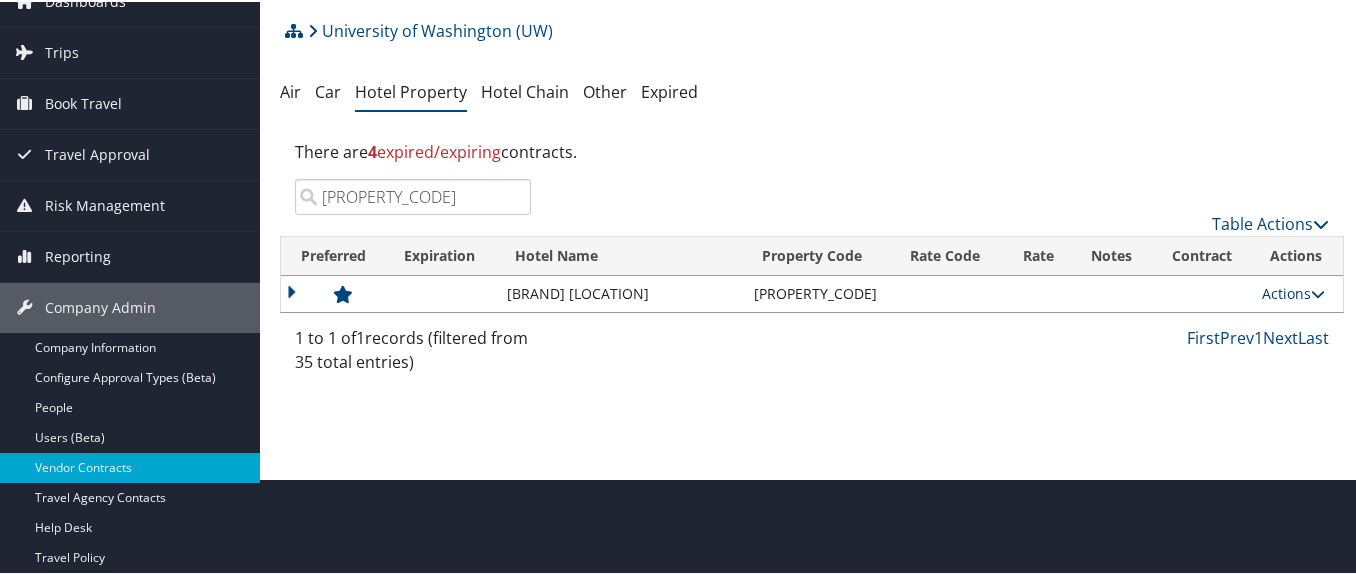 click on "Actions" at bounding box center (1293, 291) 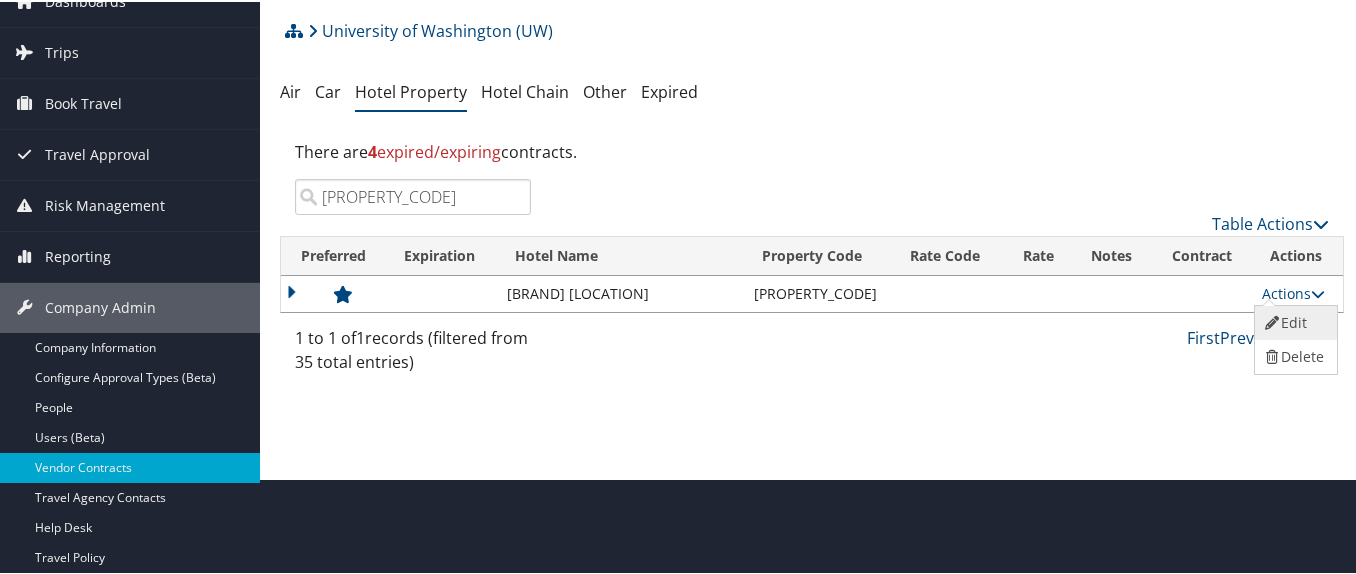 click on "Edit" at bounding box center [1293, 321] 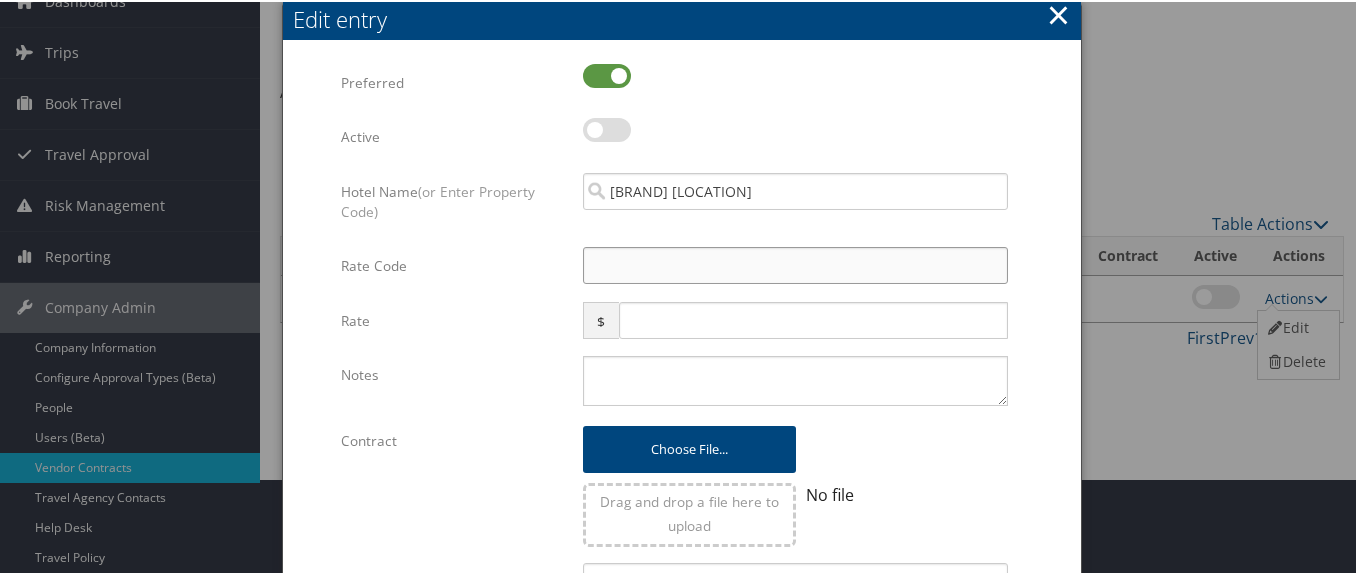 click on "Rate Code" at bounding box center (795, 263) 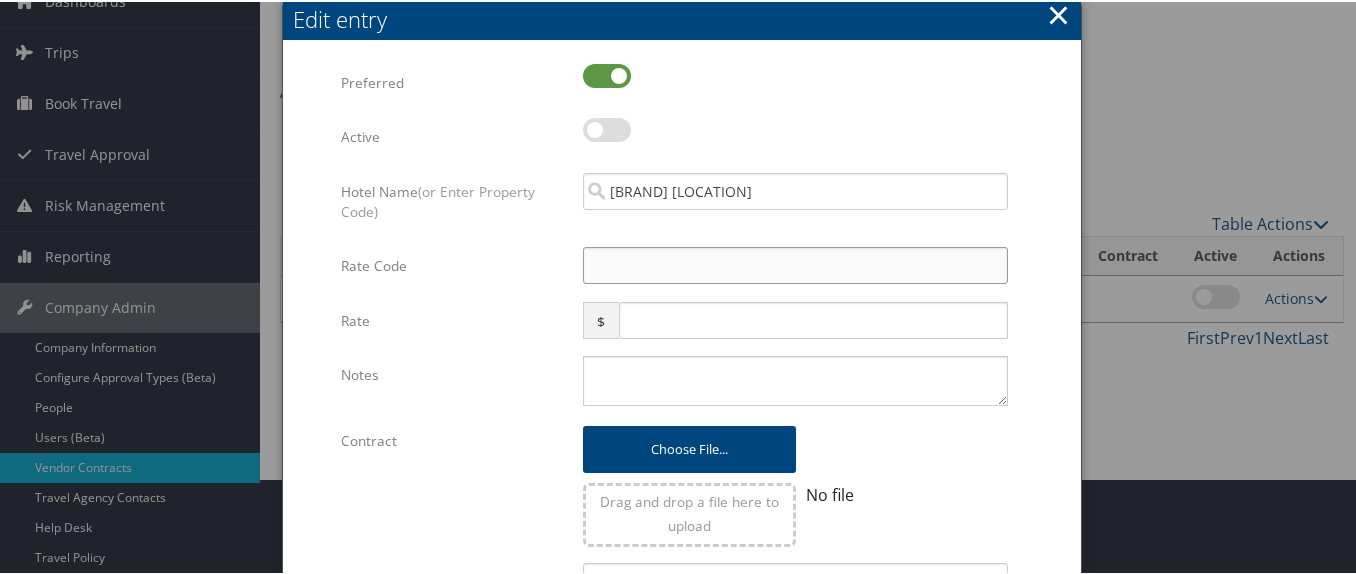type on "U" 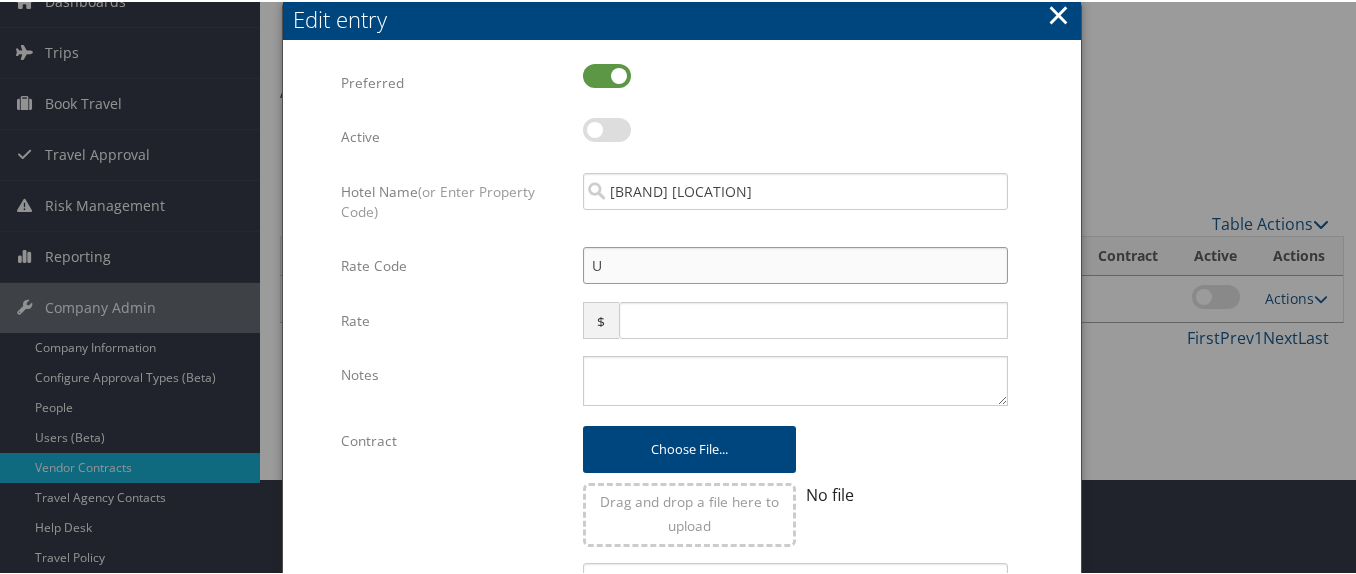 checkbox on "true" 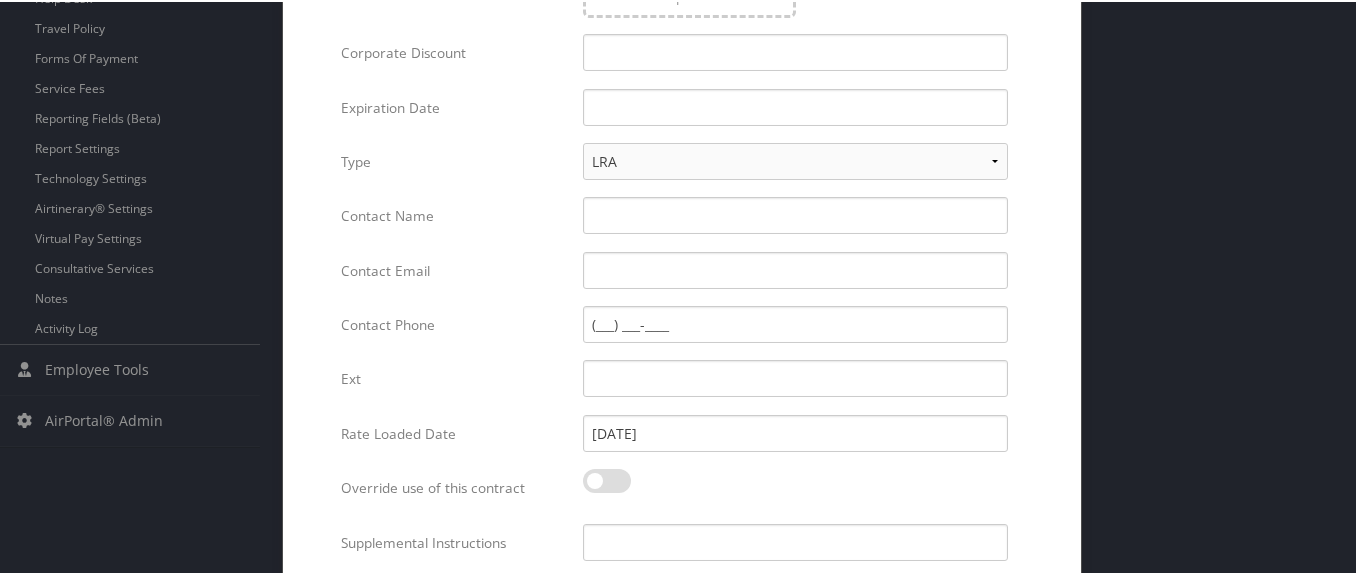 scroll, scrollTop: 749, scrollLeft: 0, axis: vertical 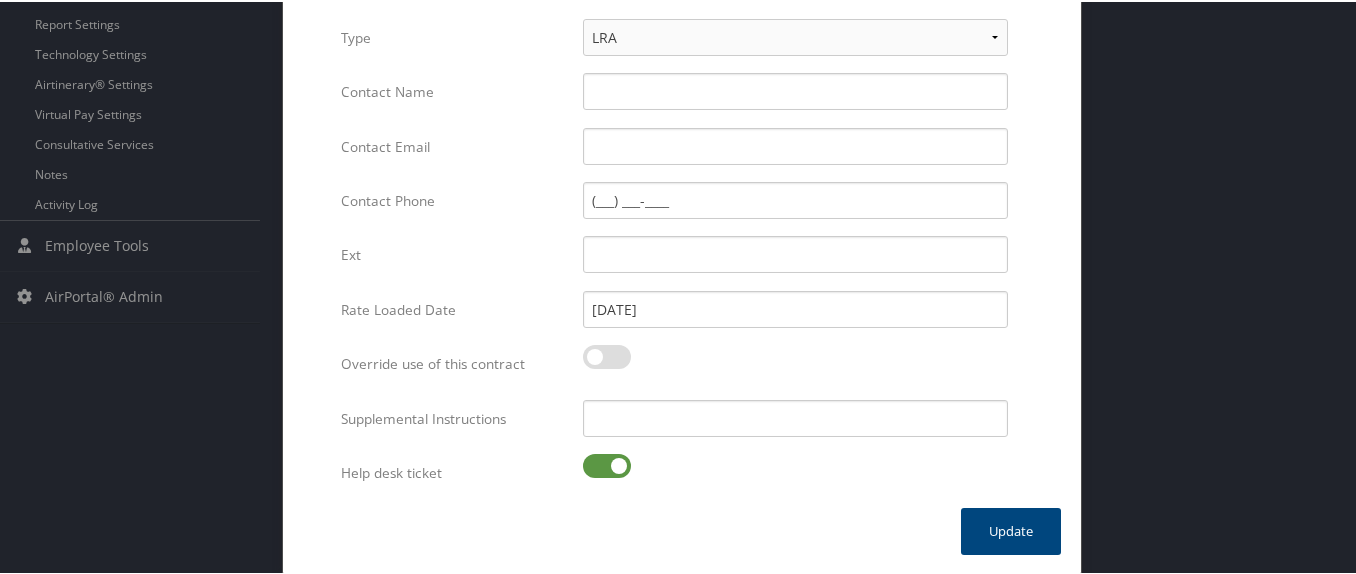 type on "UWASH" 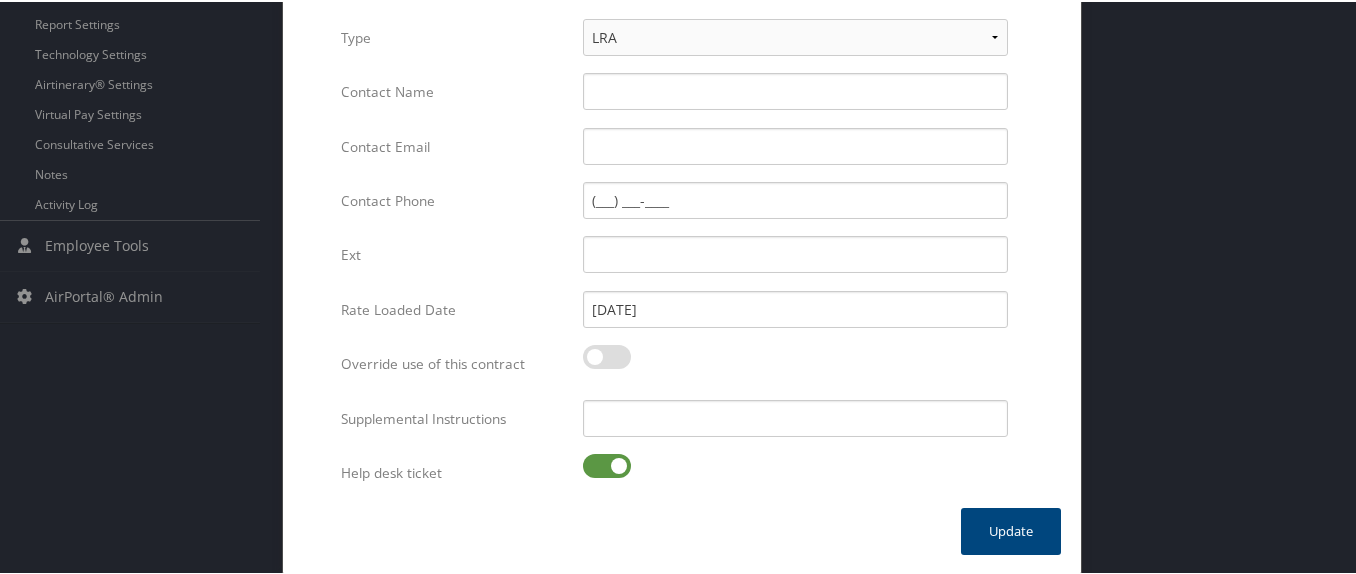 click on "Multiple values The selected items contain different values for this input. To edit and set all items for this input to the same value, click or tap here, otherwise they will retain their individual values. Undo changes" at bounding box center [795, 475] 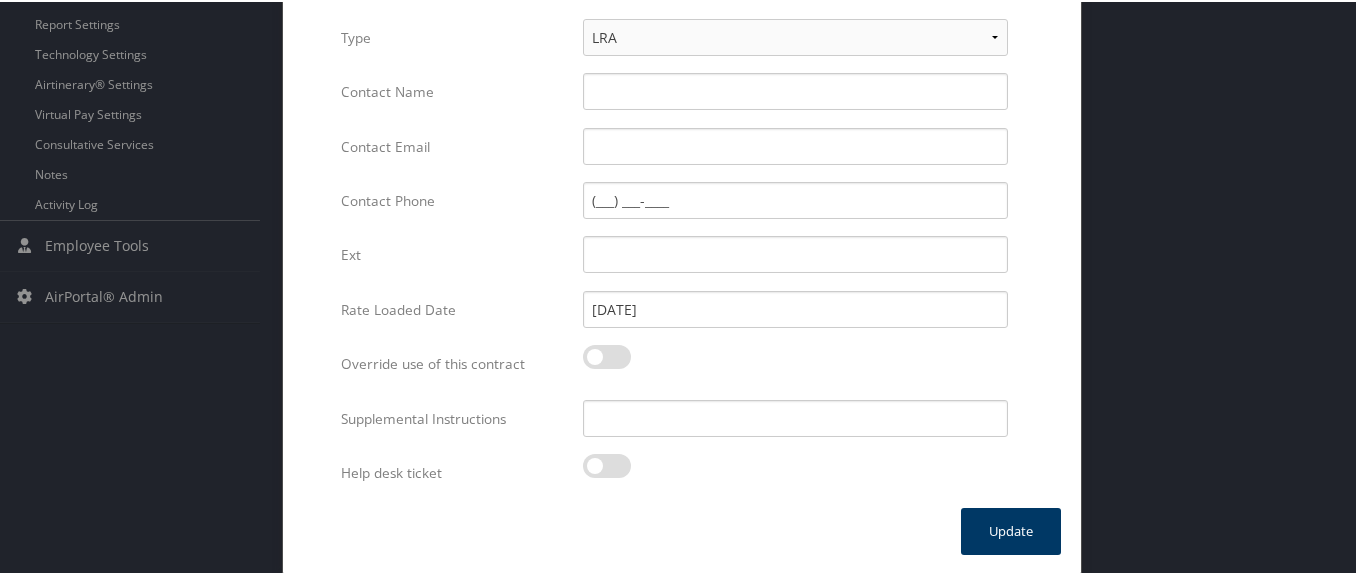 click on "Update" at bounding box center [1011, 529] 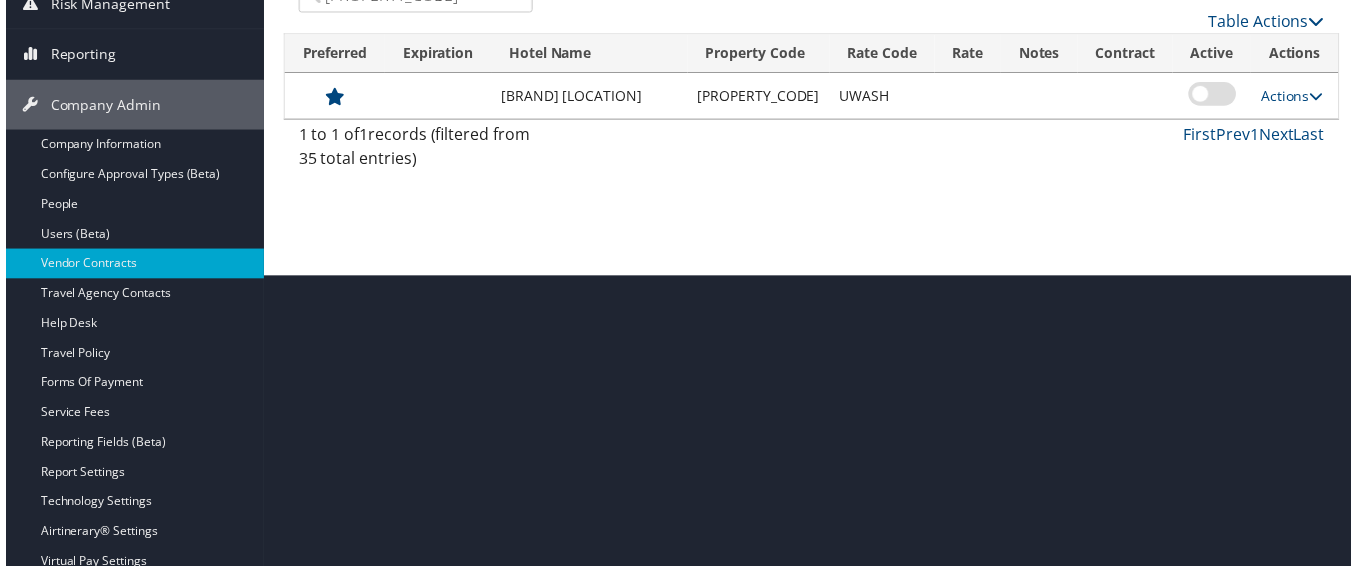 scroll, scrollTop: 196, scrollLeft: 0, axis: vertical 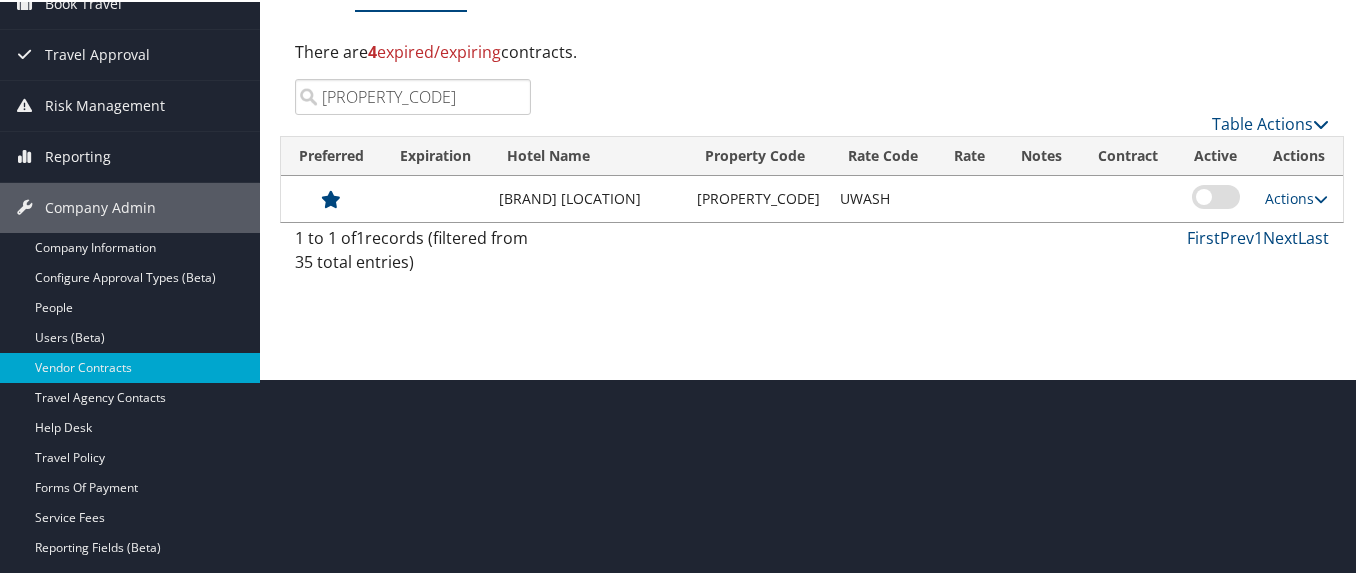 click on "E6721" at bounding box center [413, 95] 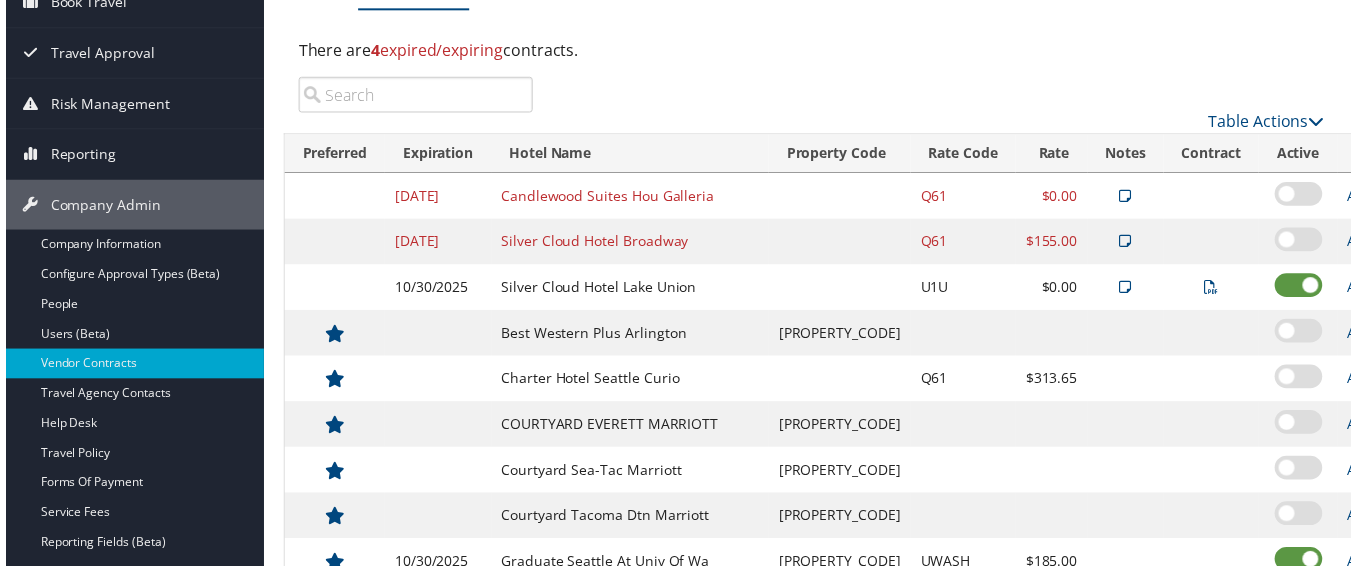 click at bounding box center [413, 95] 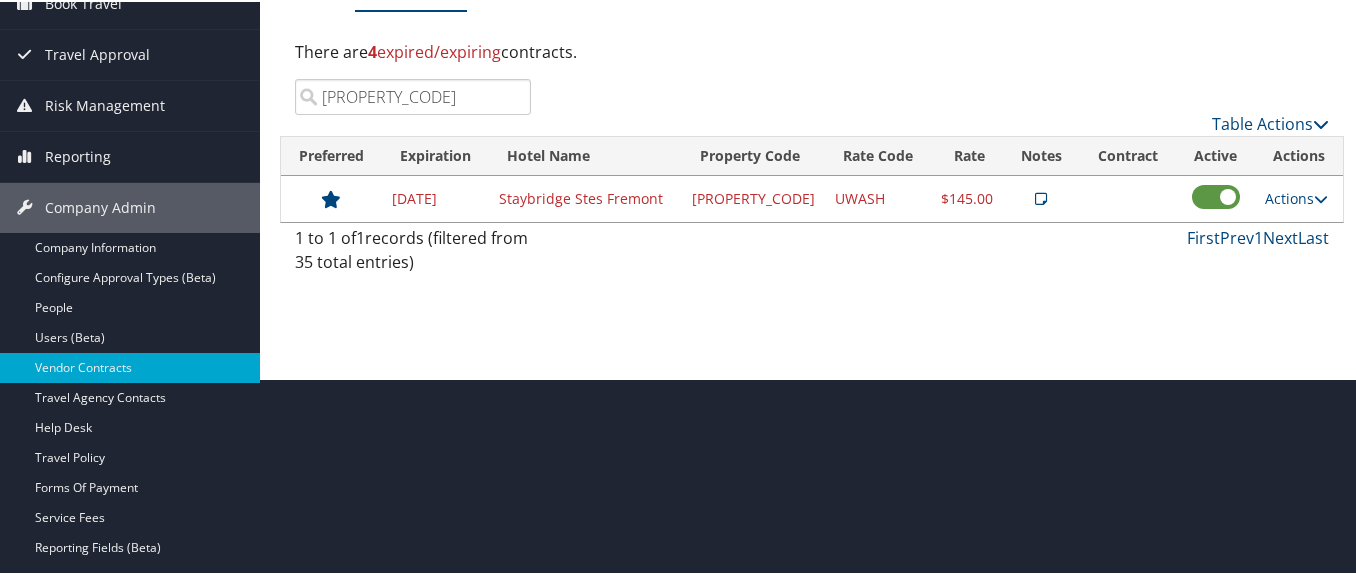 type on "A6069" 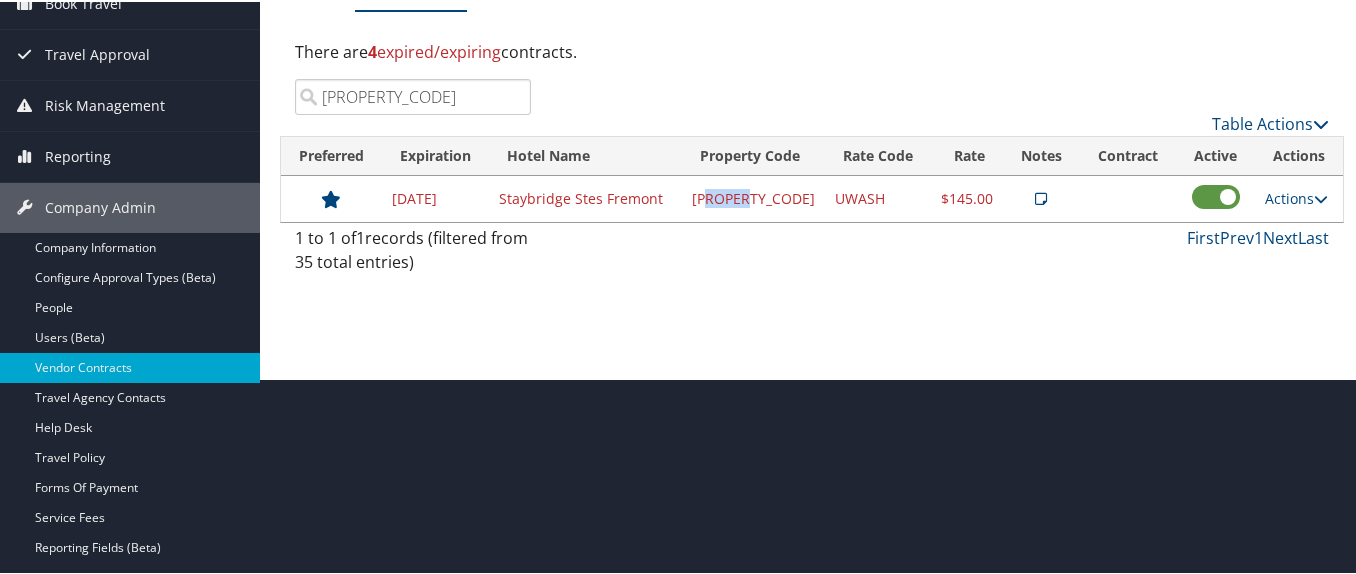 drag, startPoint x: 704, startPoint y: 197, endPoint x: 746, endPoint y: 191, distance: 42.426407 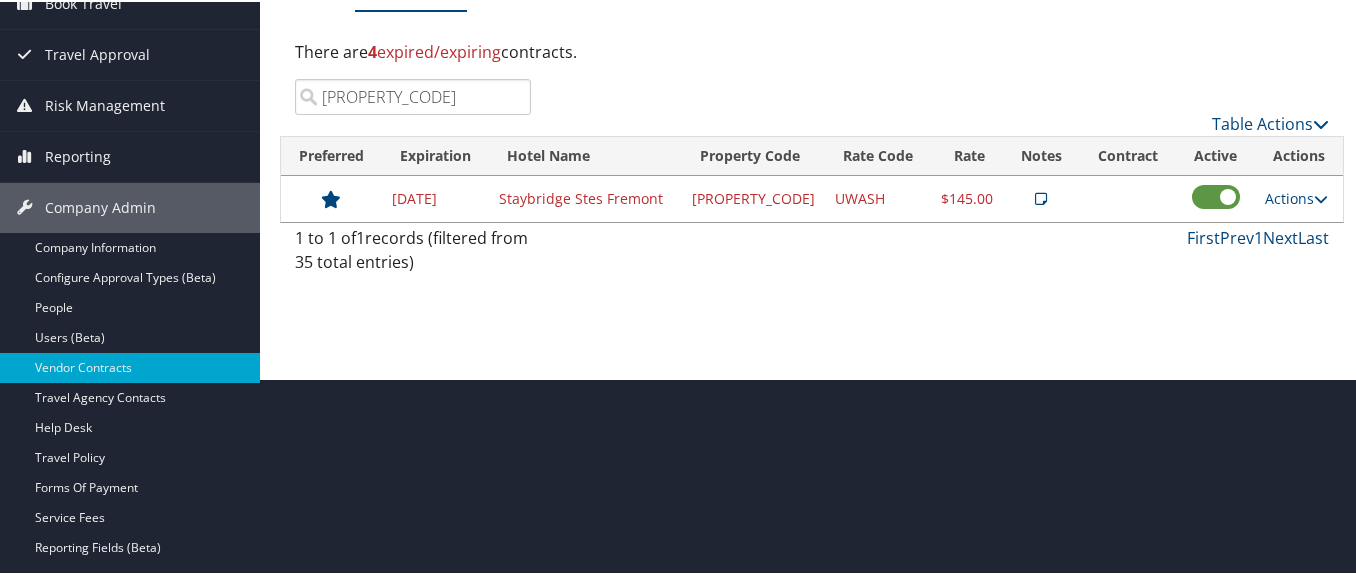click at bounding box center (1042, 197) 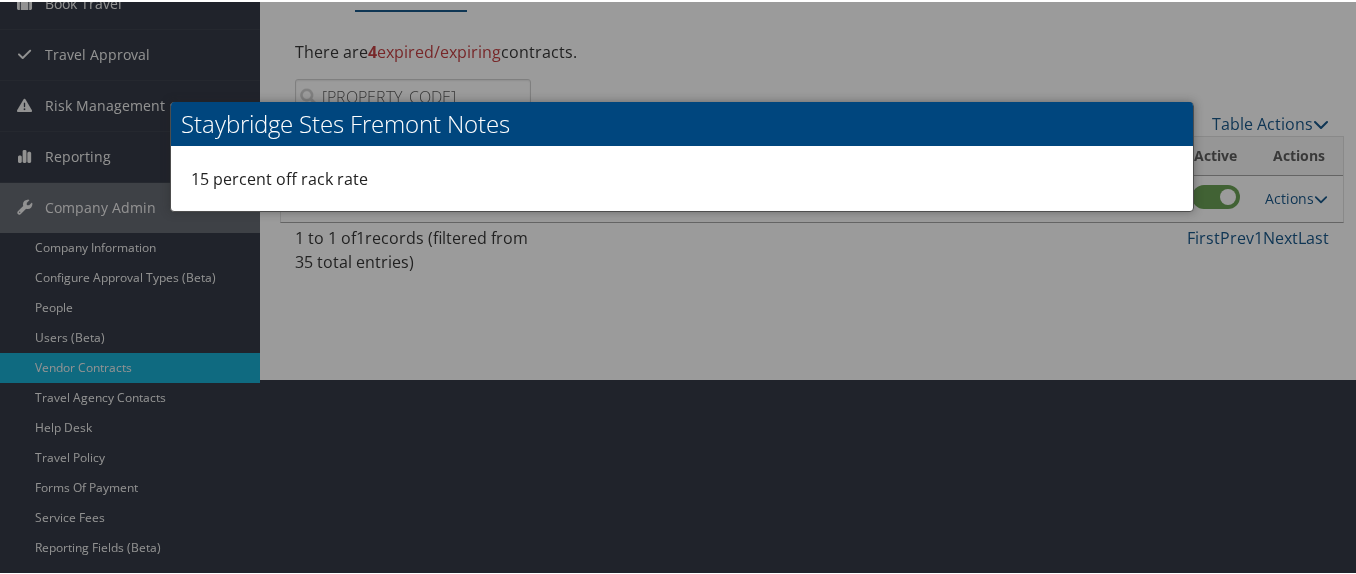 click at bounding box center (682, 287) 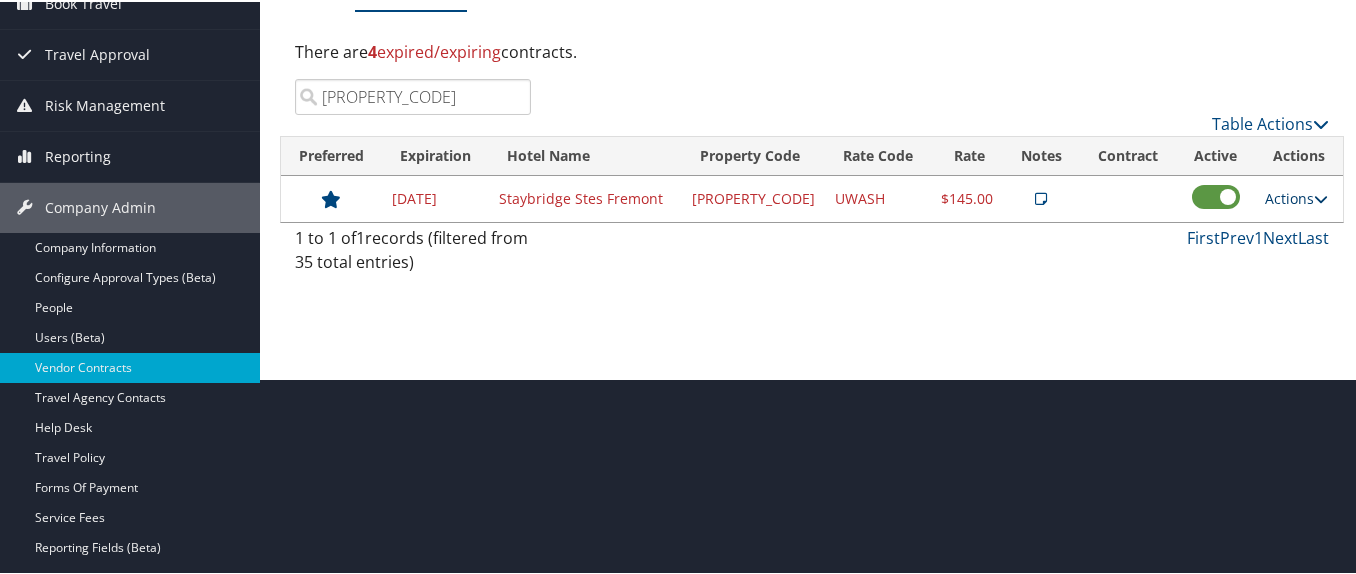 click on "Actions" at bounding box center [1296, 196] 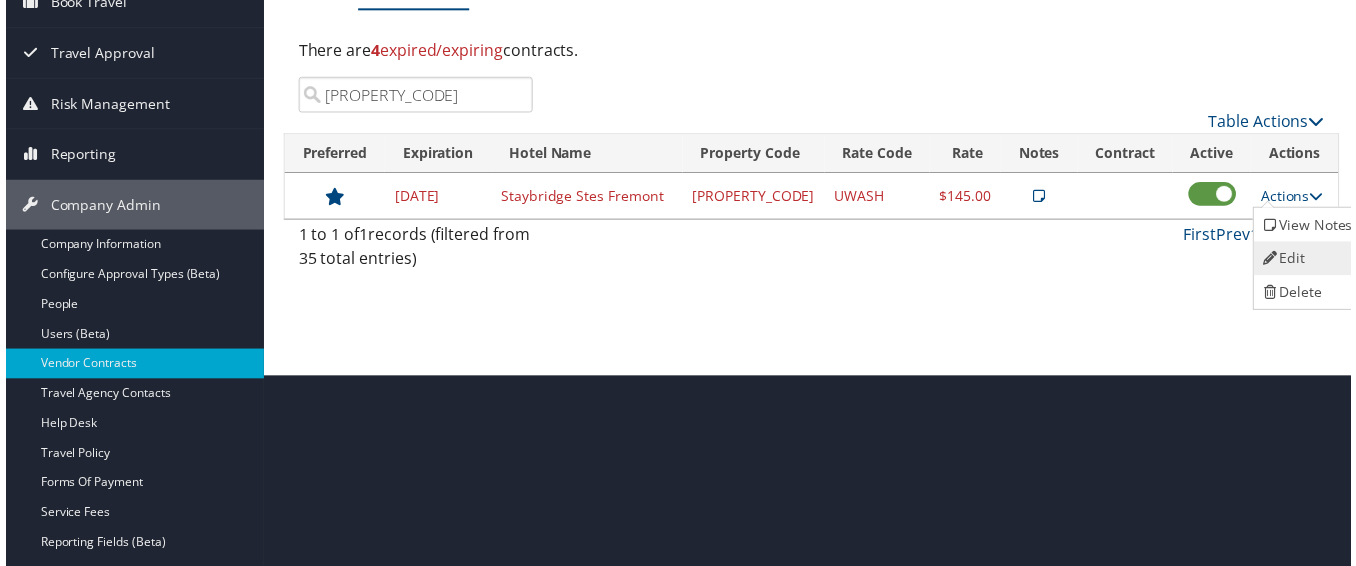click on "Edit" at bounding box center (1312, 260) 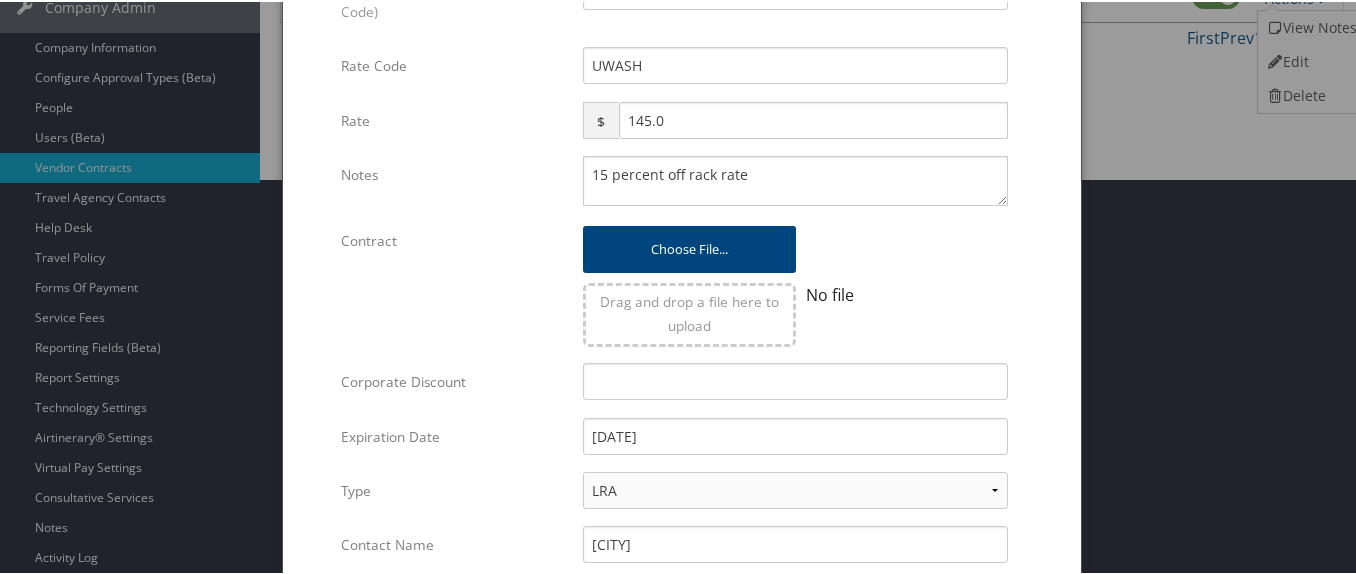 scroll, scrollTop: 496, scrollLeft: 0, axis: vertical 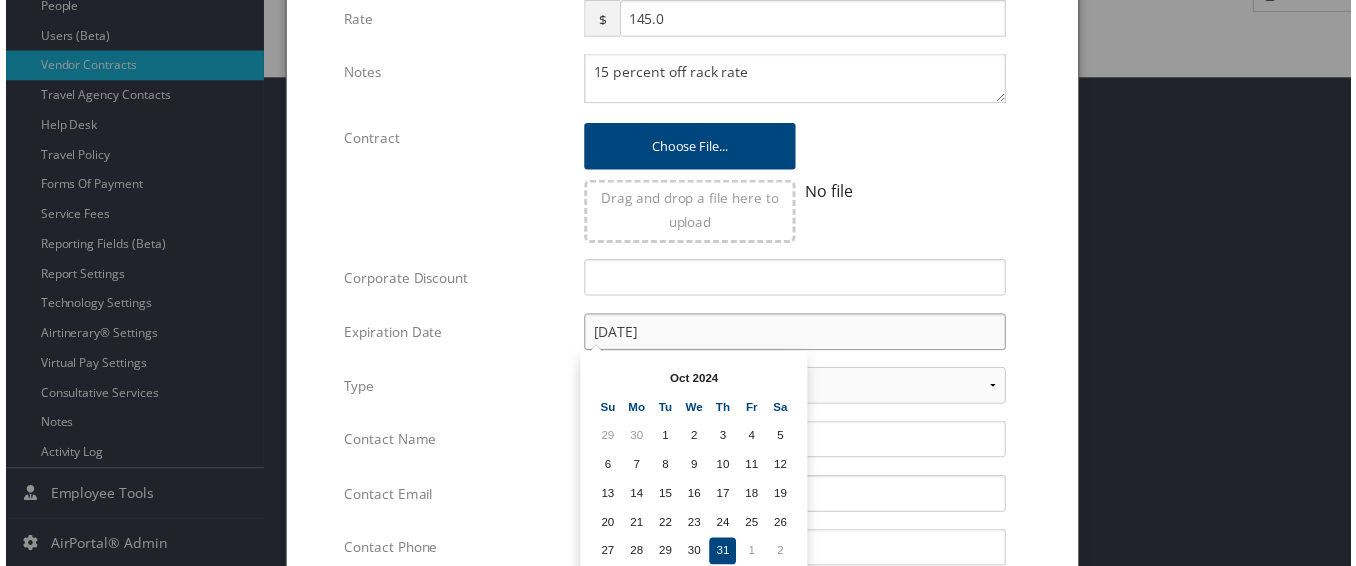 click on "[DATE]" at bounding box center (795, 334) 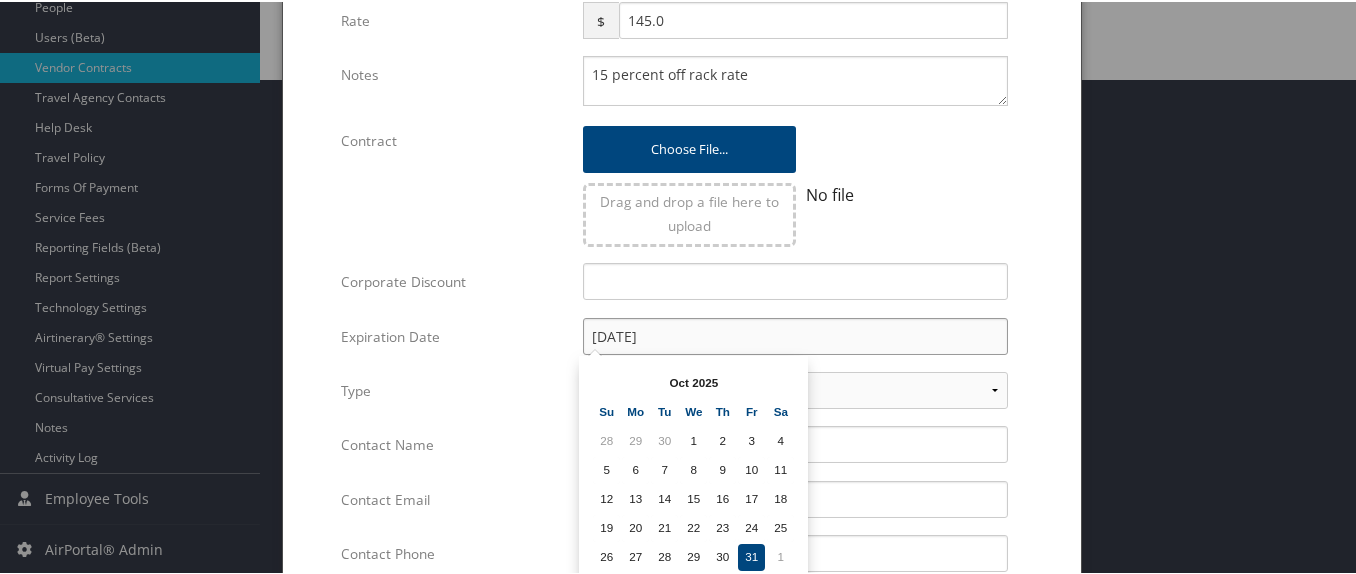 type on "10/31/2025" 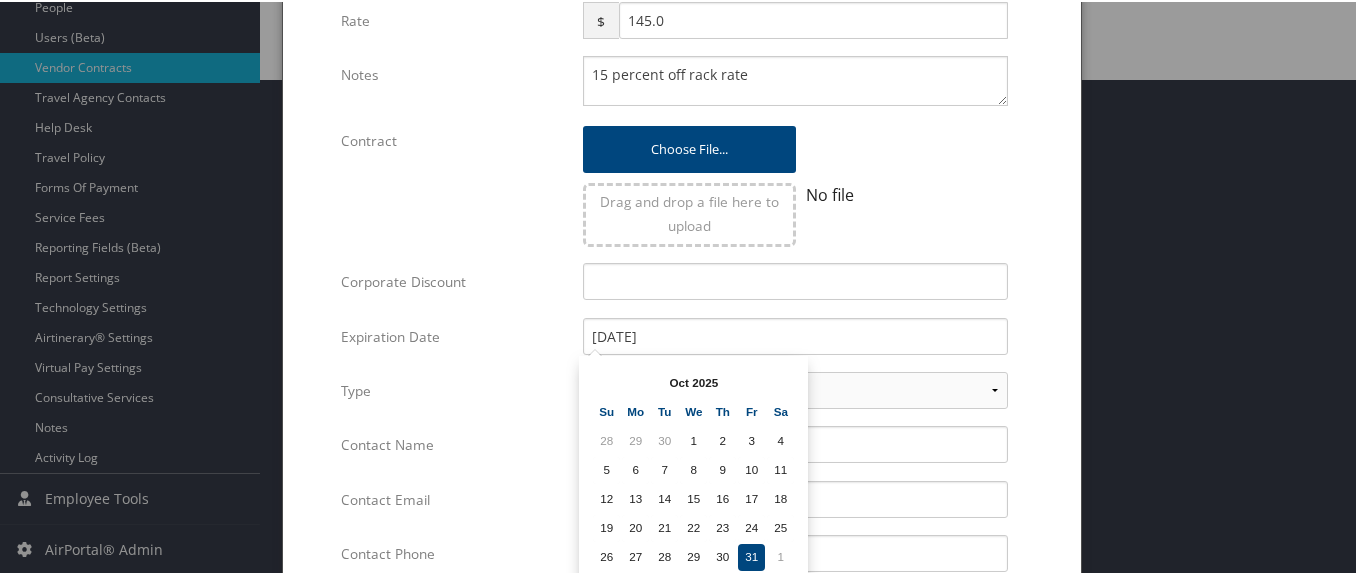 click on "Multiple values The selected items contain different values for this input. To edit and set all items for this input to the same value, click or tap here, otherwise they will retain their individual values. Undo changes Preferred Multiple values The selected items contain different values for this input. To edit and set all items for this input to the same value, click or tap here, otherwise they will retain their individual values. Undo changes Active Multiple values The selected items contain different values for this input. To edit and set all items for this input to the same value, click or tap here, otherwise they will retain their individual values. Undo changes Hotel Name  (or Enter Property Code) Staybridge Stes Fremont Multiple values The selected items contain different values for this input. To edit and set all items for this input to the same value, click or tap here, otherwise they will retain their individual values. Undo changes Rate Code UWASH Multiple values Undo changes Rate $ 145.0 Notes" at bounding box center [682, 311] 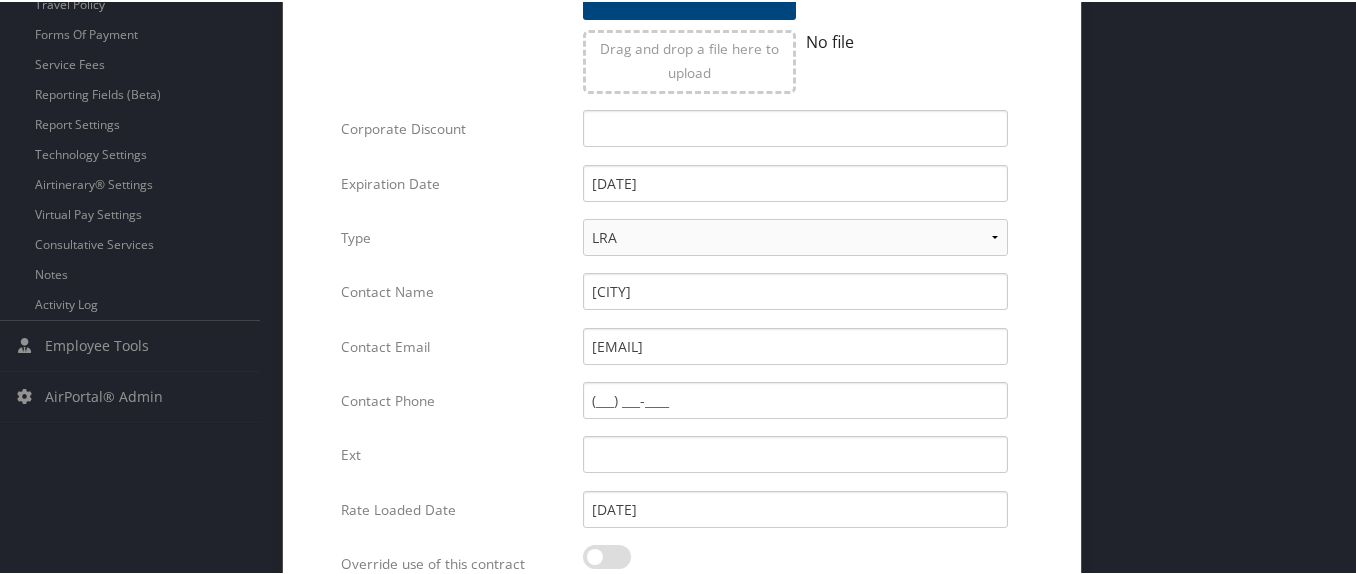 scroll, scrollTop: 849, scrollLeft: 0, axis: vertical 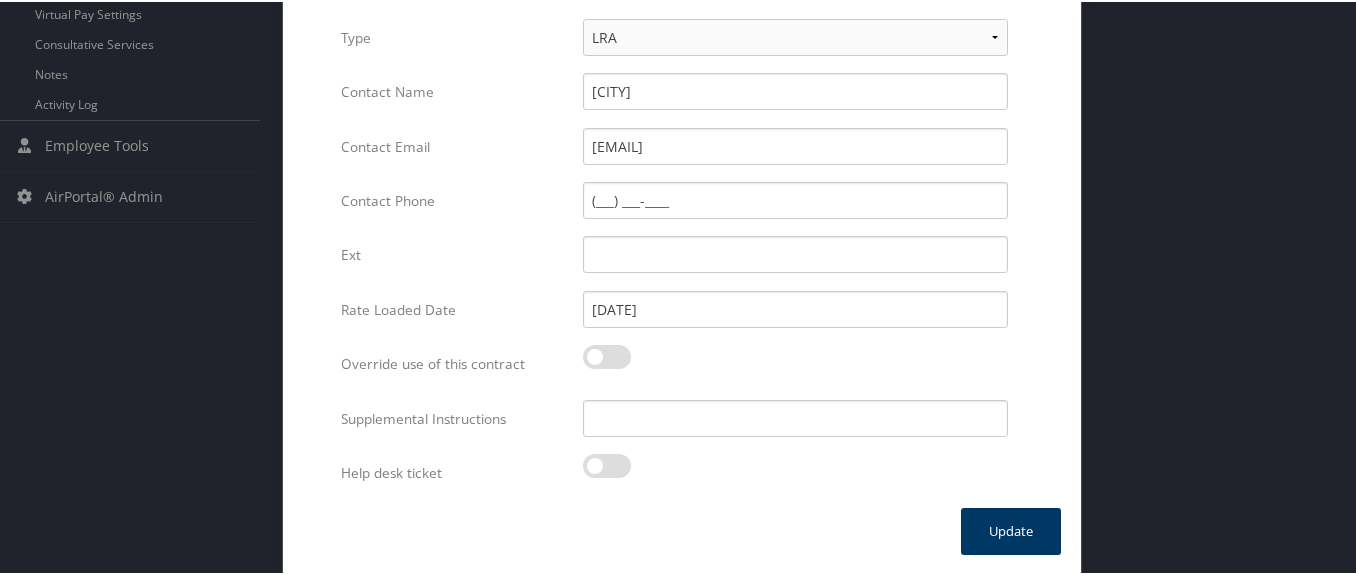 click on "Update" at bounding box center (1011, 529) 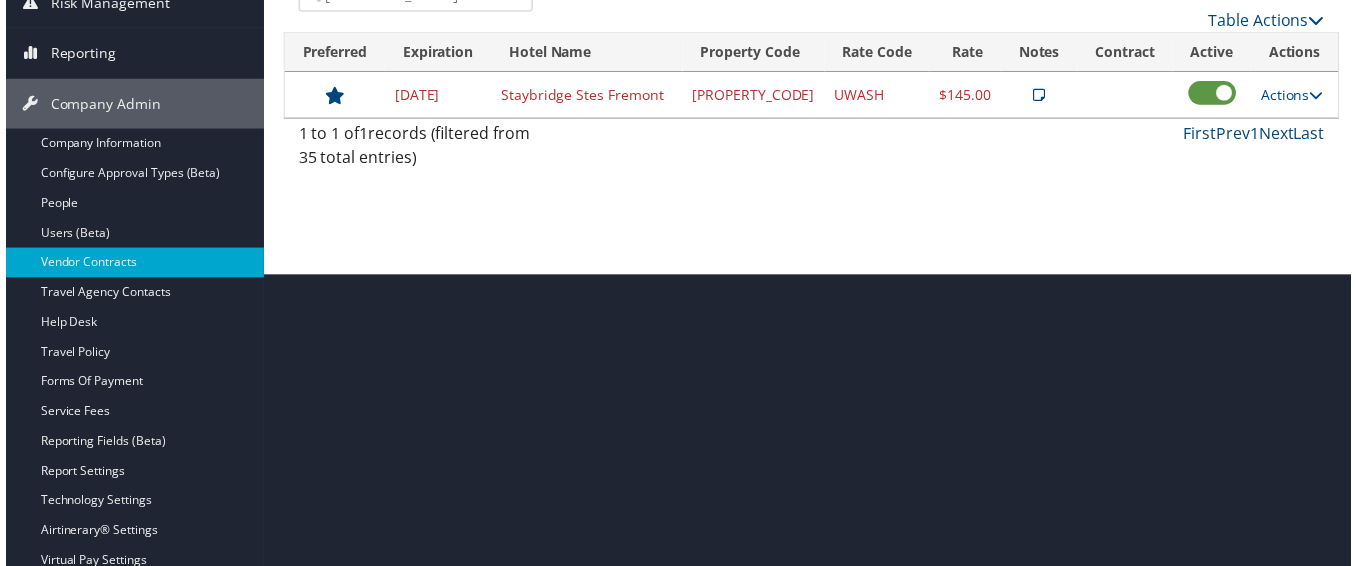 scroll, scrollTop: 296, scrollLeft: 0, axis: vertical 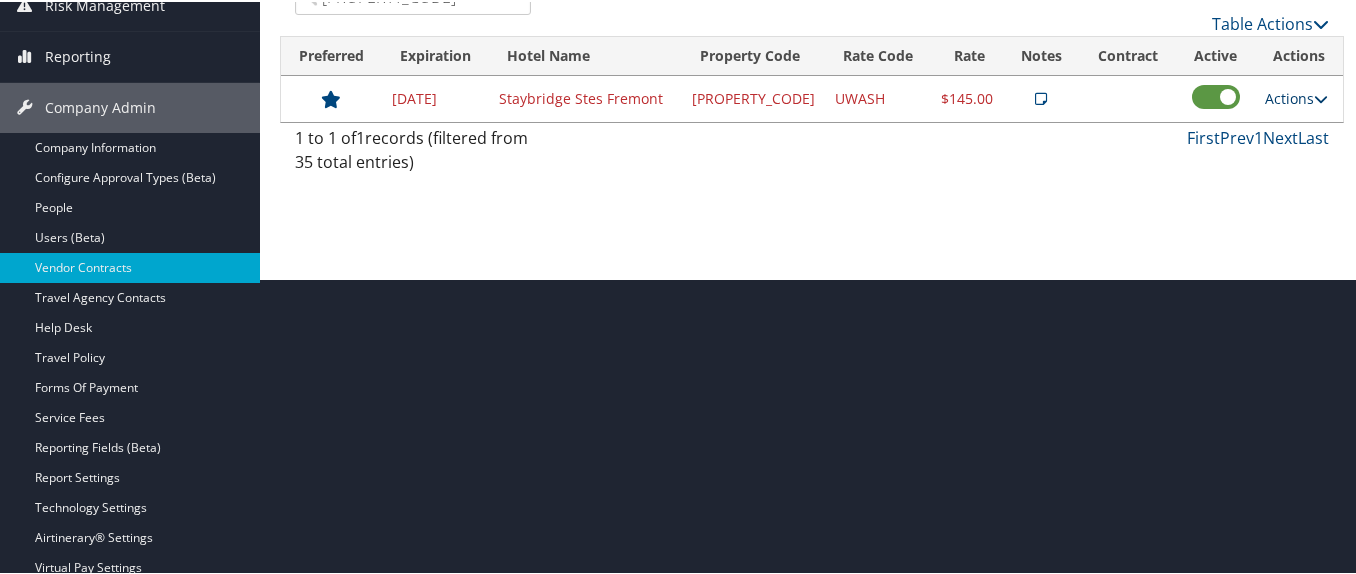 click on "Actions" at bounding box center [1296, 96] 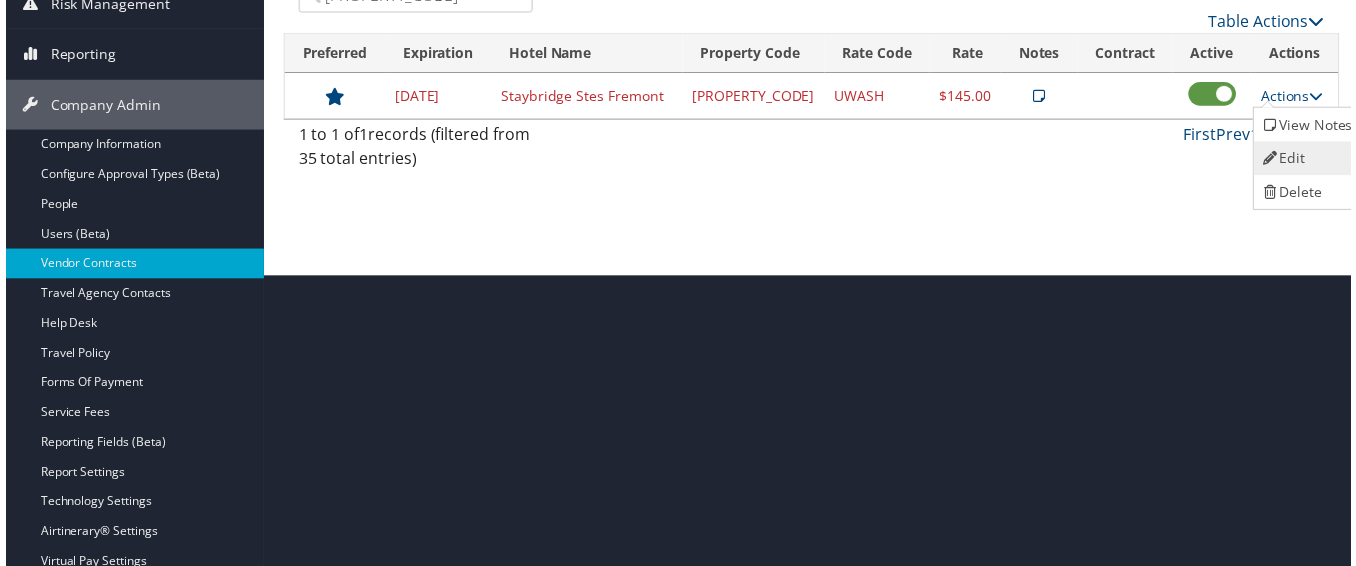click on "Edit" at bounding box center [1312, 160] 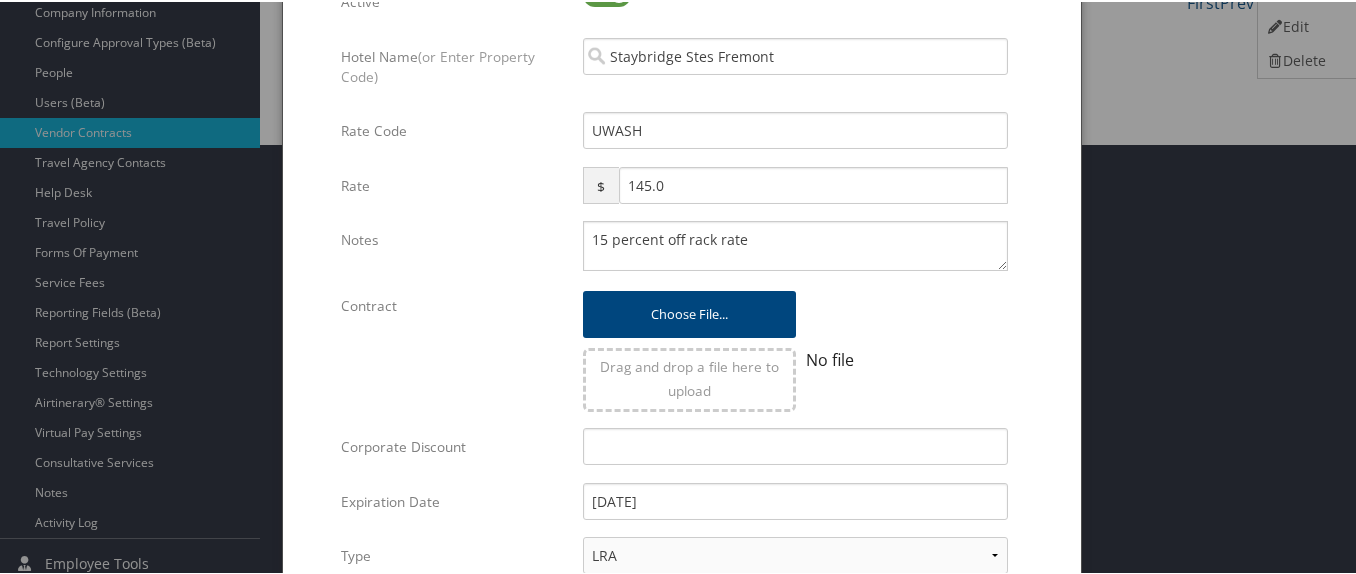 scroll, scrollTop: 396, scrollLeft: 0, axis: vertical 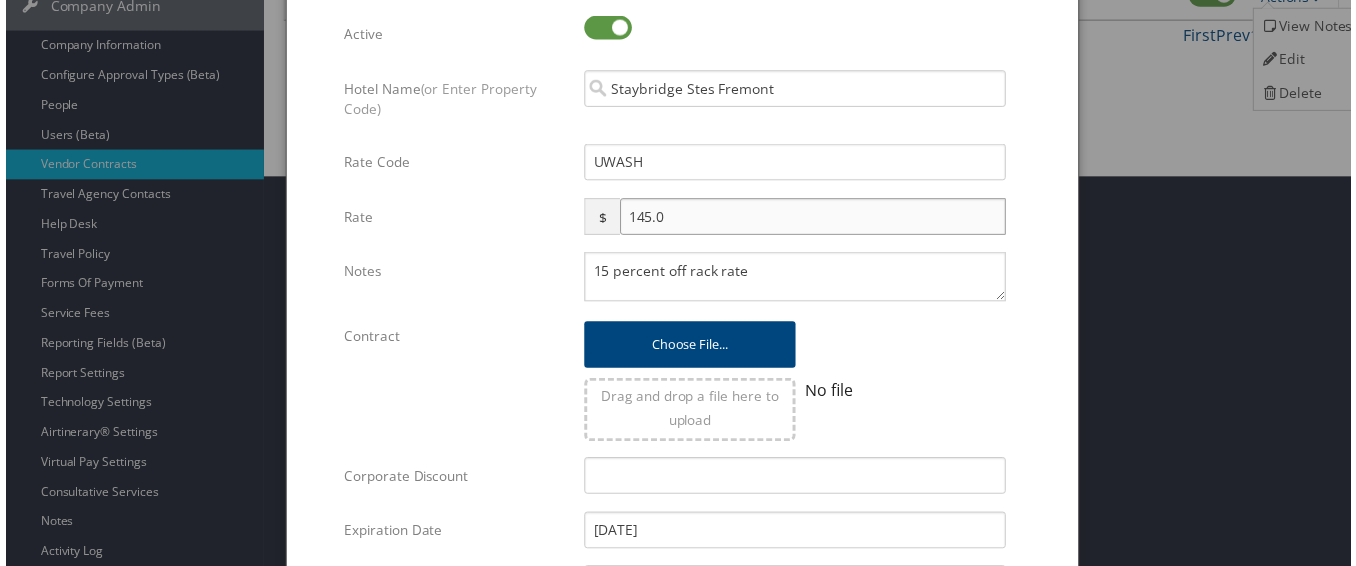 drag, startPoint x: 722, startPoint y: 223, endPoint x: 571, endPoint y: 226, distance: 151.0298 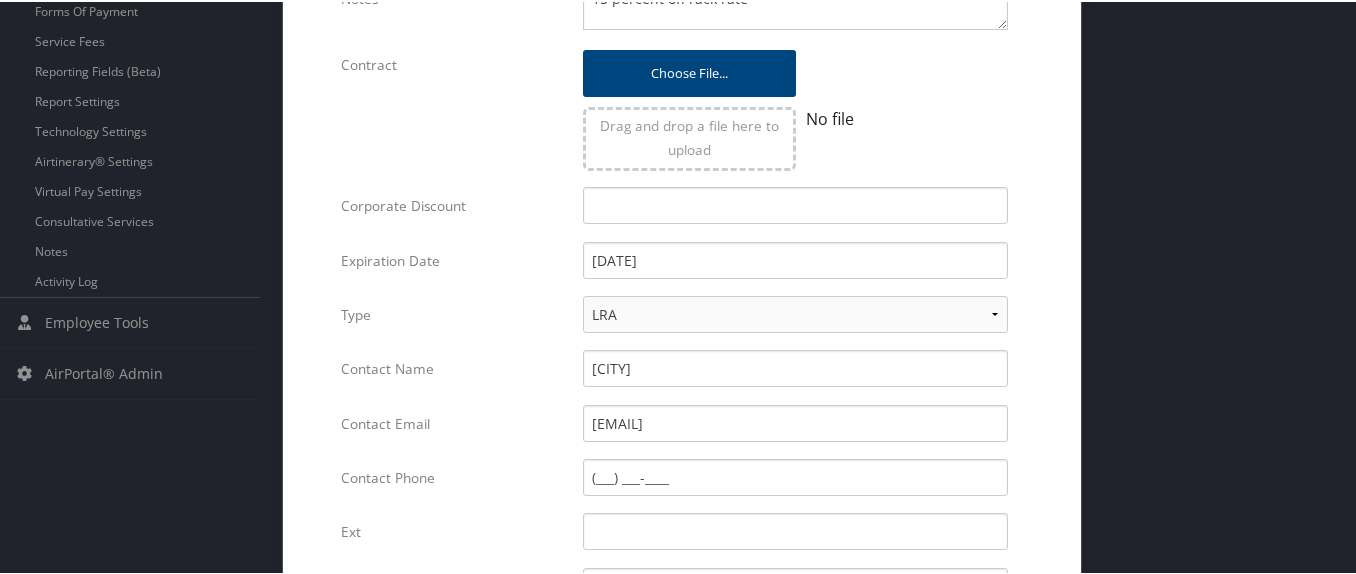 scroll, scrollTop: 649, scrollLeft: 0, axis: vertical 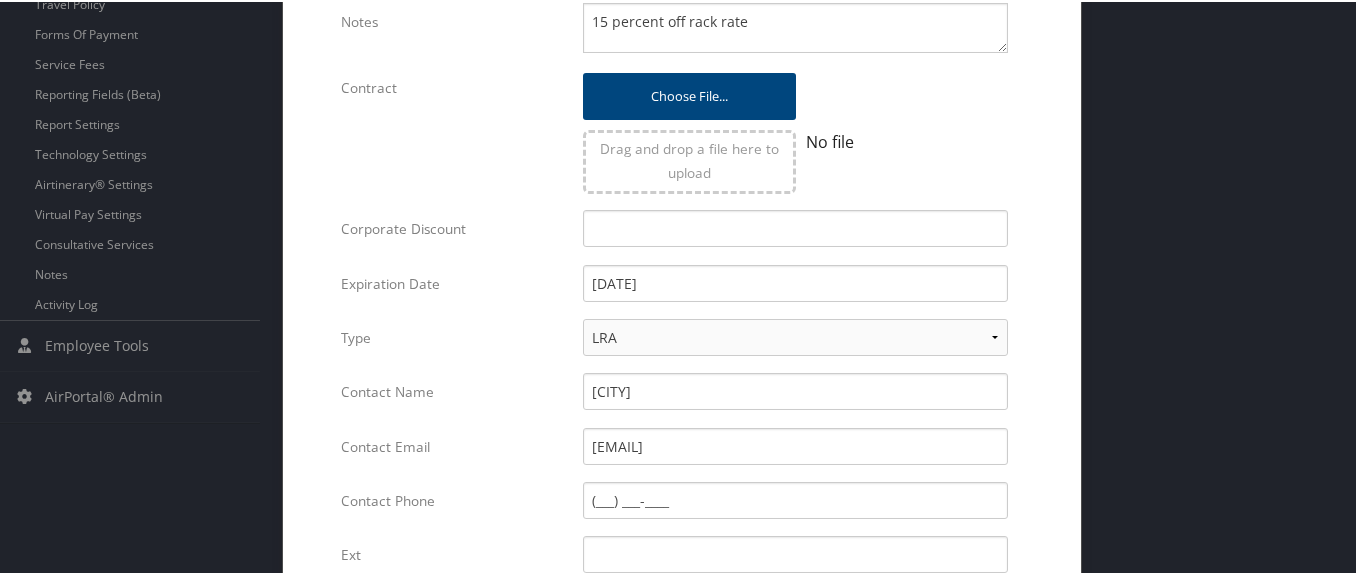 type 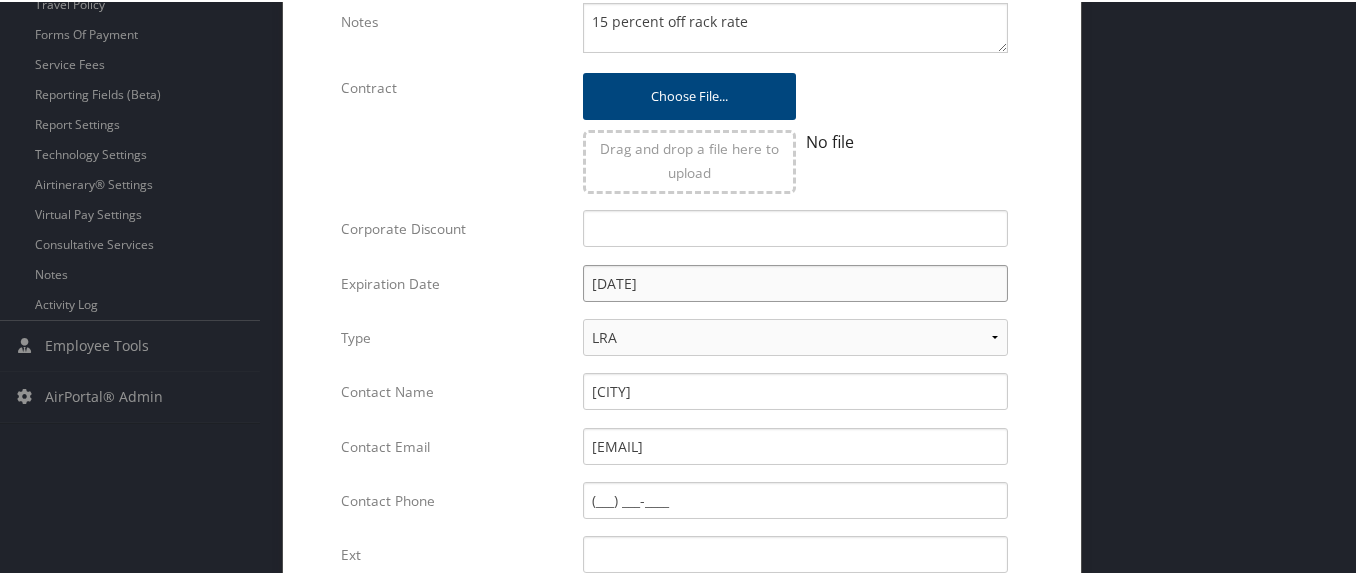 click on "10/31/2025" at bounding box center [795, 281] 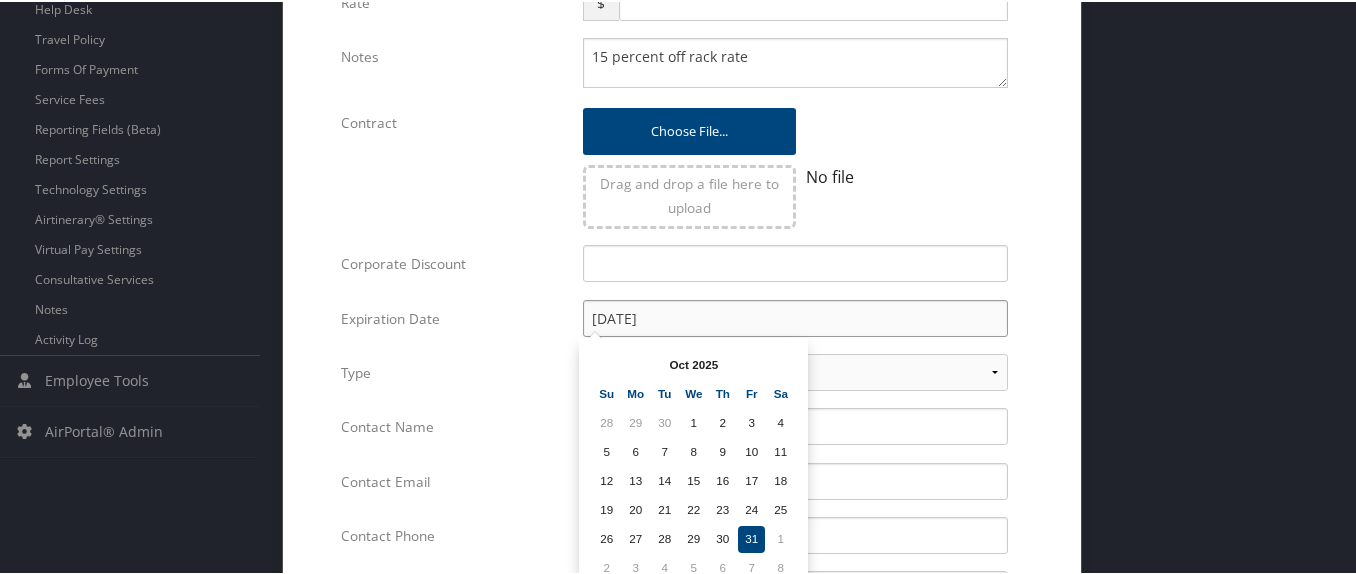 scroll, scrollTop: 649, scrollLeft: 0, axis: vertical 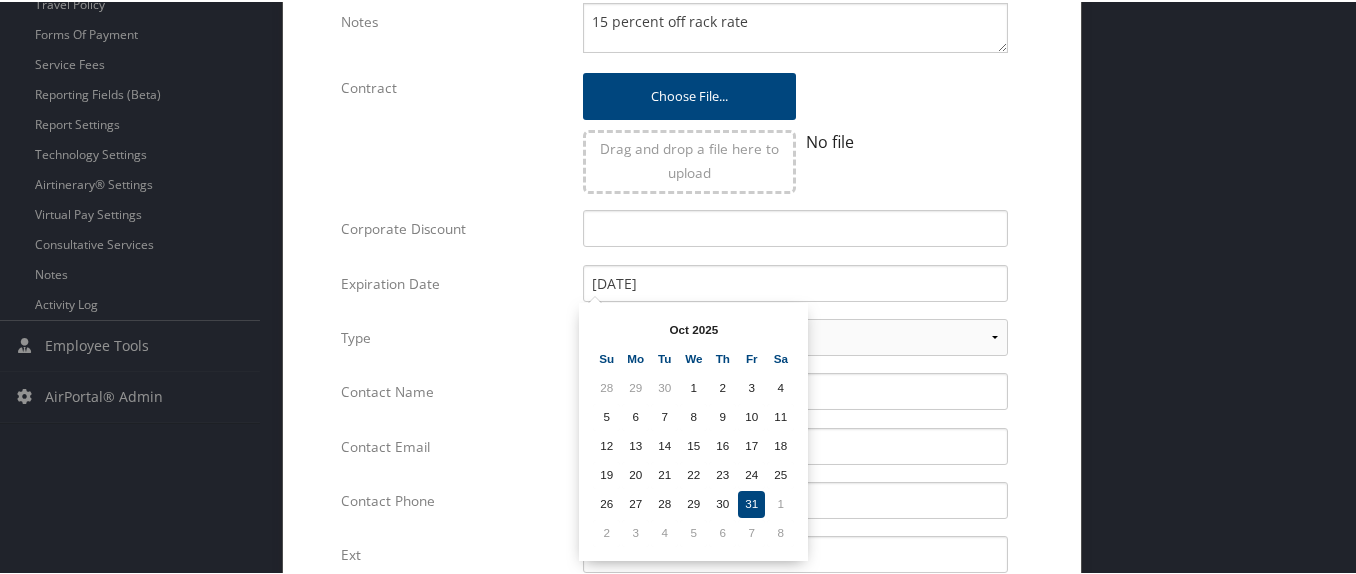 click on "31" at bounding box center [751, 502] 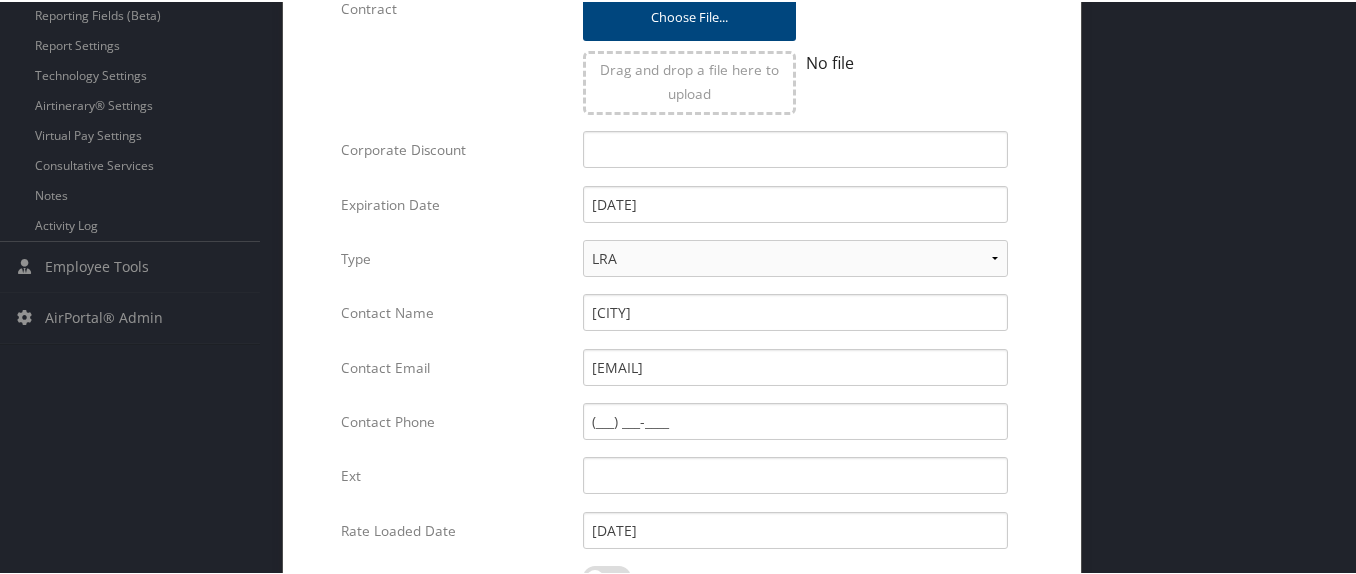scroll, scrollTop: 949, scrollLeft: 0, axis: vertical 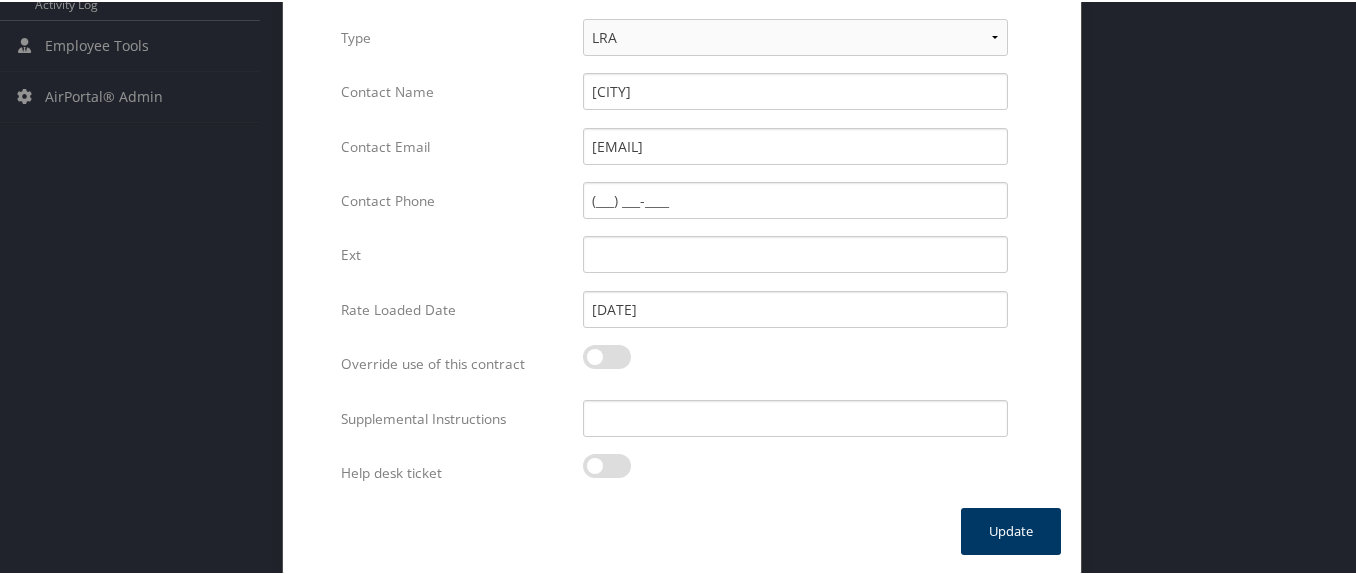 click on "Update" at bounding box center [1011, 529] 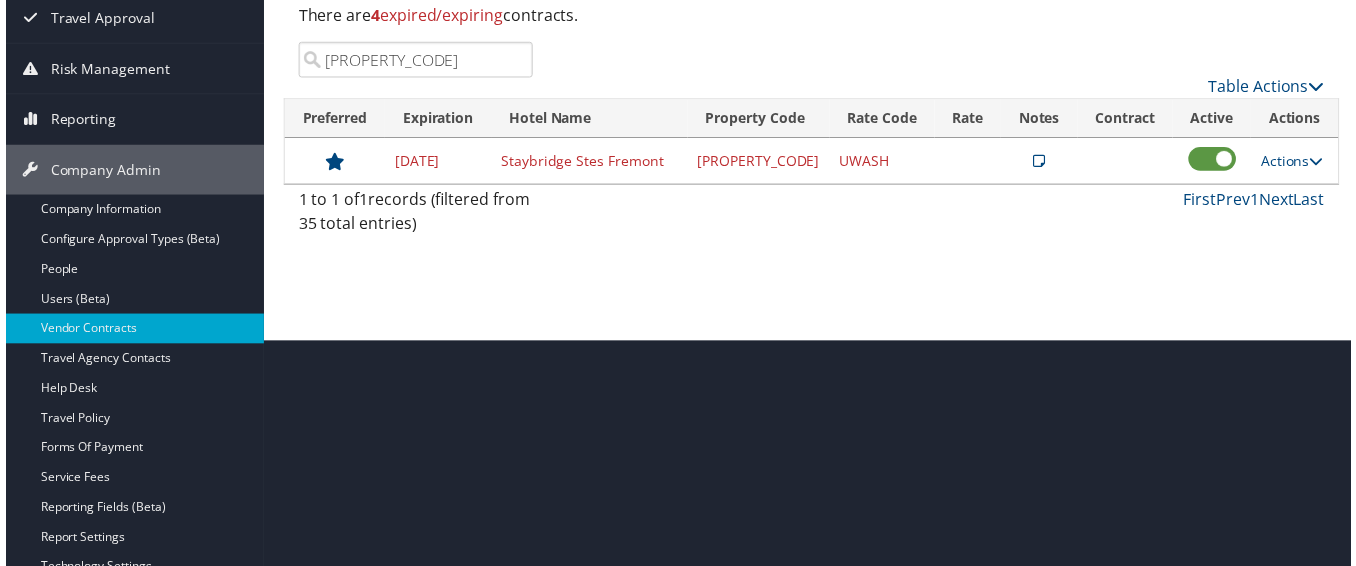 scroll, scrollTop: 196, scrollLeft: 0, axis: vertical 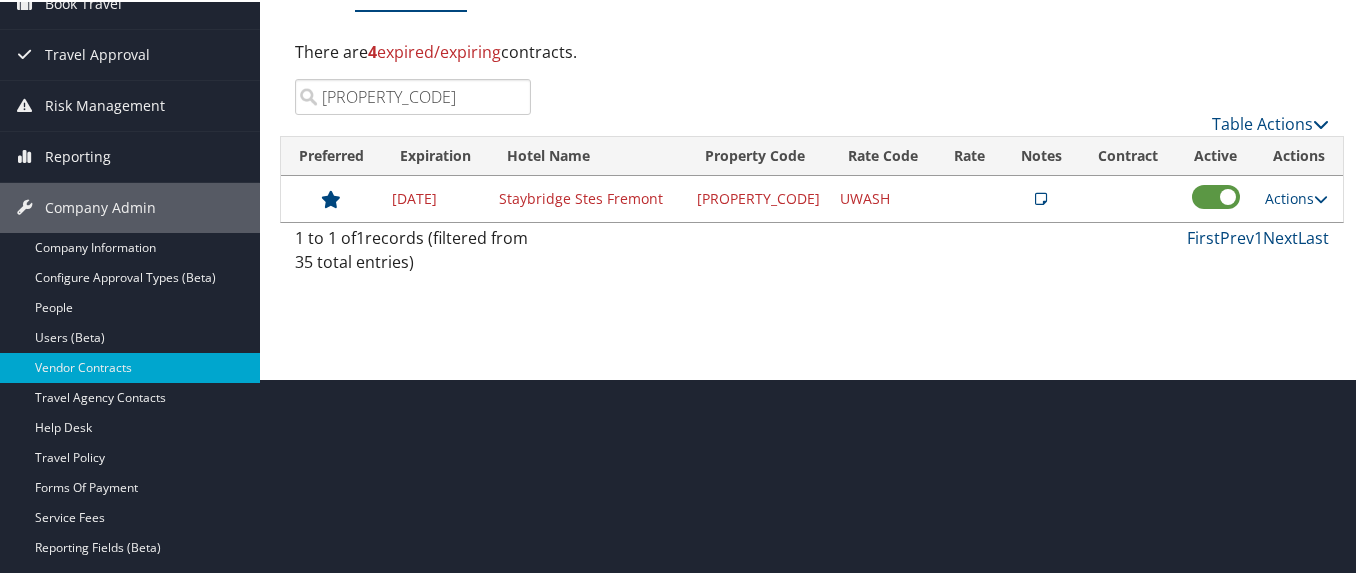 click on "A6069" at bounding box center (413, 95) 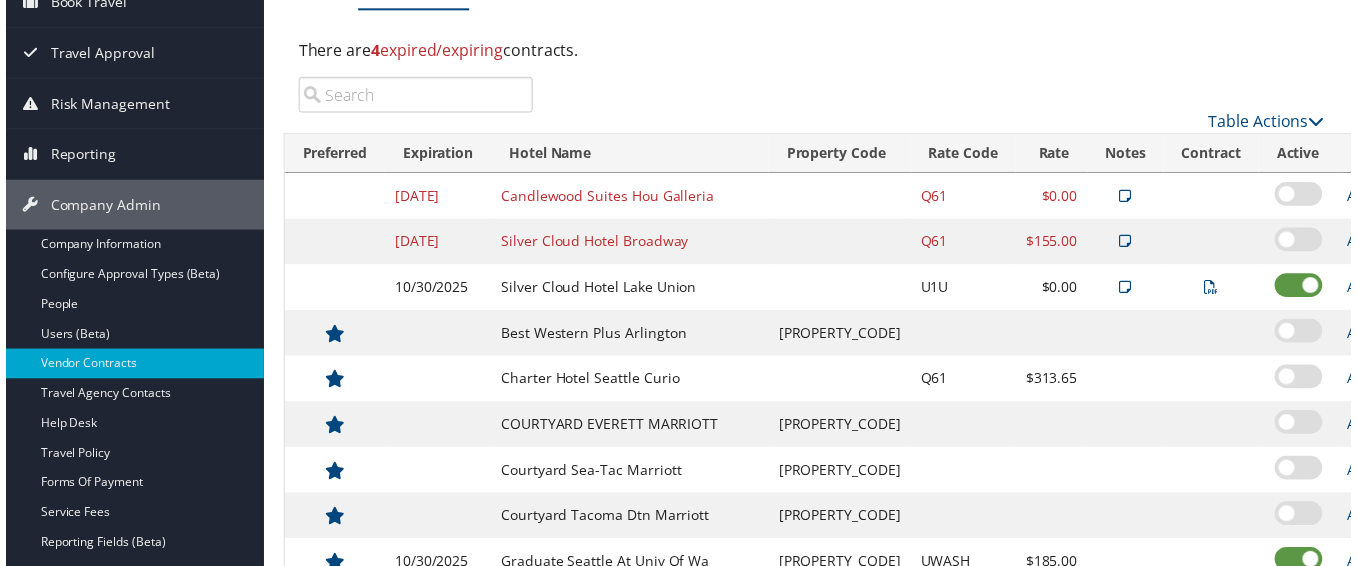 click at bounding box center (413, 95) 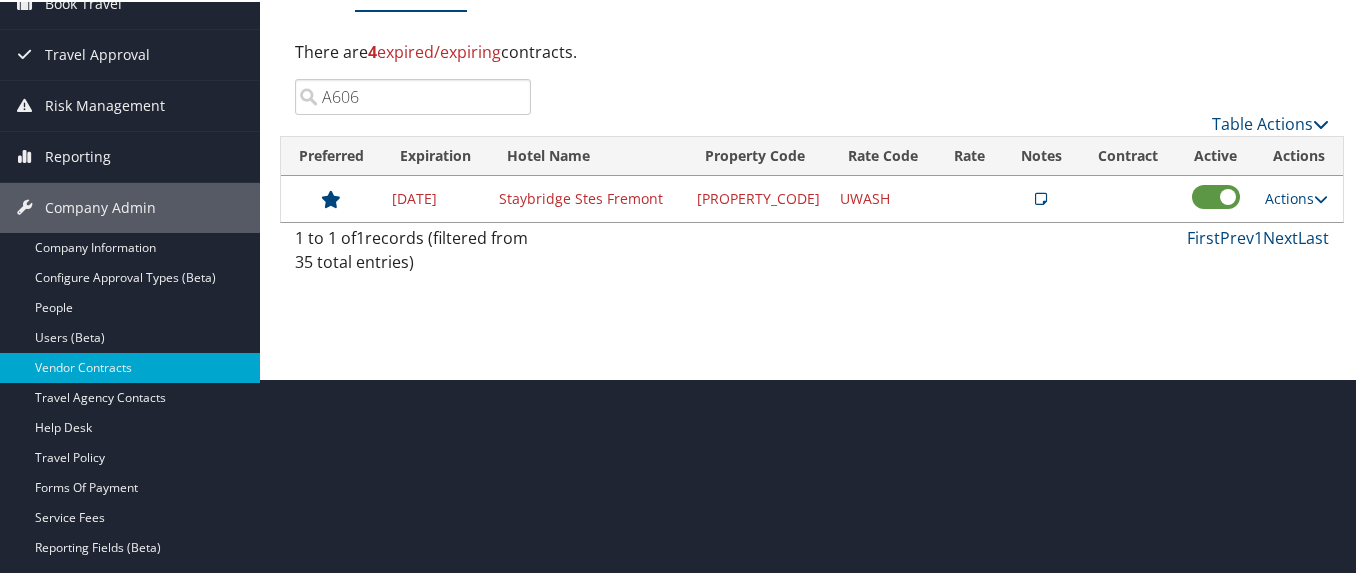 type on "A6069" 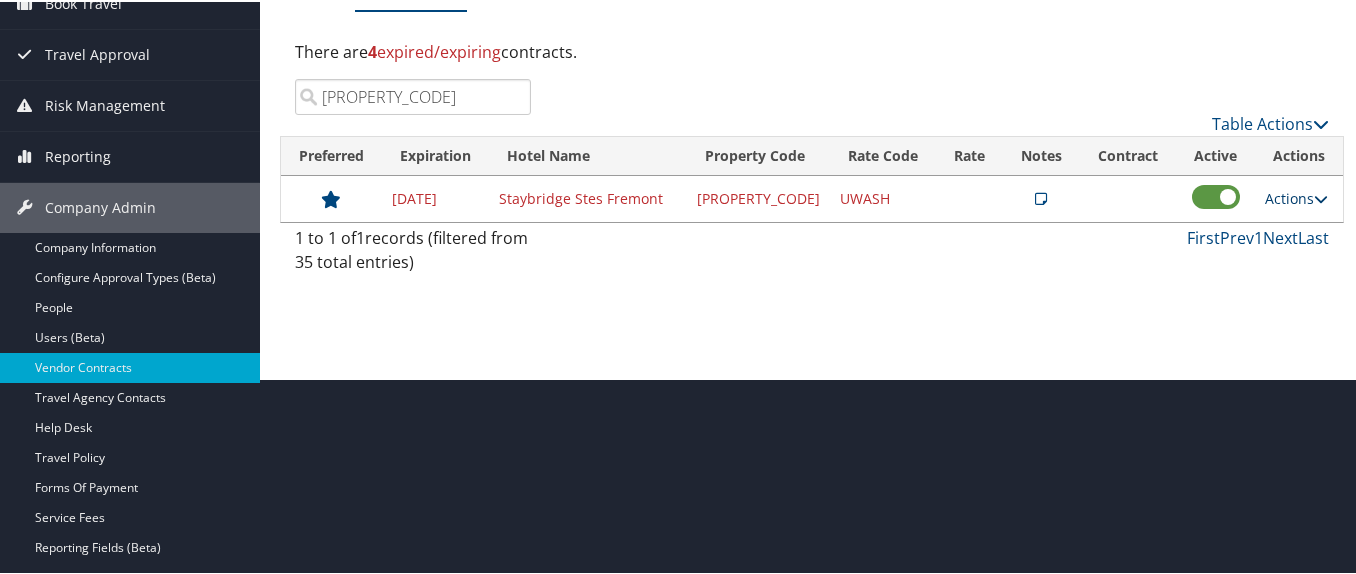 click on "Actions" at bounding box center (1296, 196) 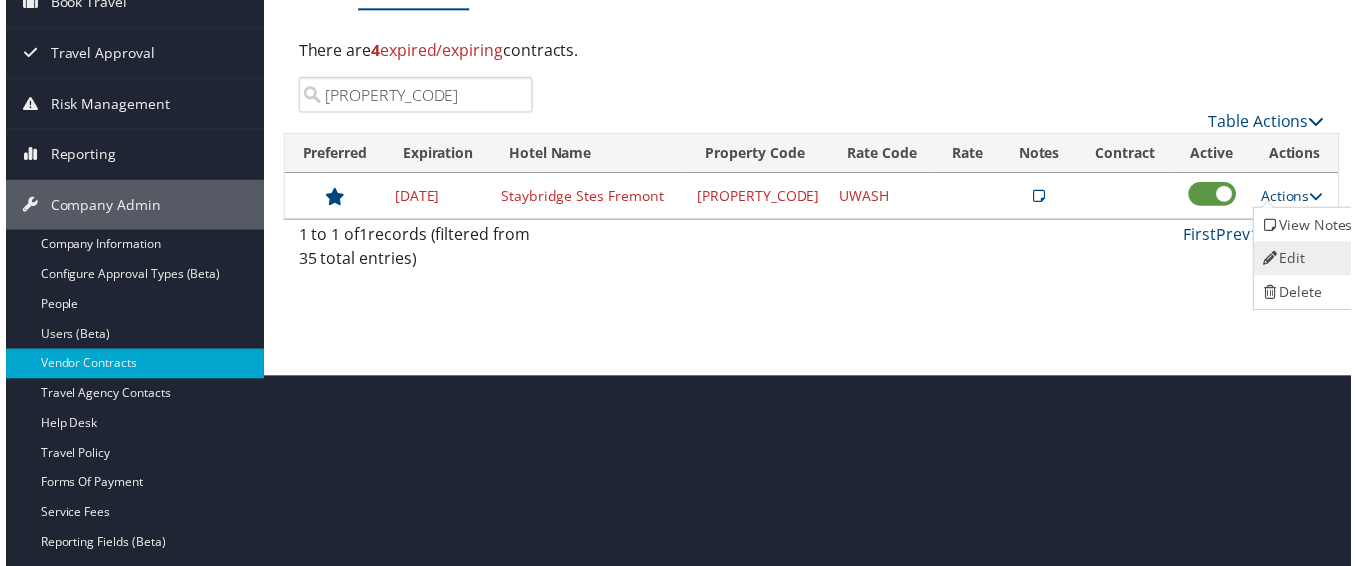 click on "Edit" at bounding box center (1312, 260) 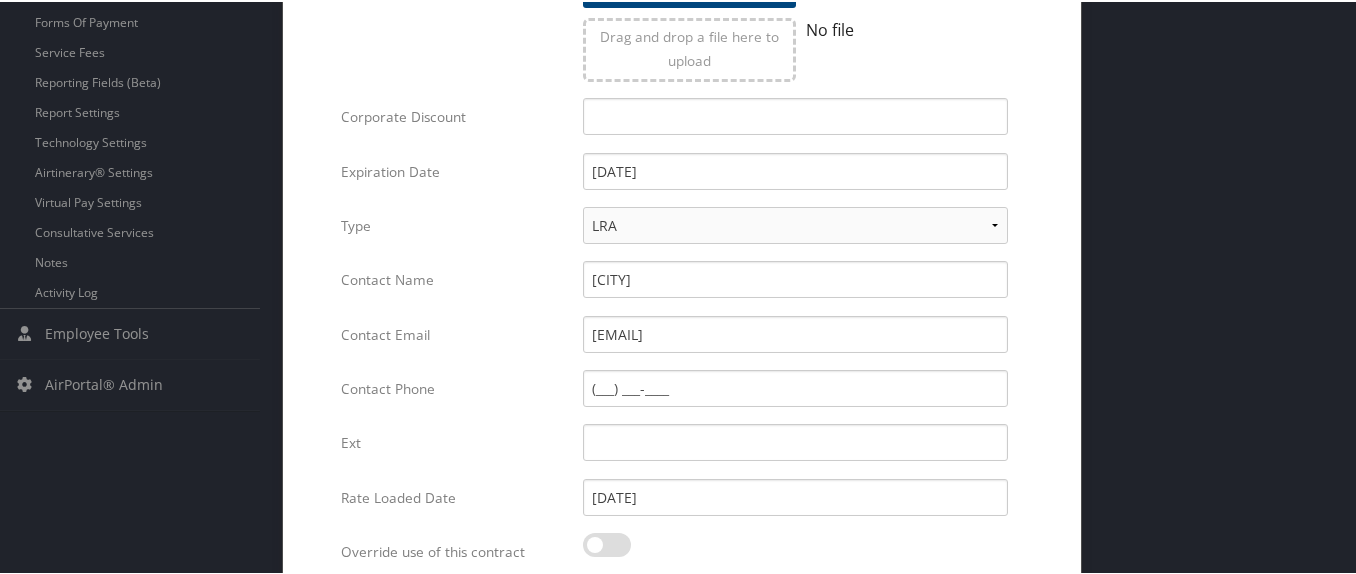 scroll, scrollTop: 696, scrollLeft: 0, axis: vertical 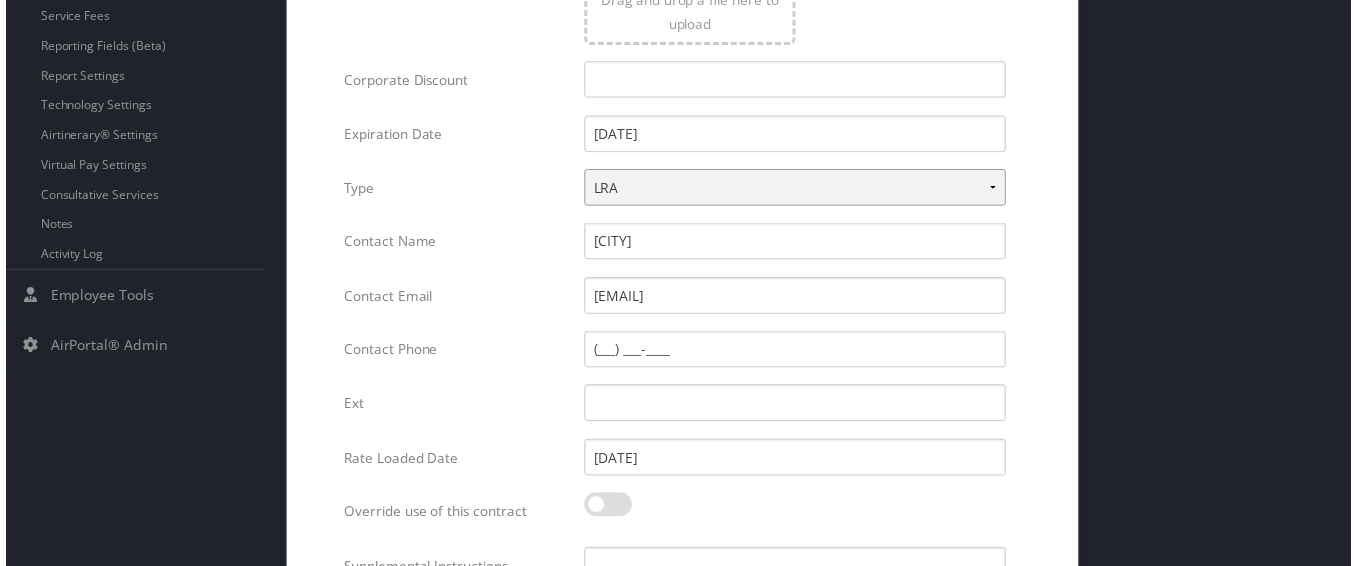 click on "LRA NLRA" at bounding box center (795, 188) 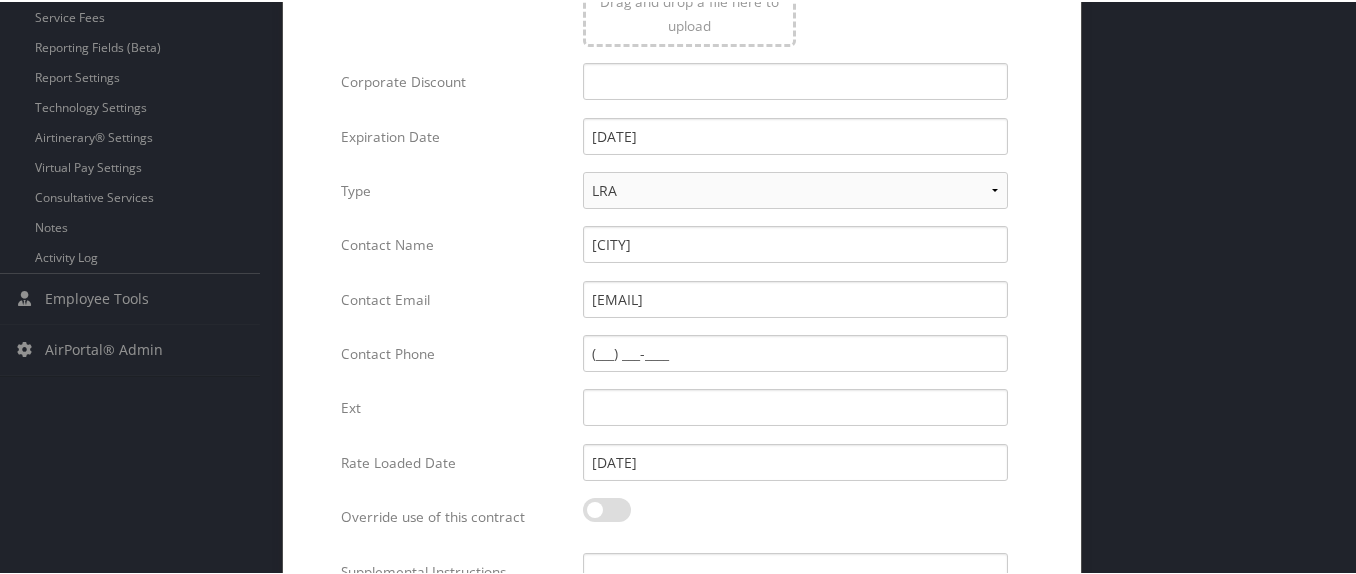 click on "Multiple values The selected items contain different values for this input. To edit and set all items for this input to the same value, click or tap here, otherwise they will retain their individual values. Undo changes Preferred Multiple values The selected items contain different values for this input. To edit and set all items for this input to the same value, click or tap here, otherwise they will retain their individual values. Undo changes Active Multiple values The selected items contain different values for this input. To edit and set all items for this input to the same value, click or tap here, otherwise they will retain their individual values. Undo changes Hotel Name  (or Enter Property Code) Staybridge Stes Fremont Multiple values The selected items contain different values for this input. To edit and set all items for this input to the same value, click or tap here, otherwise they will retain their individual values. Undo changes Rate Code UWASH Multiple values Undo changes Rate $ Undo changes" at bounding box center [682, 111] 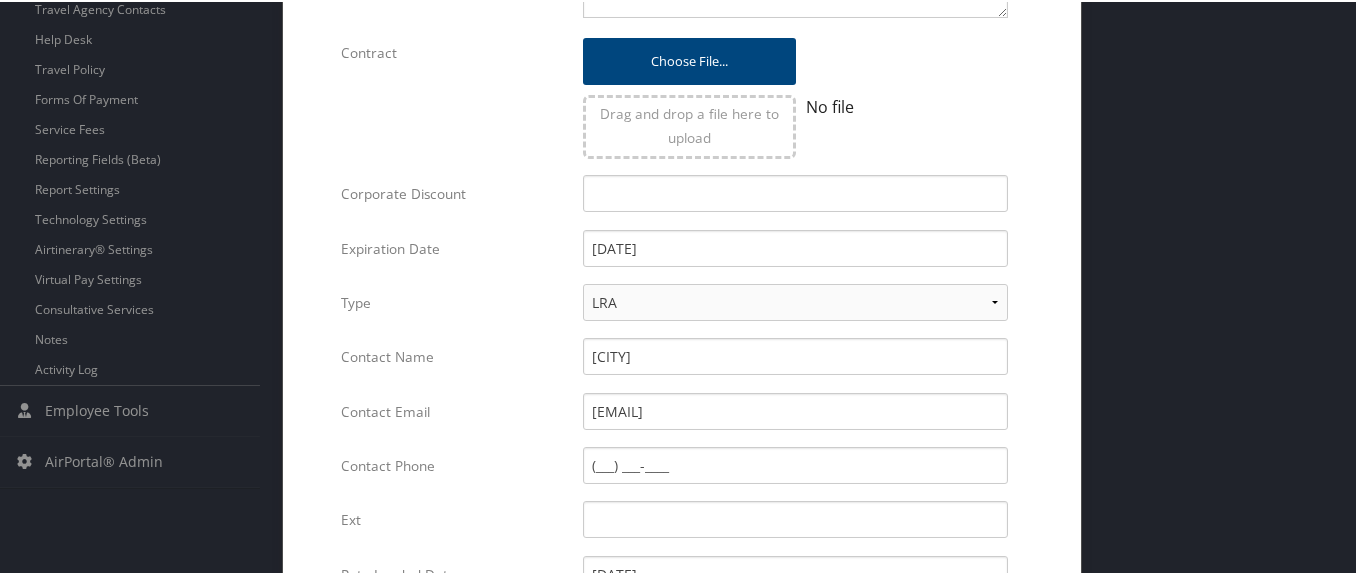 scroll, scrollTop: 549, scrollLeft: 0, axis: vertical 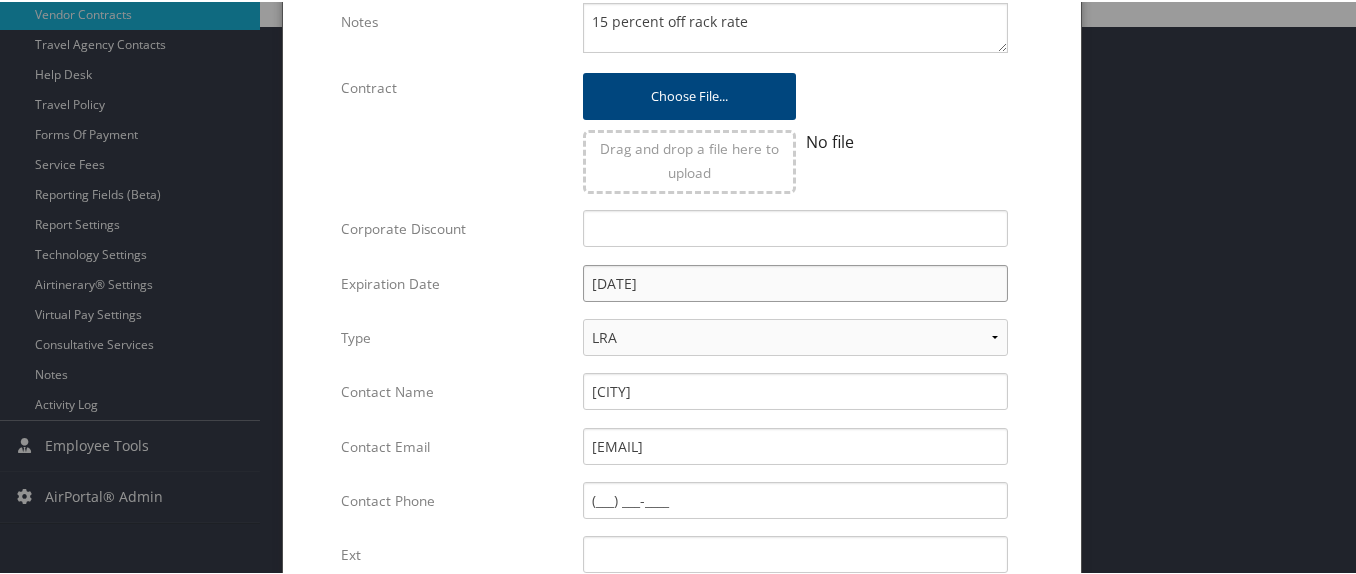 click on "10/31/2025" at bounding box center [795, 281] 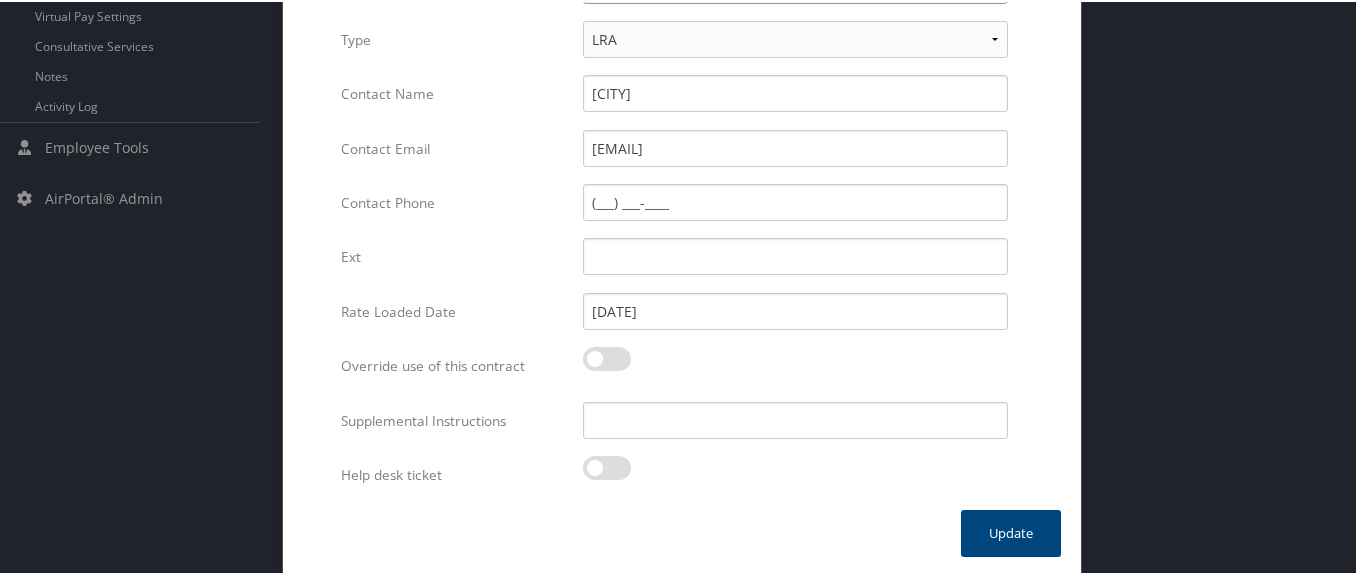 scroll, scrollTop: 849, scrollLeft: 0, axis: vertical 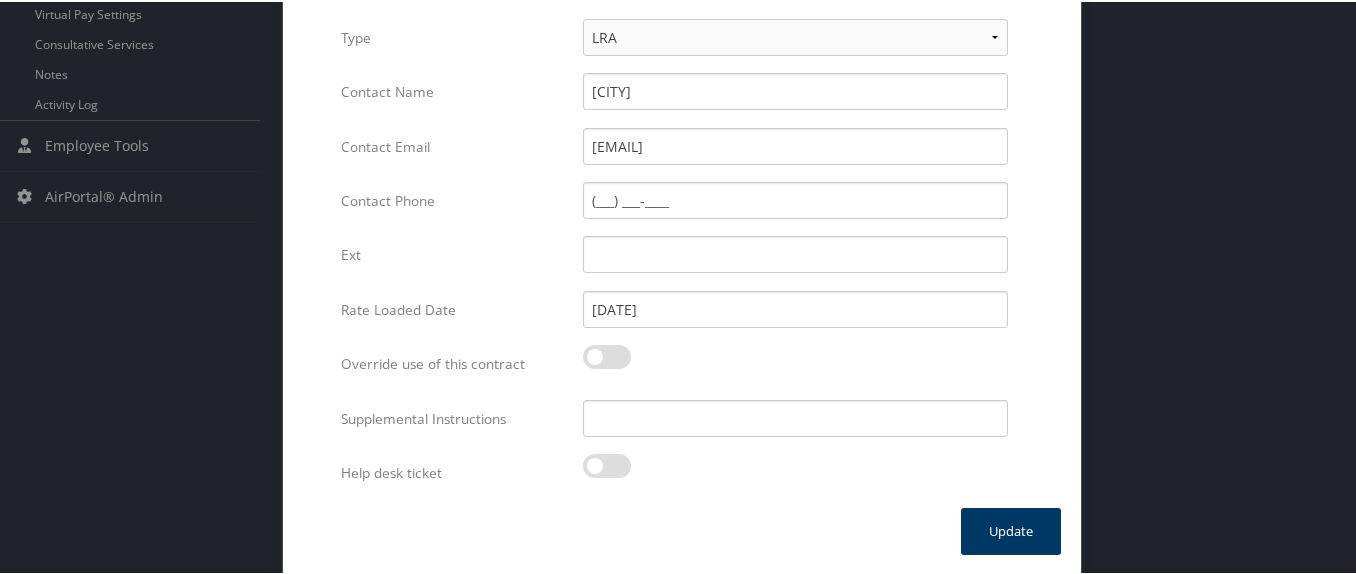 type 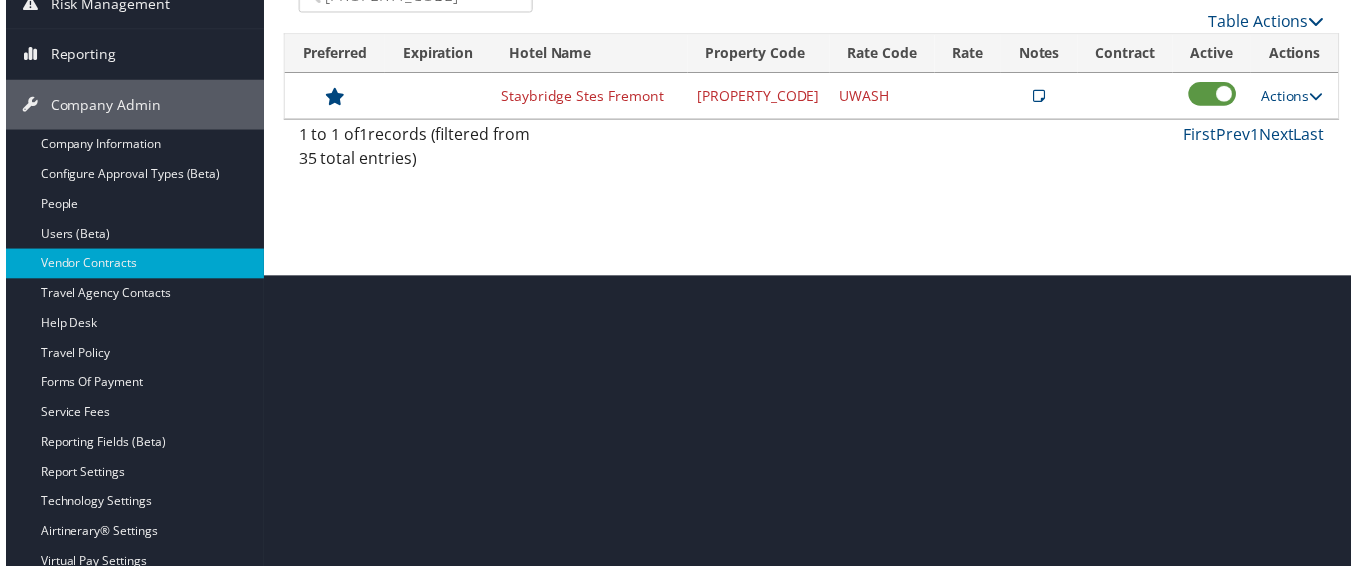 scroll, scrollTop: 196, scrollLeft: 0, axis: vertical 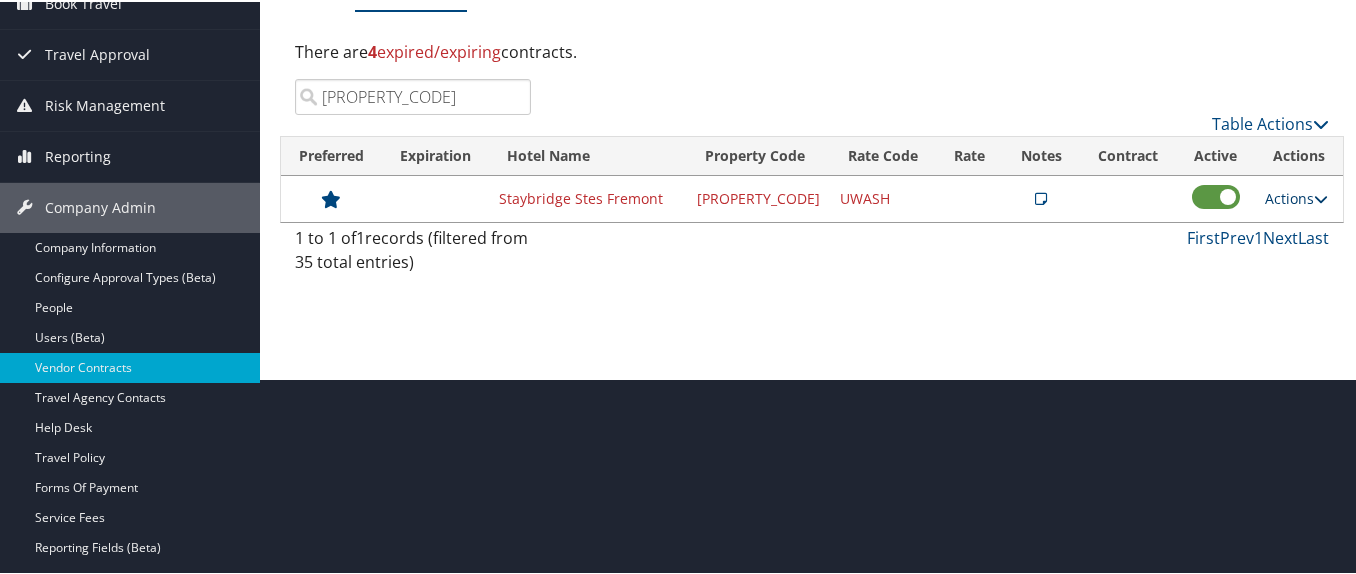 click on "Actions" at bounding box center [1296, 196] 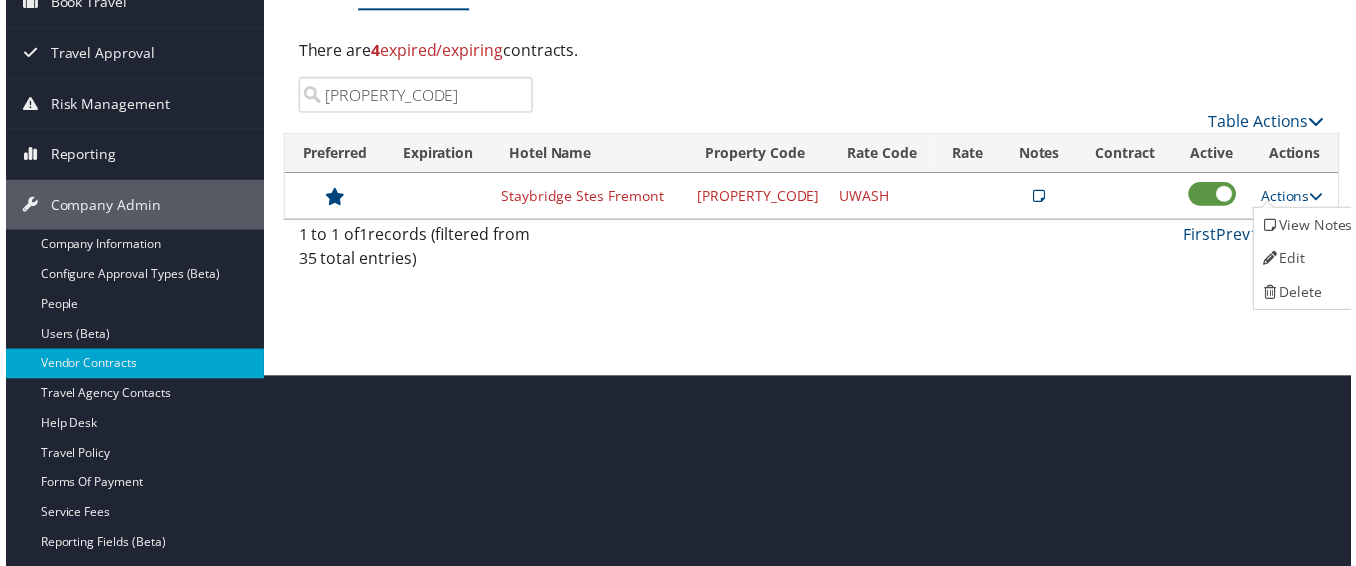 click on "A6069" at bounding box center (413, 95) 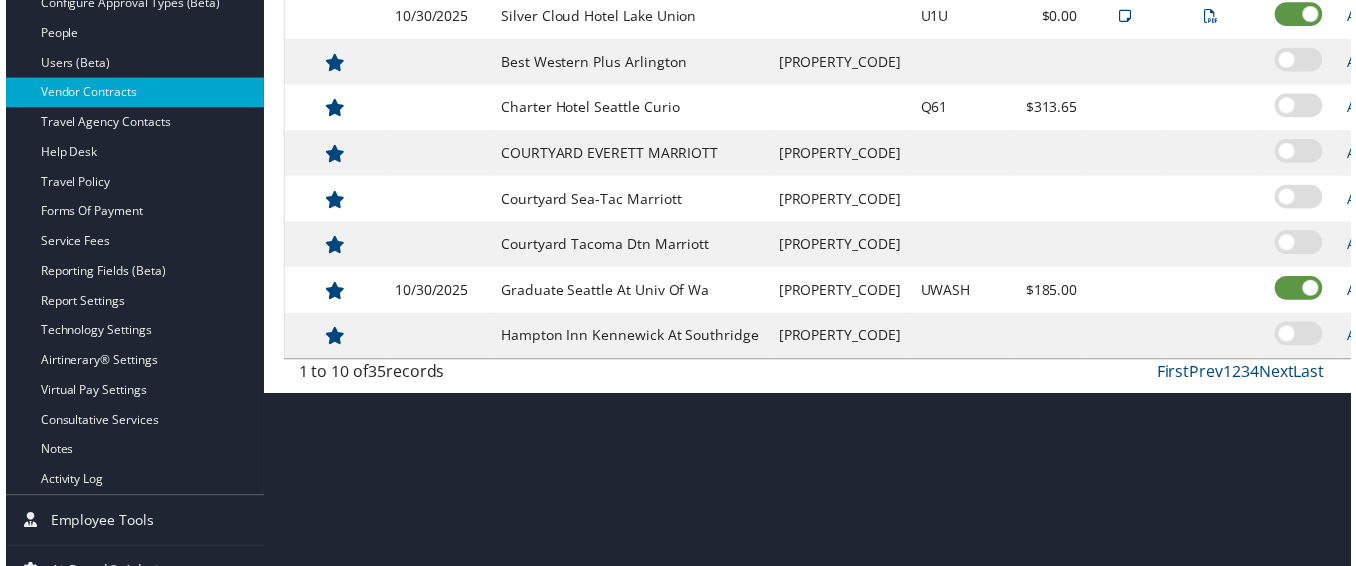 scroll, scrollTop: 504, scrollLeft: 0, axis: vertical 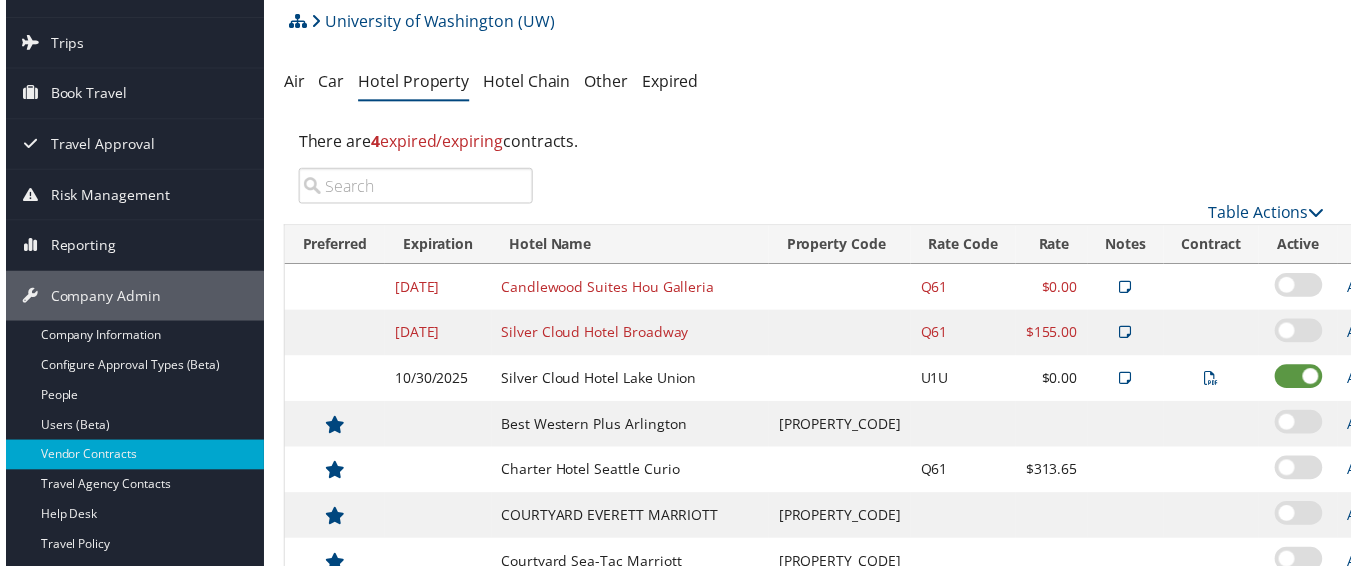 click at bounding box center [413, 187] 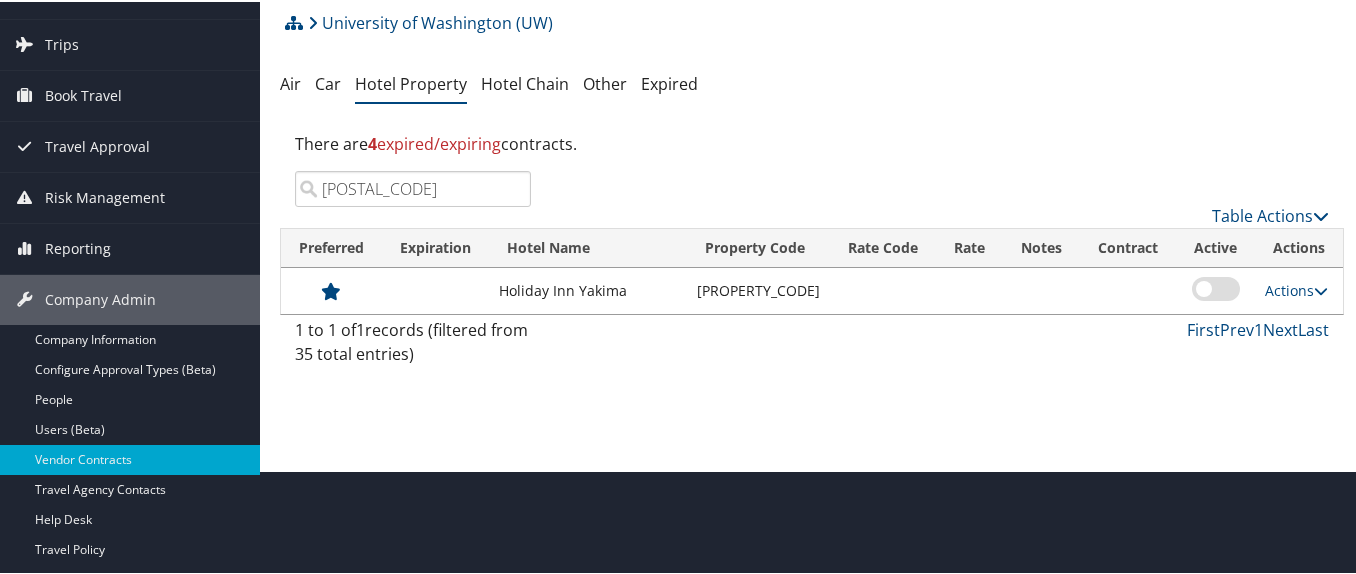 type on "87193" 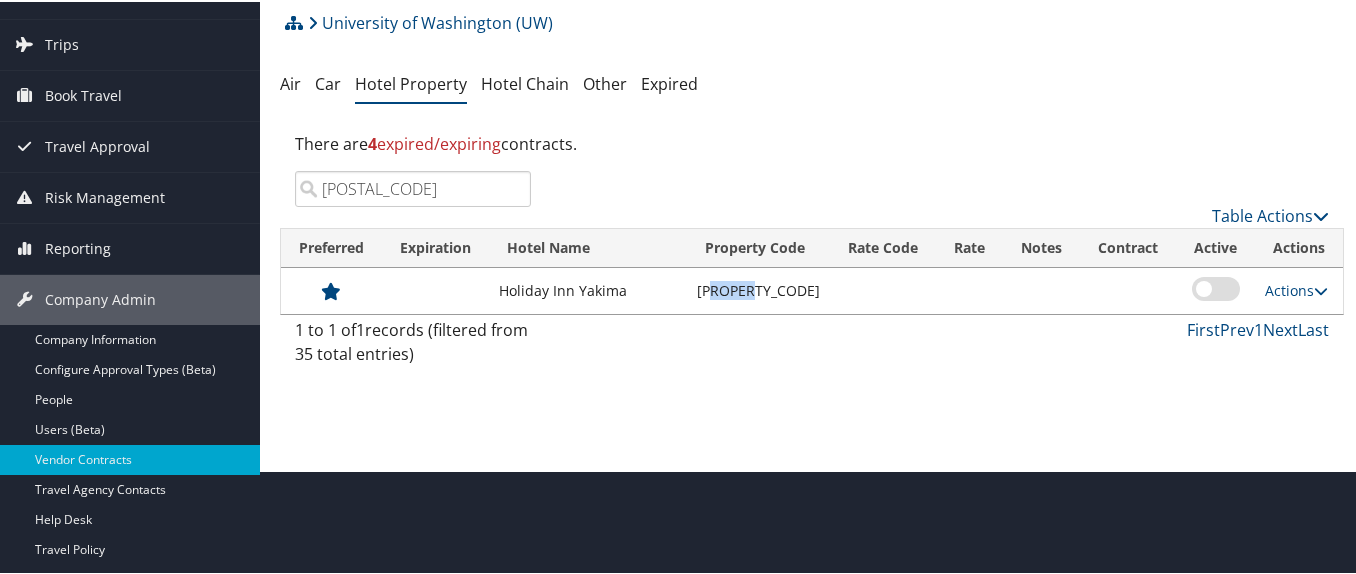 drag, startPoint x: 708, startPoint y: 289, endPoint x: 745, endPoint y: 289, distance: 37 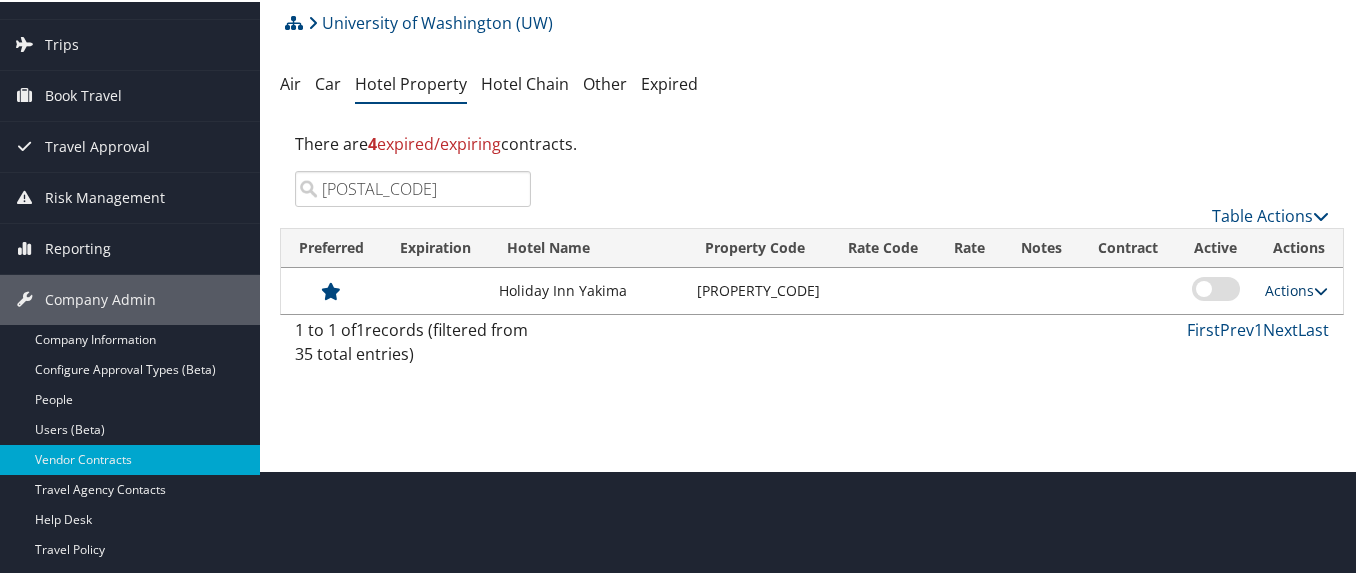 click on "Actions" at bounding box center [1296, 288] 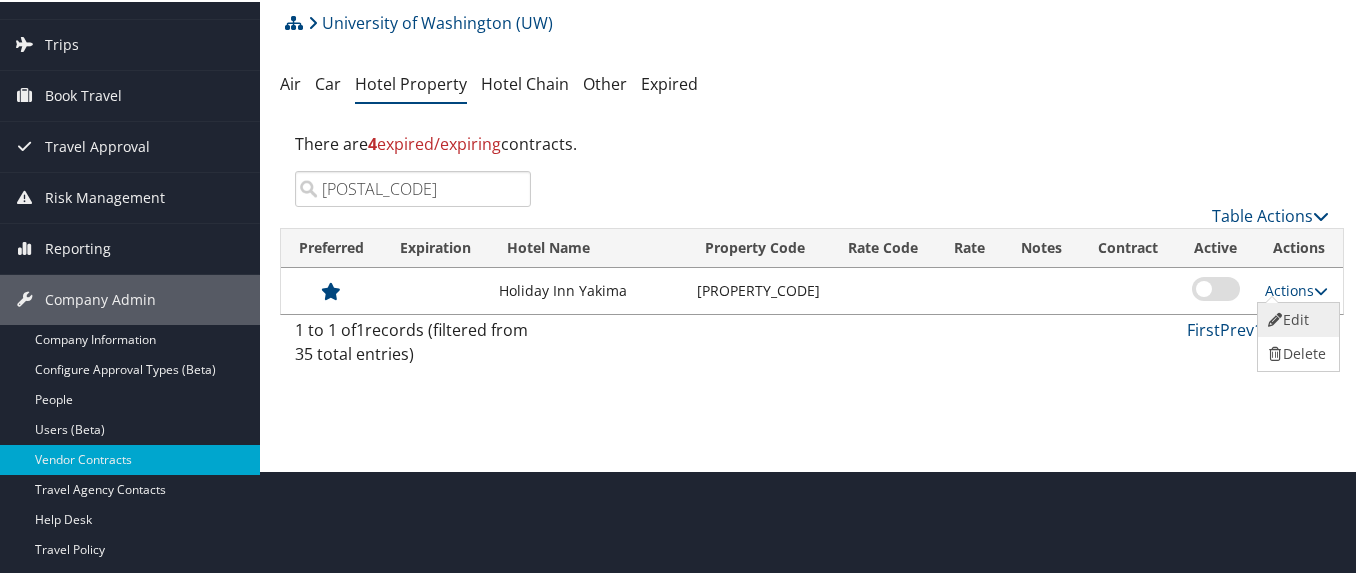 click on "Edit" at bounding box center [1296, 318] 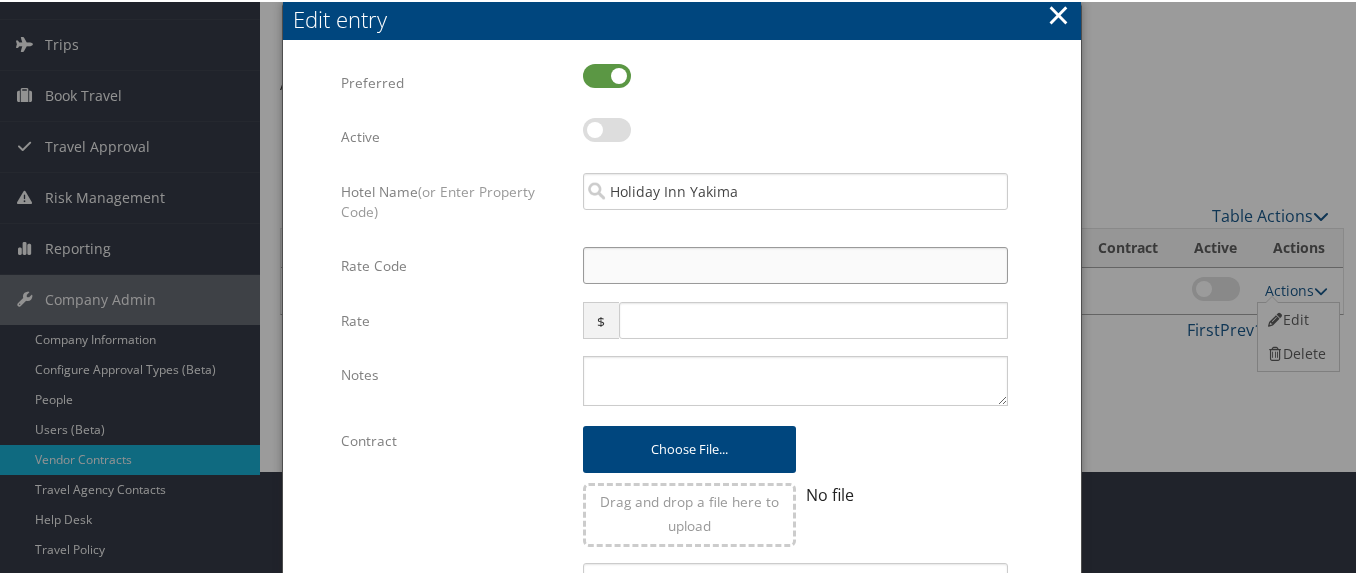 click on "Rate Code" at bounding box center [795, 263] 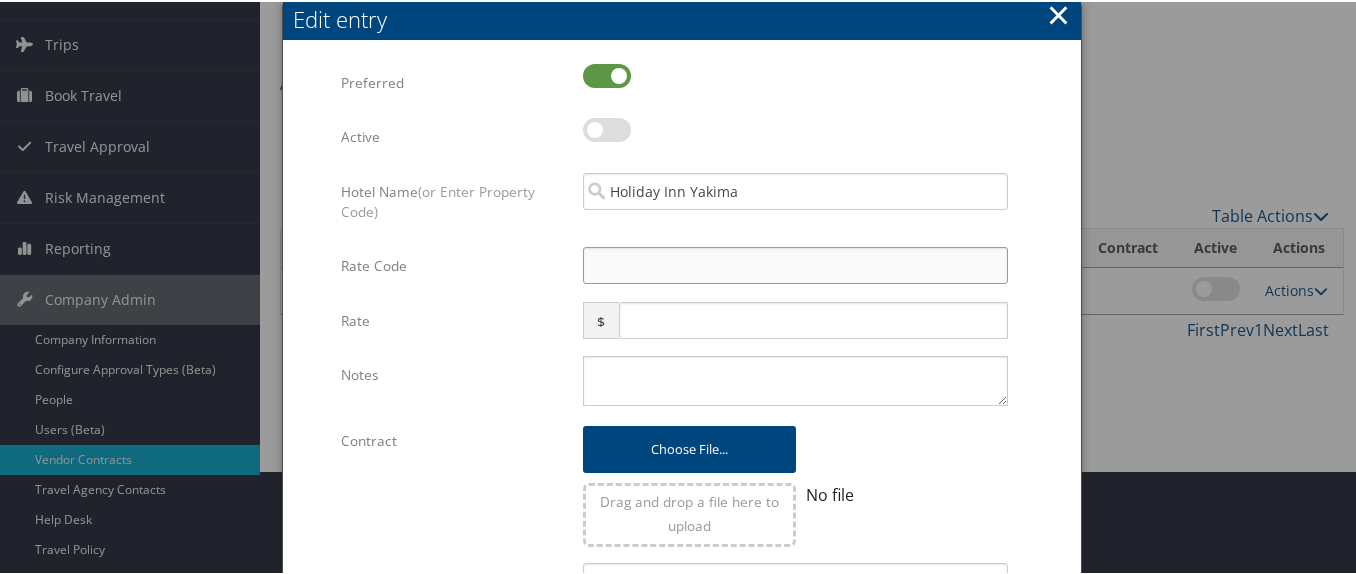 type on "U" 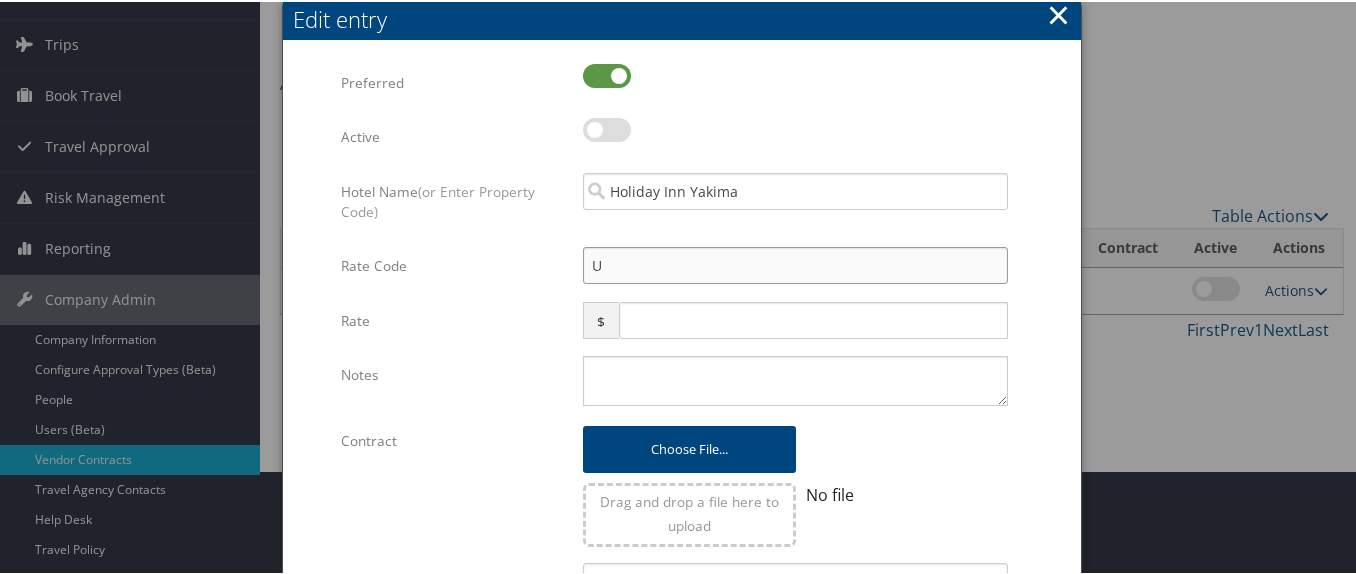 checkbox on "true" 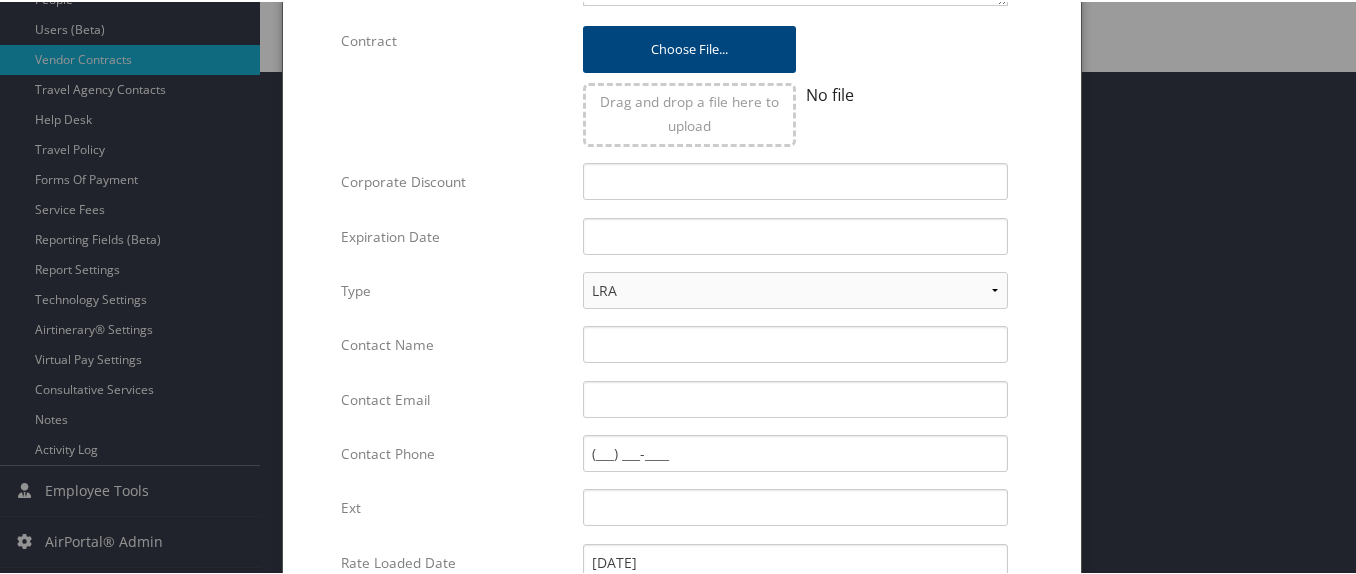 scroll, scrollTop: 757, scrollLeft: 0, axis: vertical 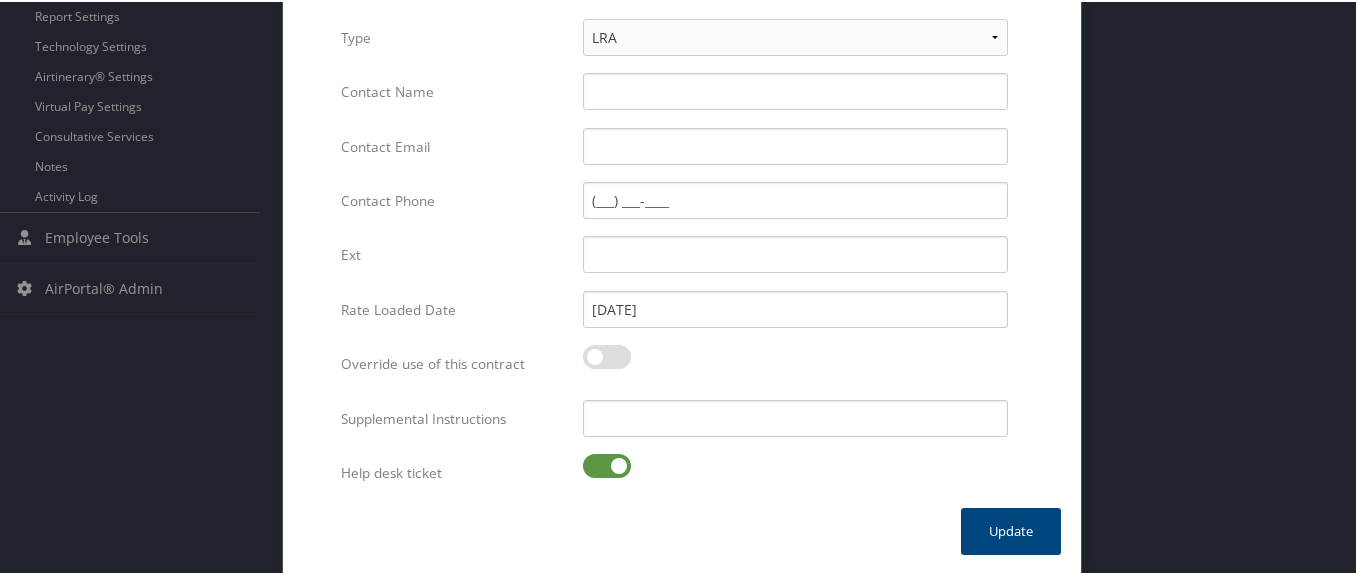 click at bounding box center (607, 464) 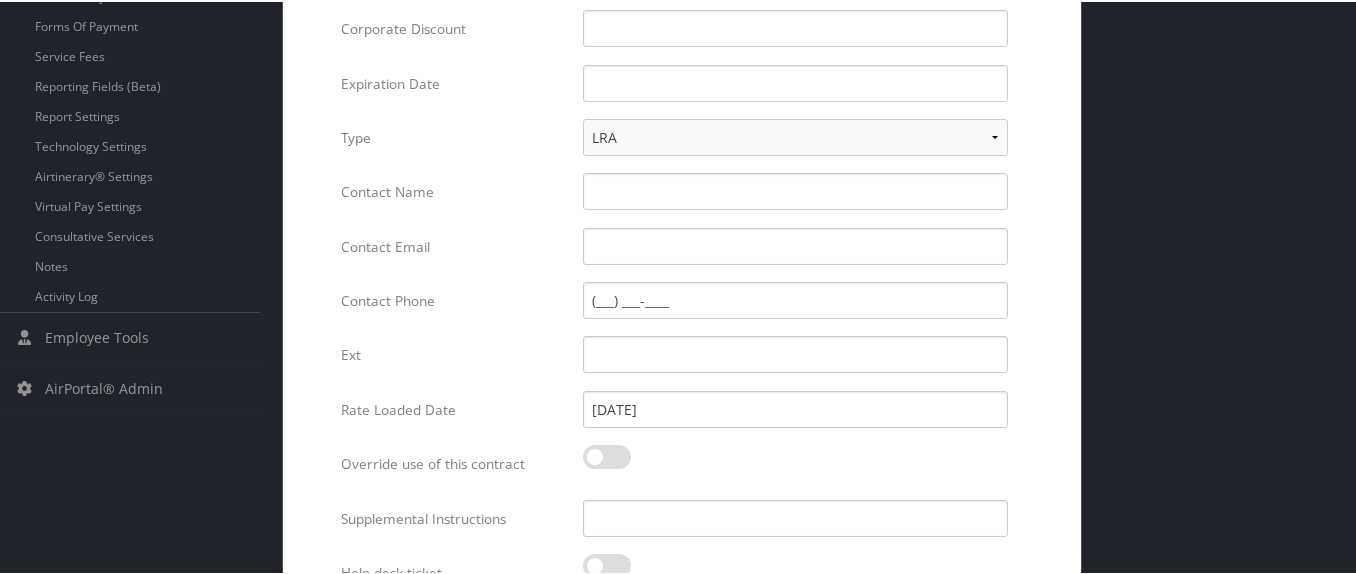scroll, scrollTop: 757, scrollLeft: 0, axis: vertical 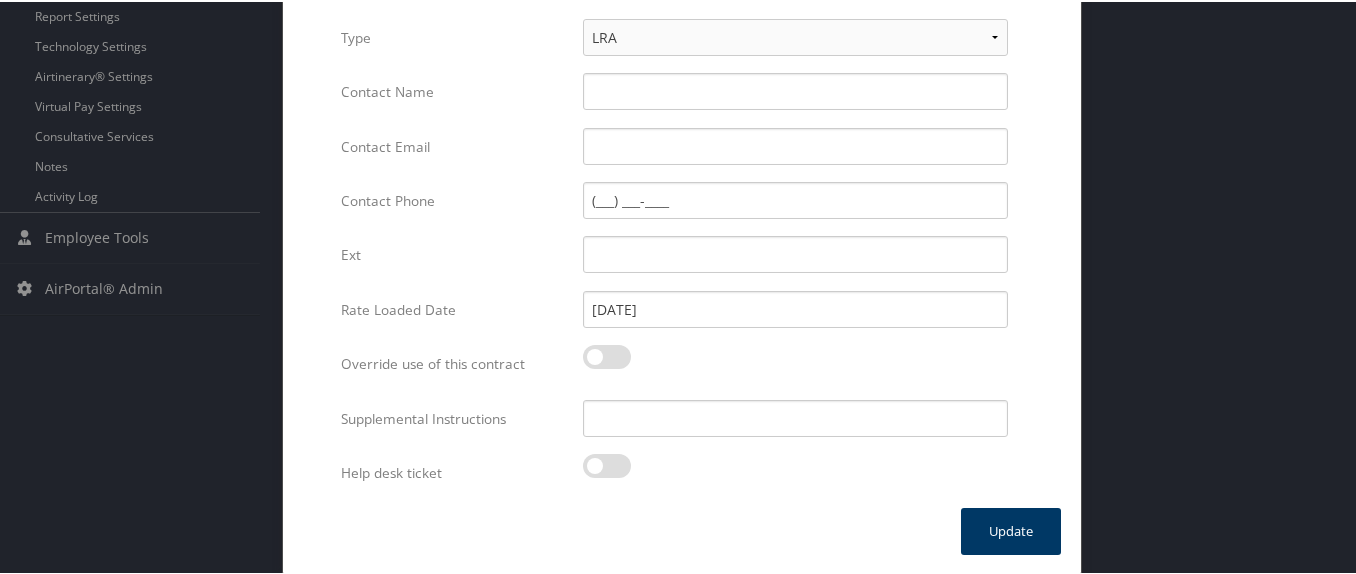 click on "Update" at bounding box center [1011, 529] 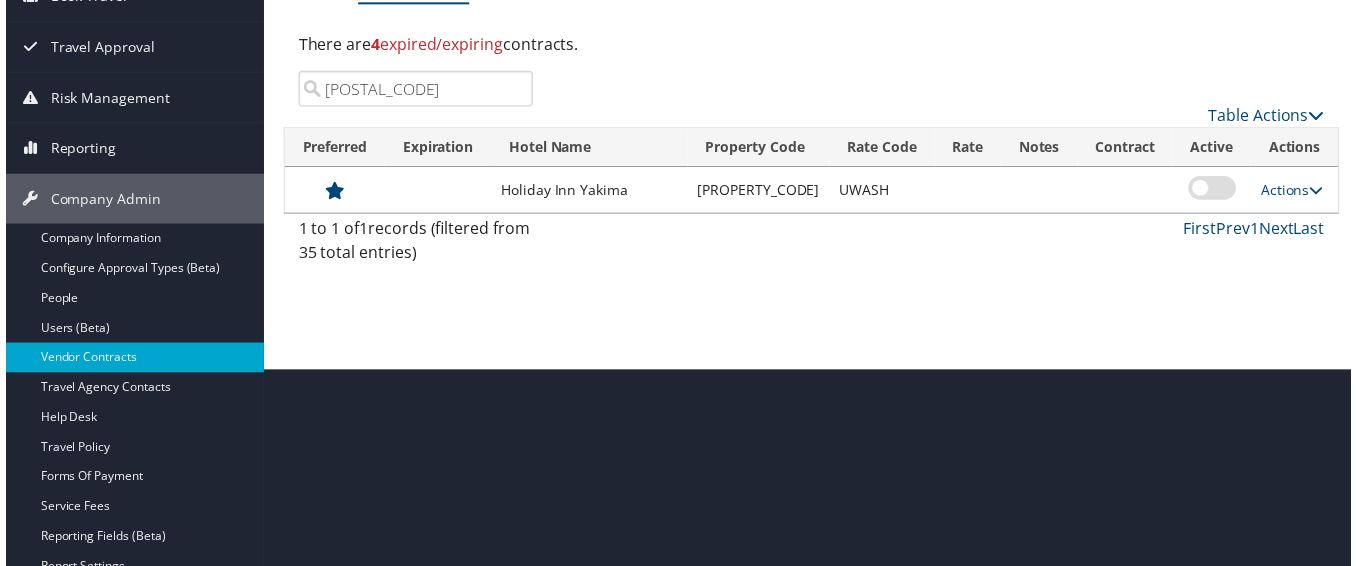 scroll, scrollTop: 96, scrollLeft: 0, axis: vertical 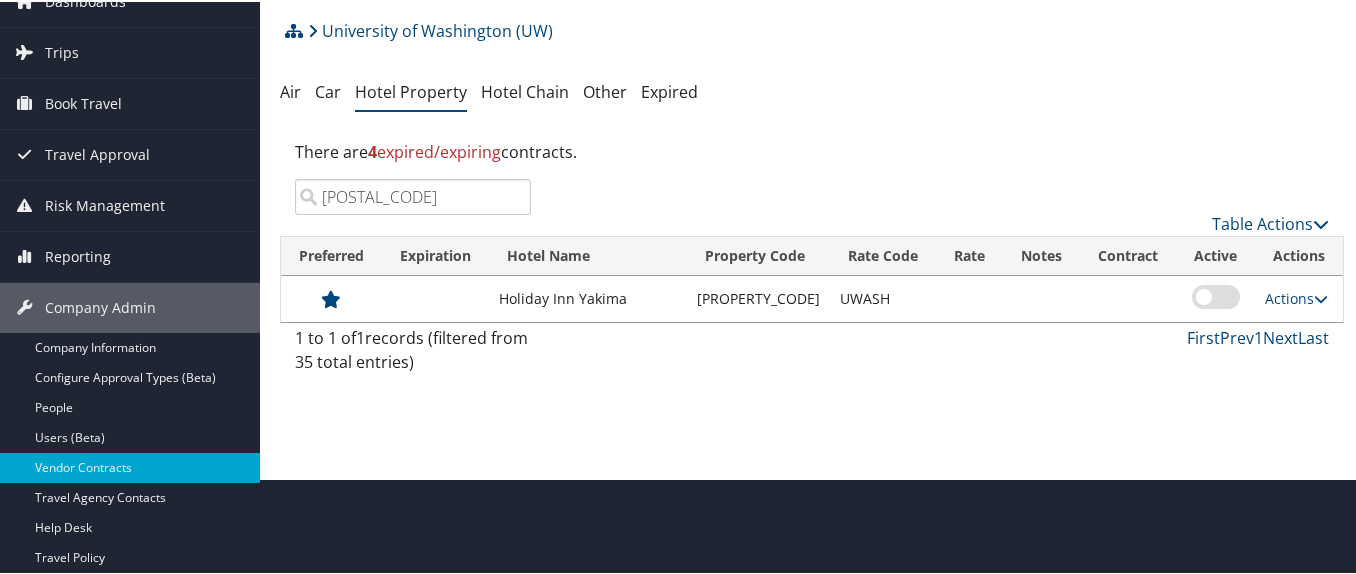 click on "87193" at bounding box center [413, 195] 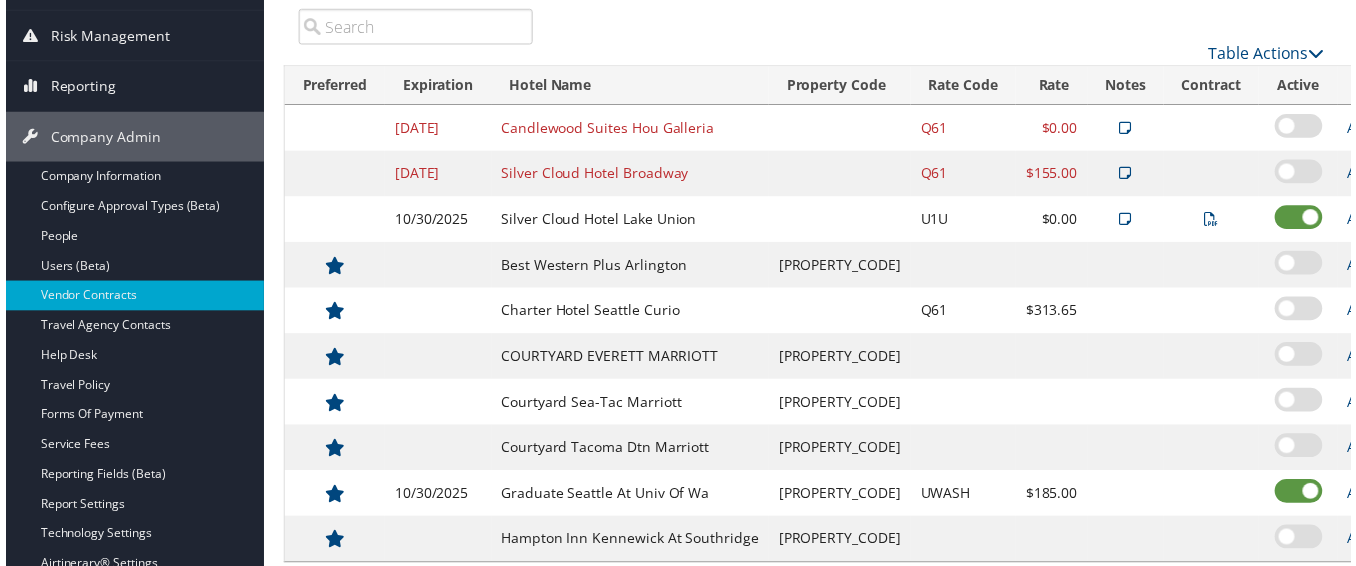 scroll, scrollTop: 296, scrollLeft: 0, axis: vertical 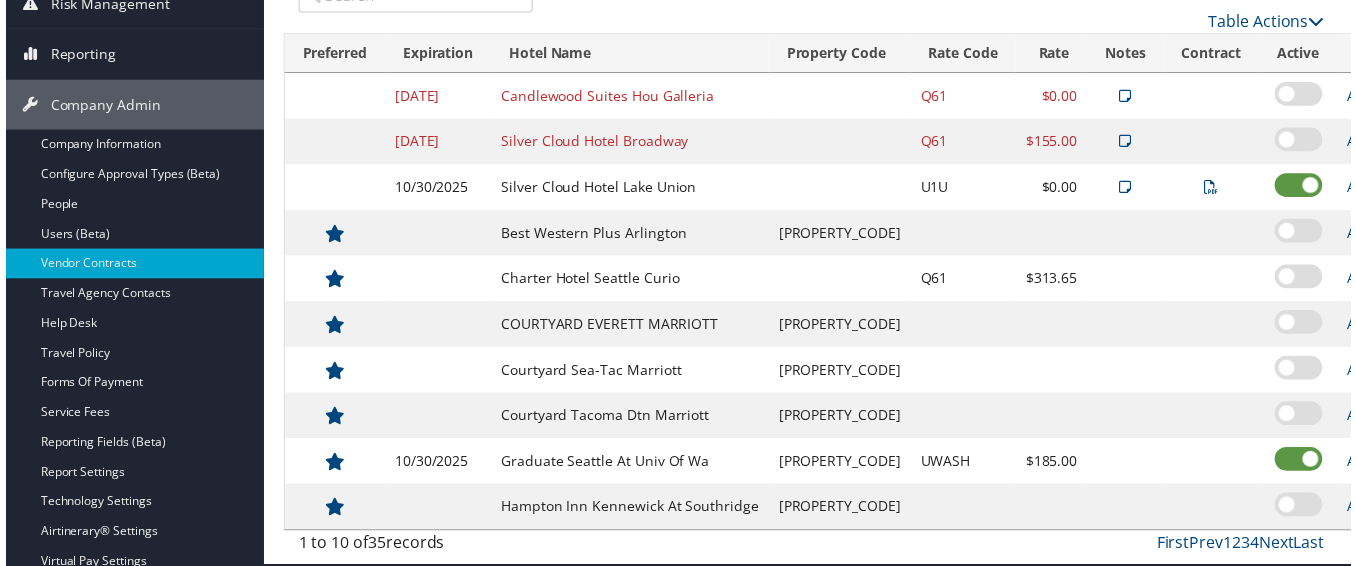 type 